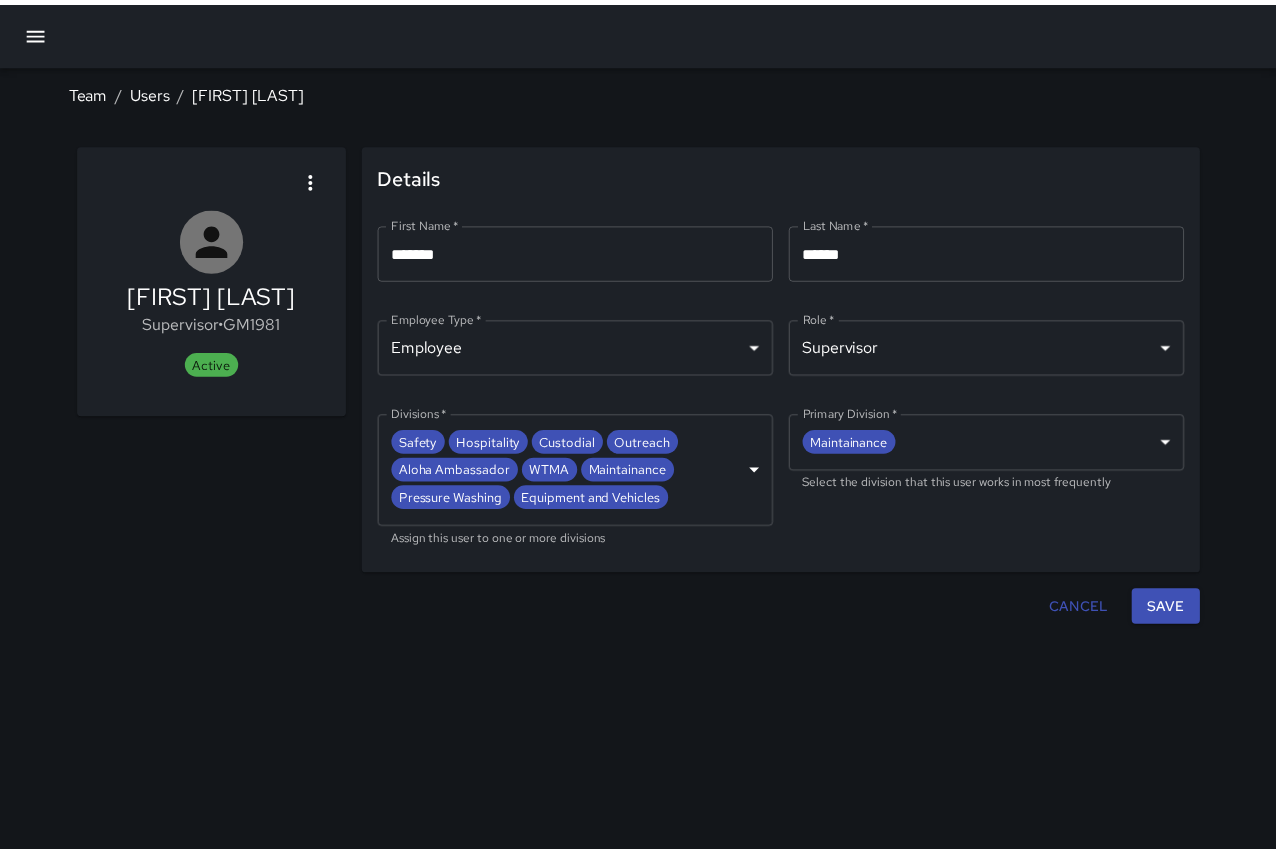 scroll, scrollTop: 0, scrollLeft: 0, axis: both 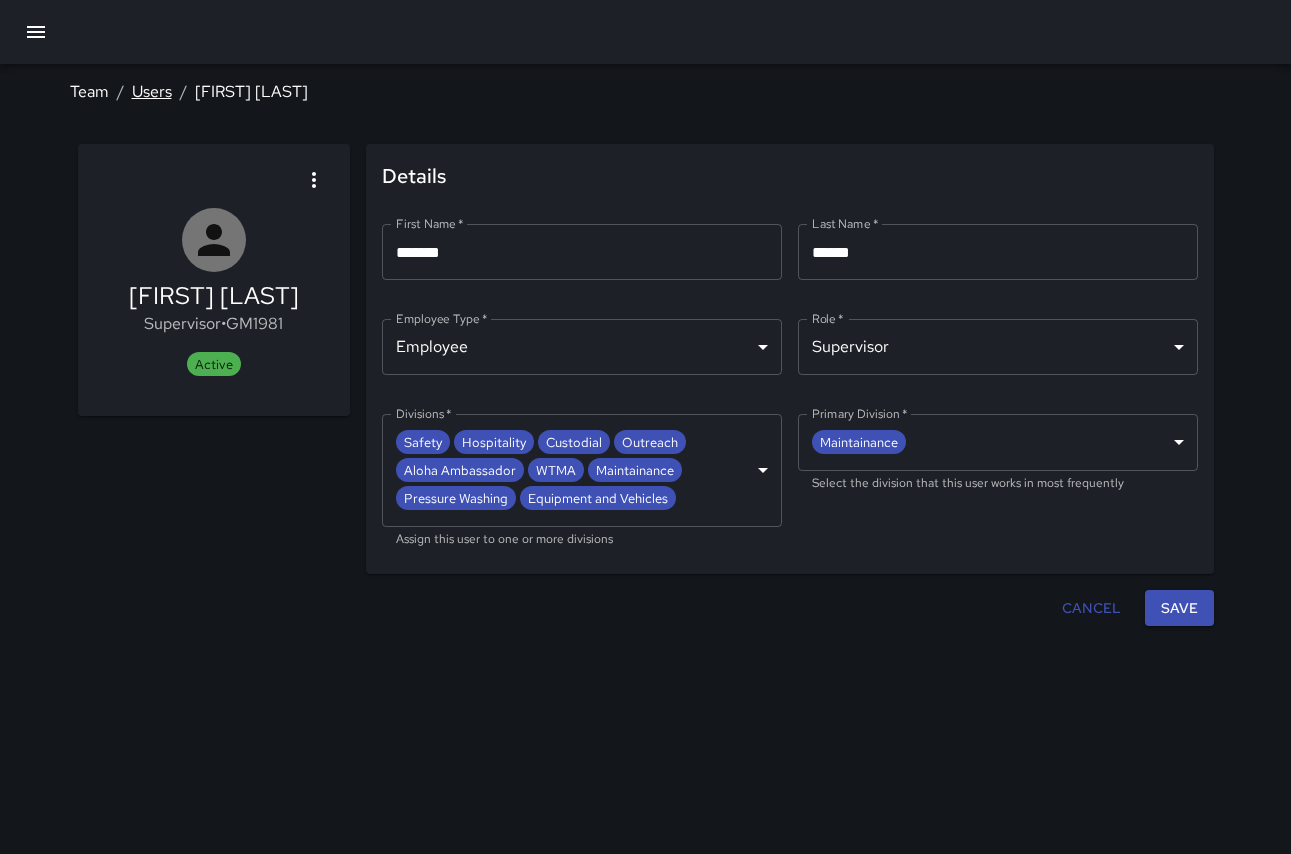 click on "Users" at bounding box center (152, 91) 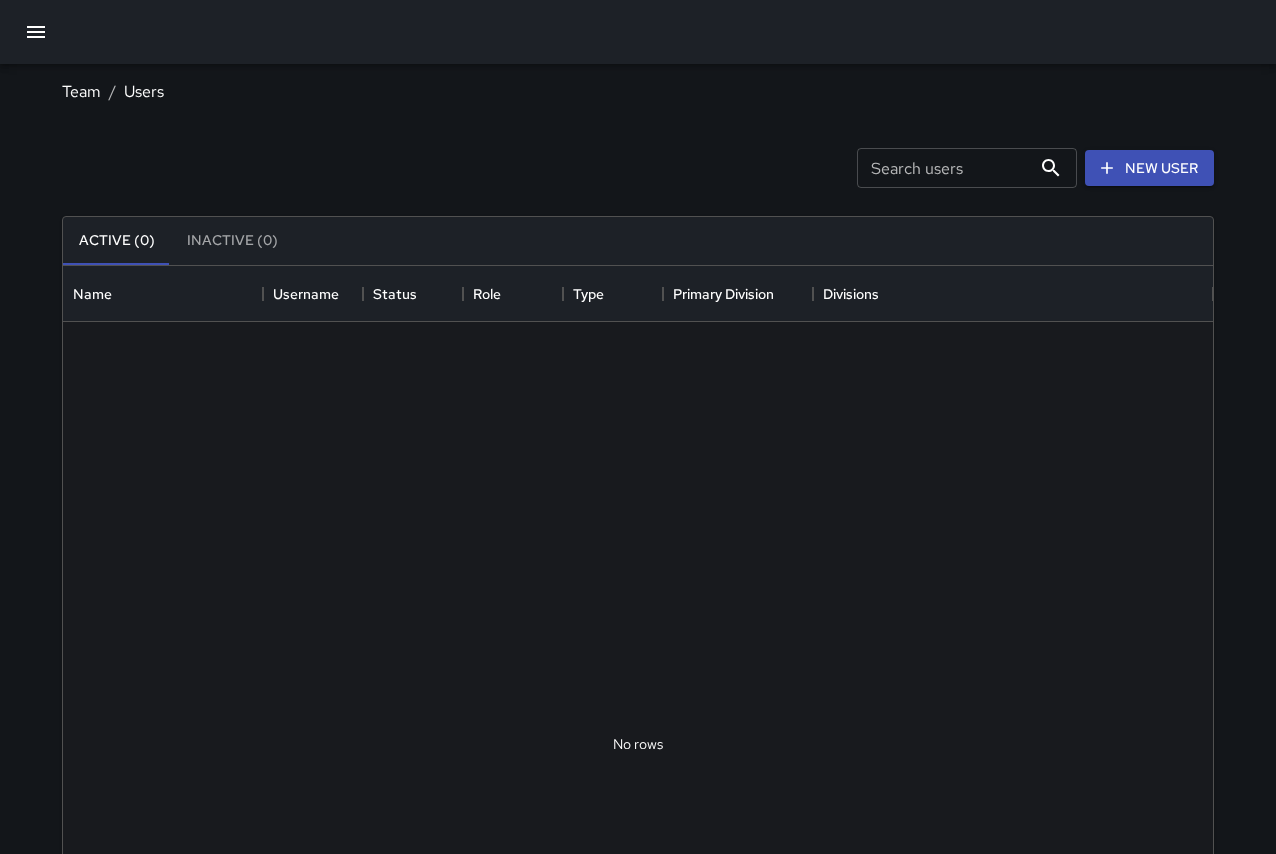 scroll, scrollTop: 16, scrollLeft: 16, axis: both 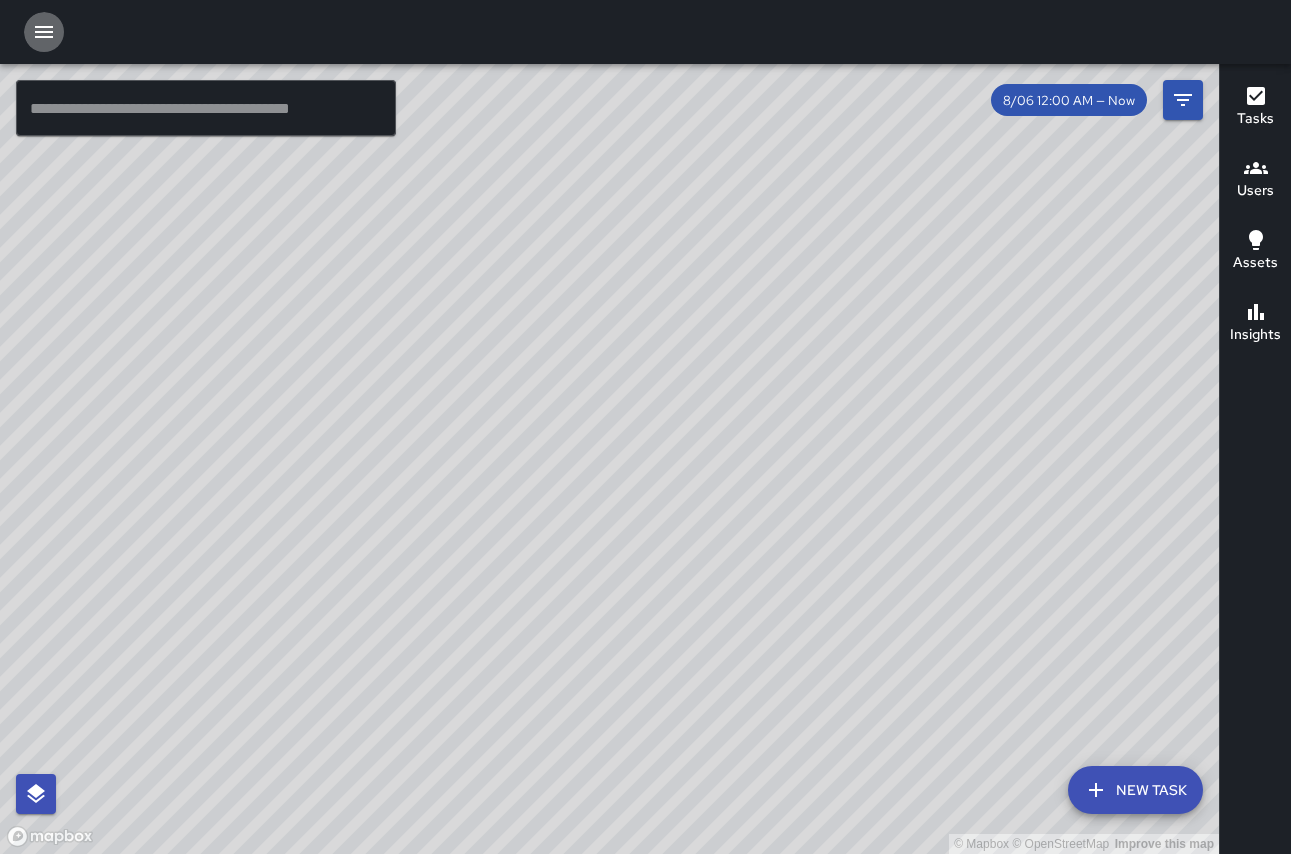 click 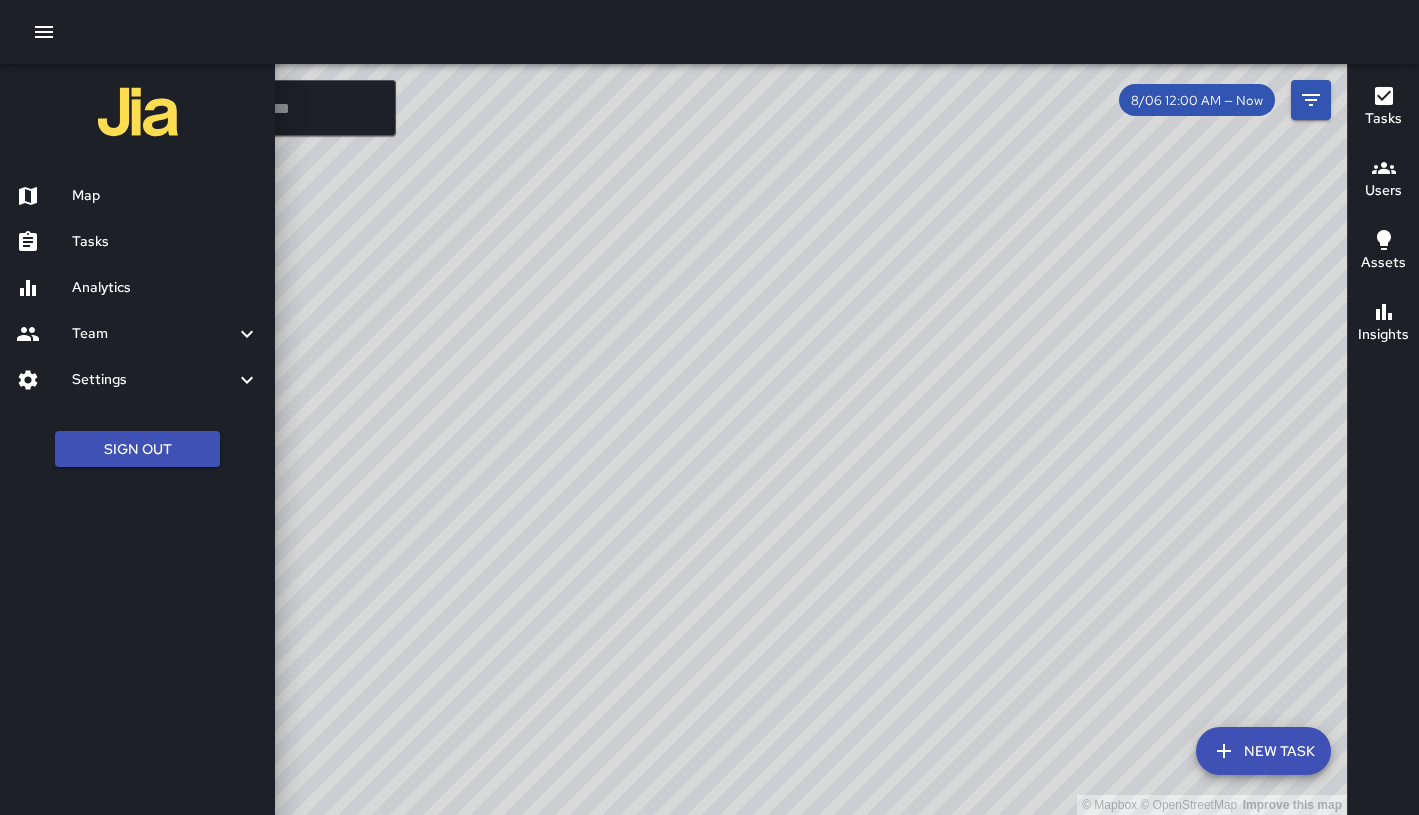 click 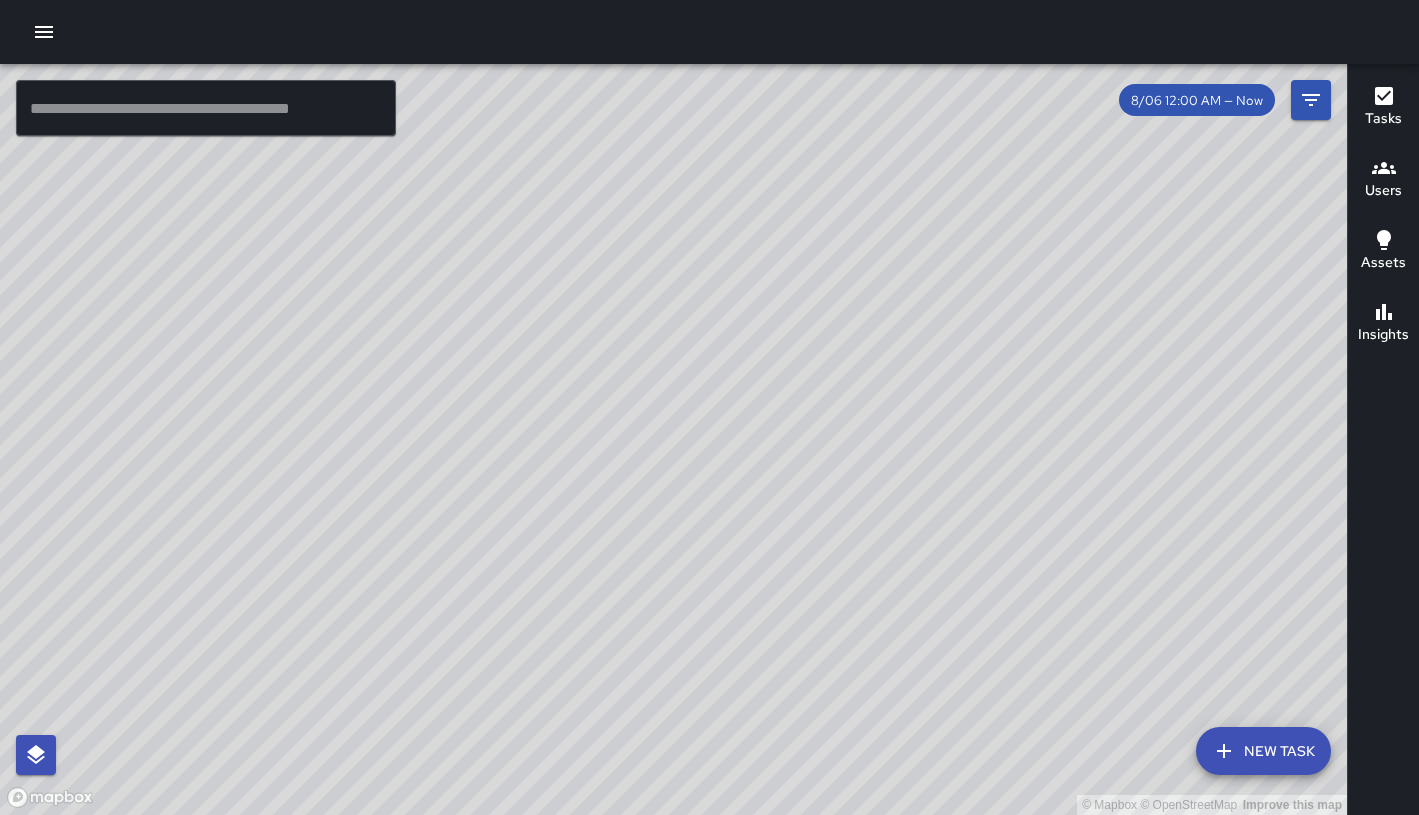 click at bounding box center [44, 32] 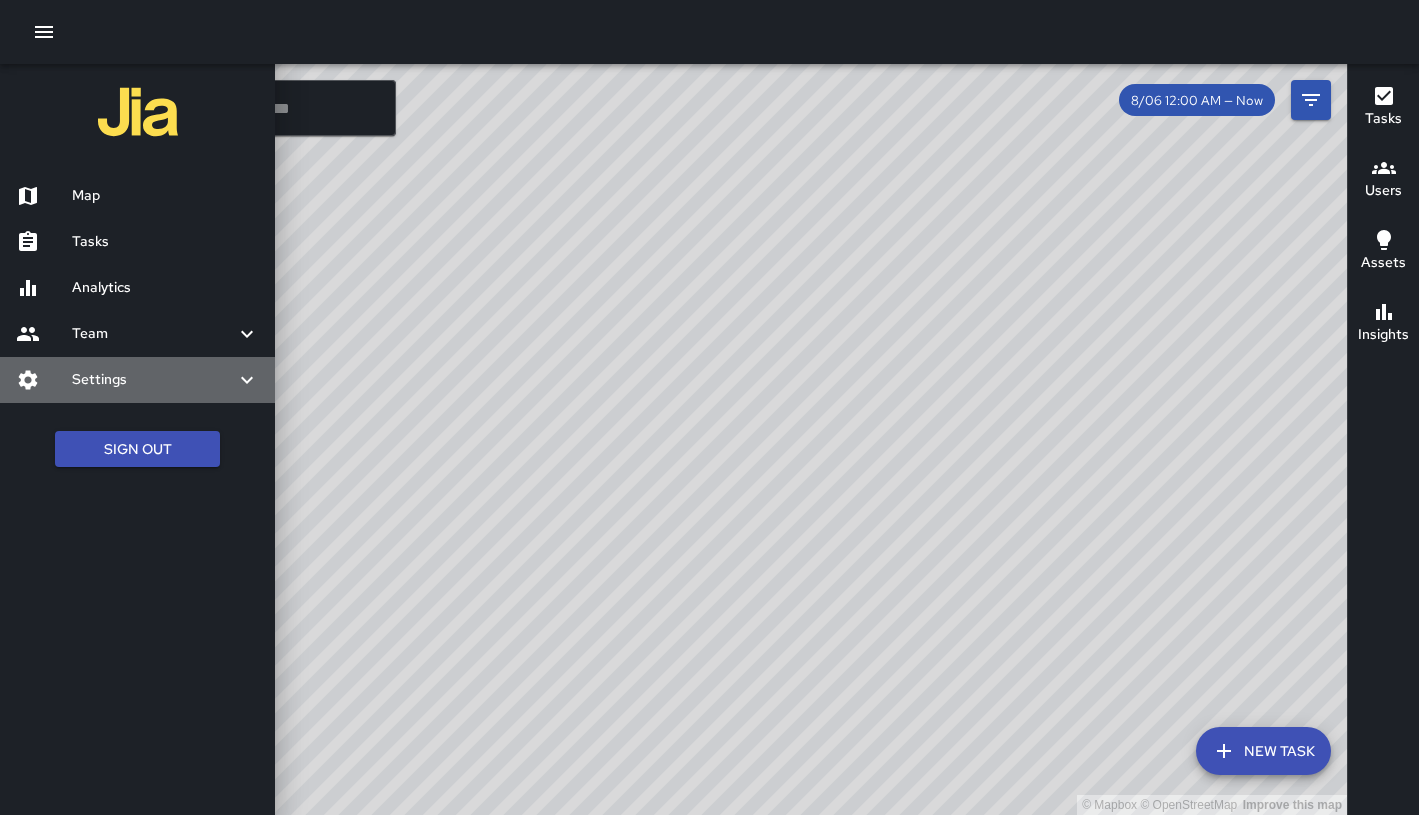 click on "Settings" at bounding box center [153, 380] 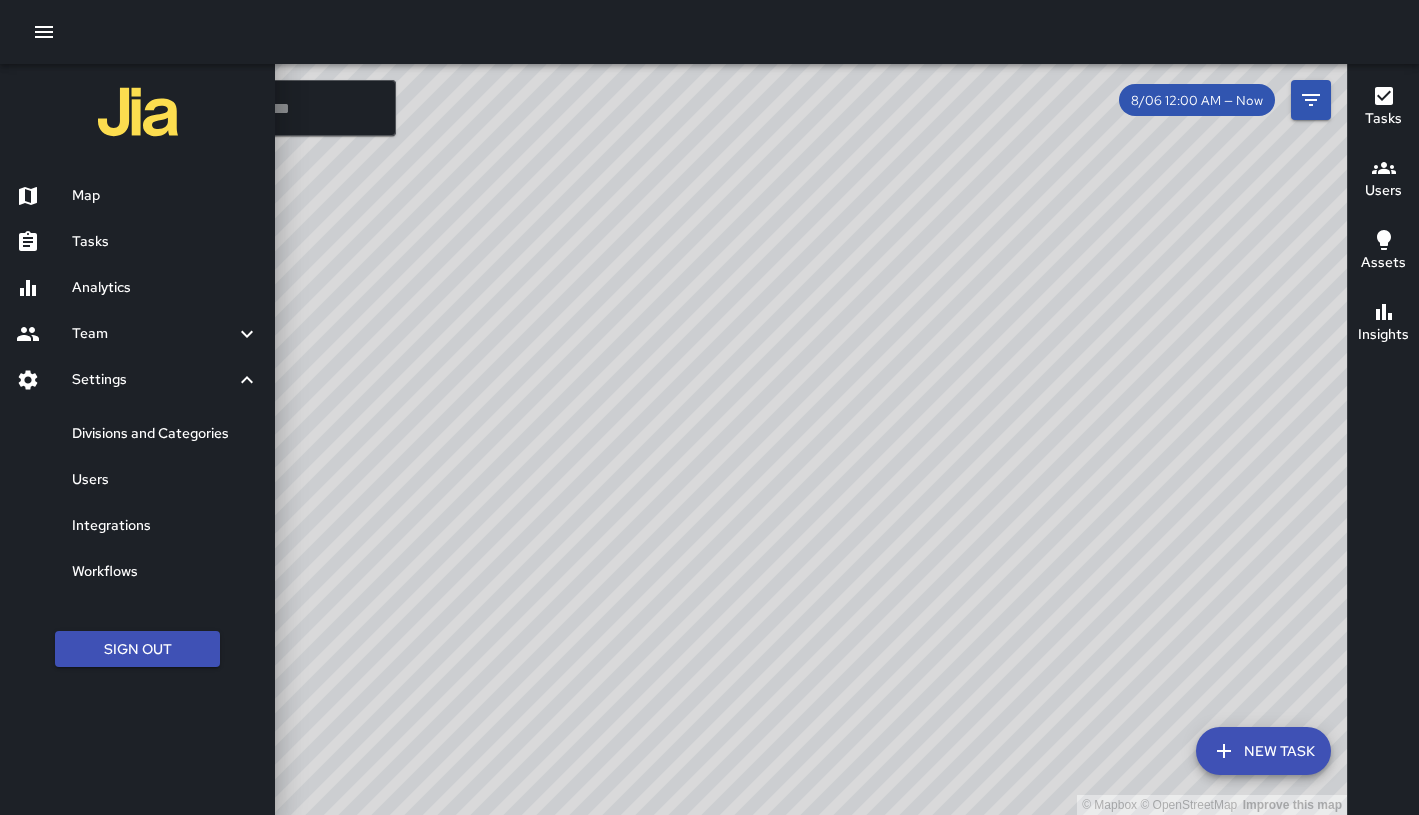 click on "Divisions and Categories" at bounding box center [165, 434] 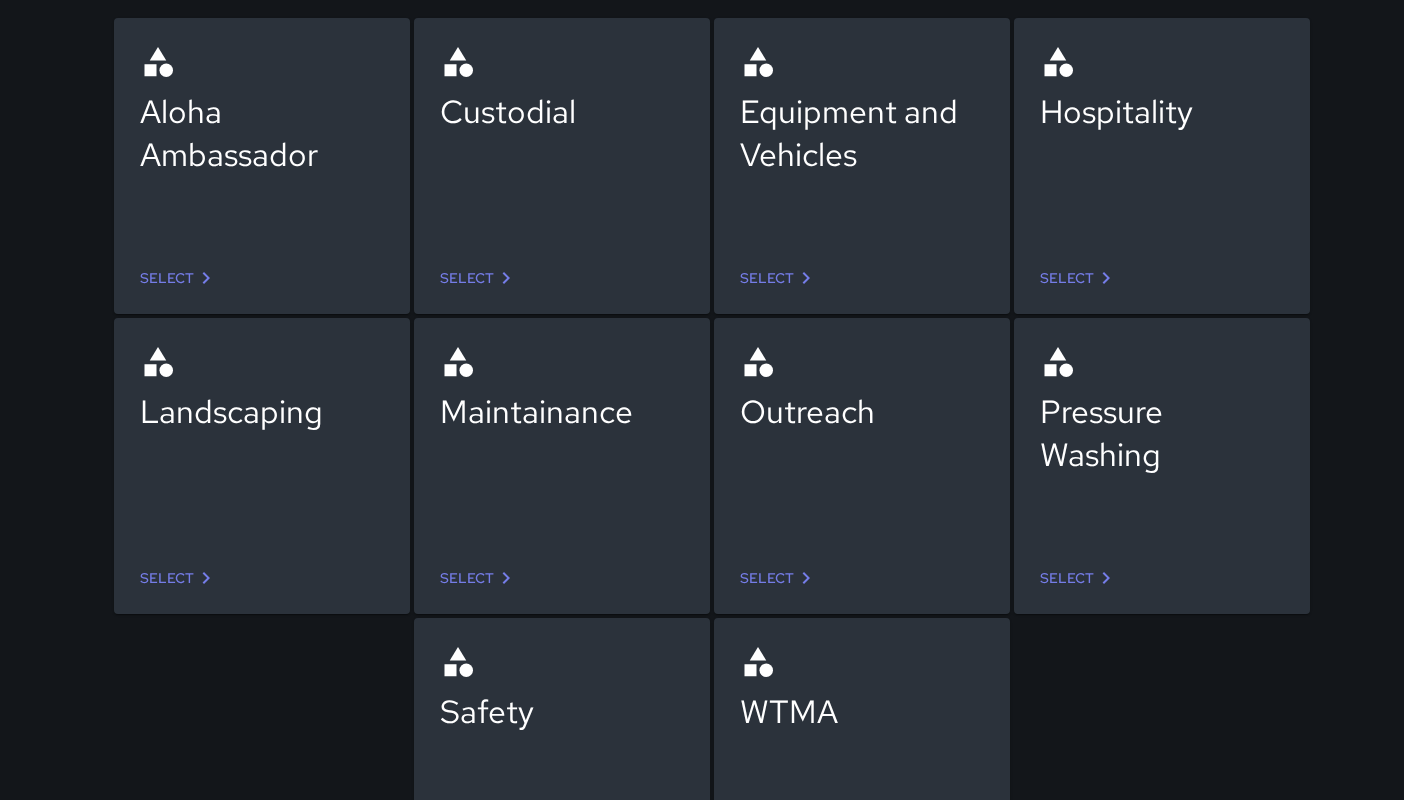 scroll, scrollTop: 132, scrollLeft: 0, axis: vertical 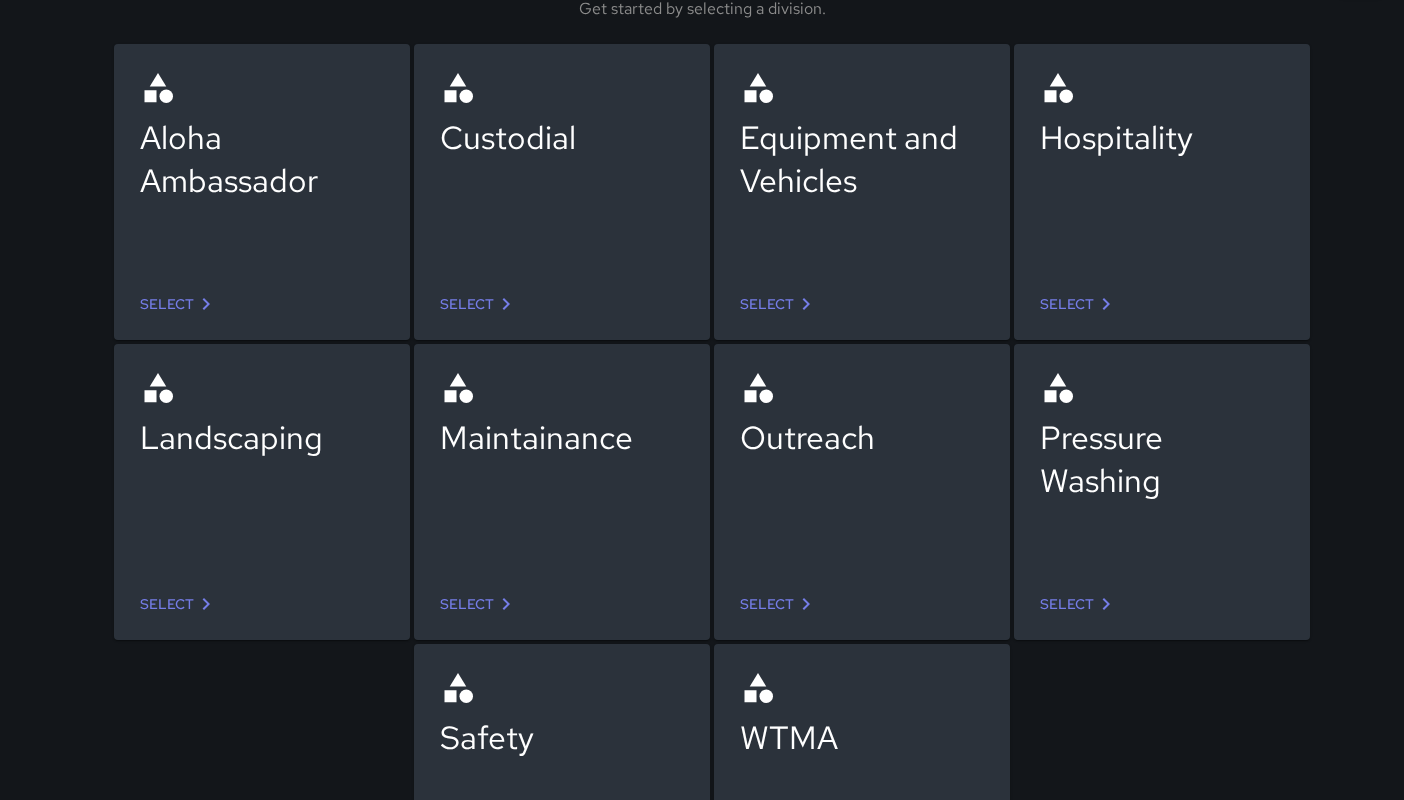 click on "Select" at bounding box center (479, 604) 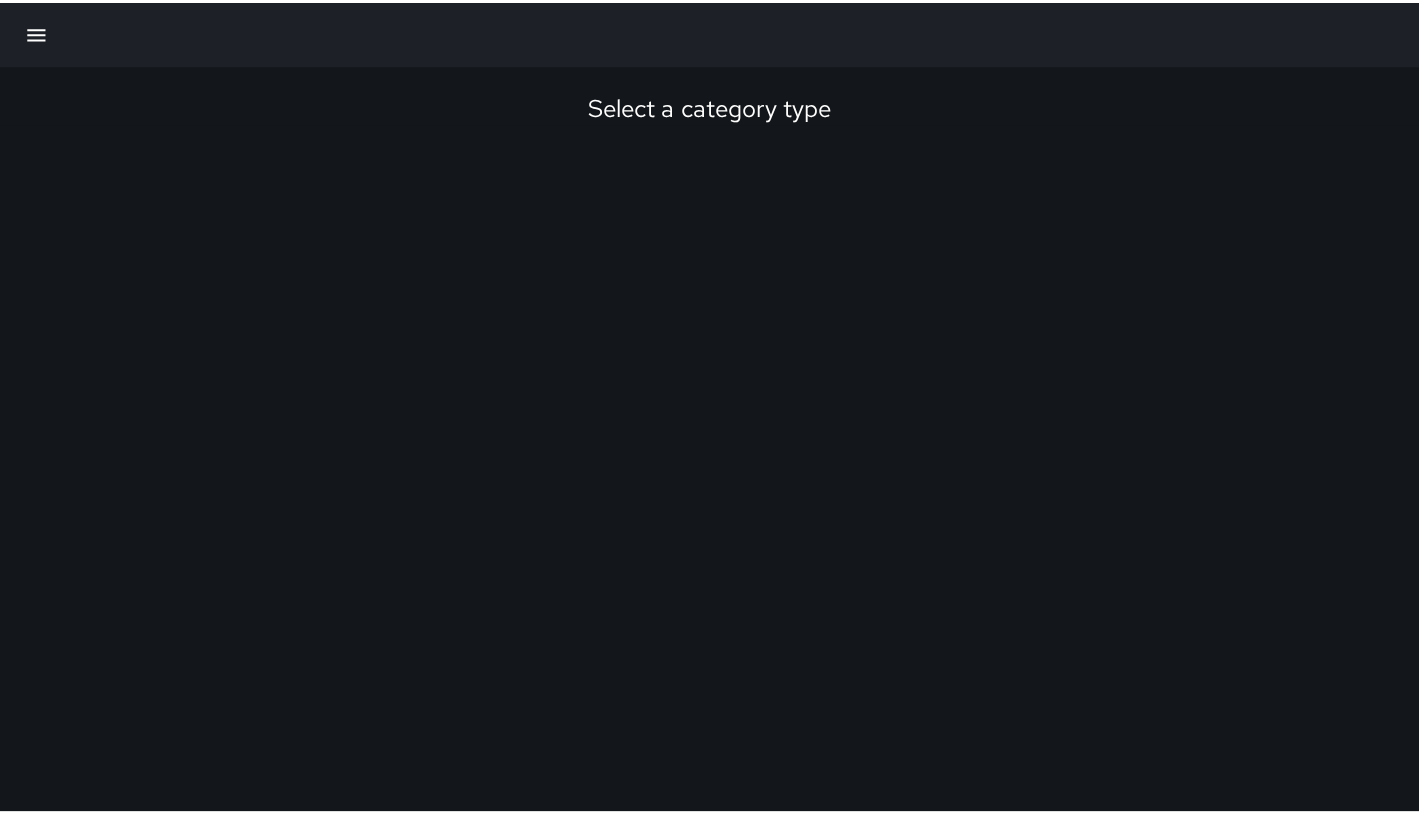 scroll, scrollTop: 0, scrollLeft: 0, axis: both 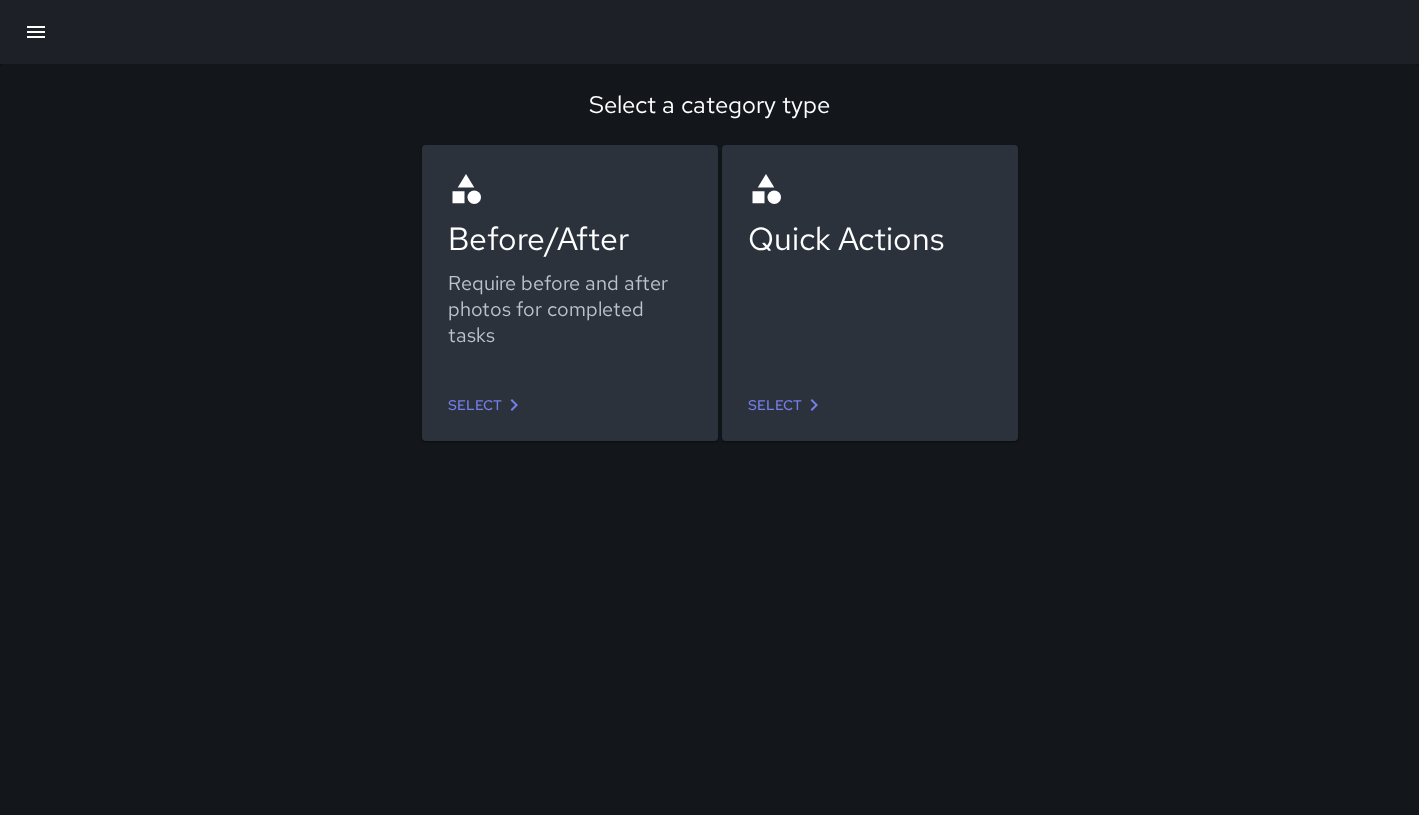 click on "Select" at bounding box center [487, 405] 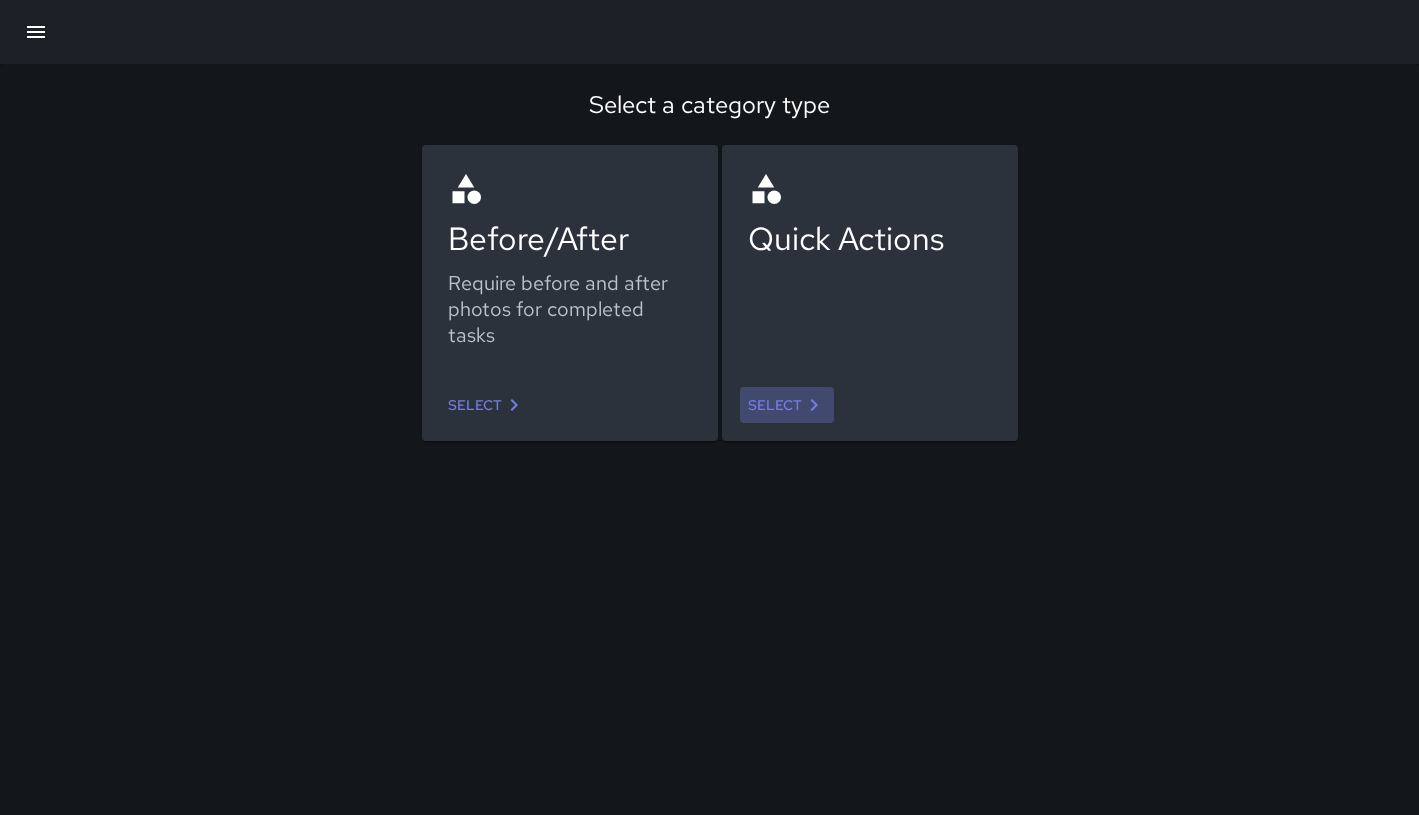 click on "Select" at bounding box center (787, 405) 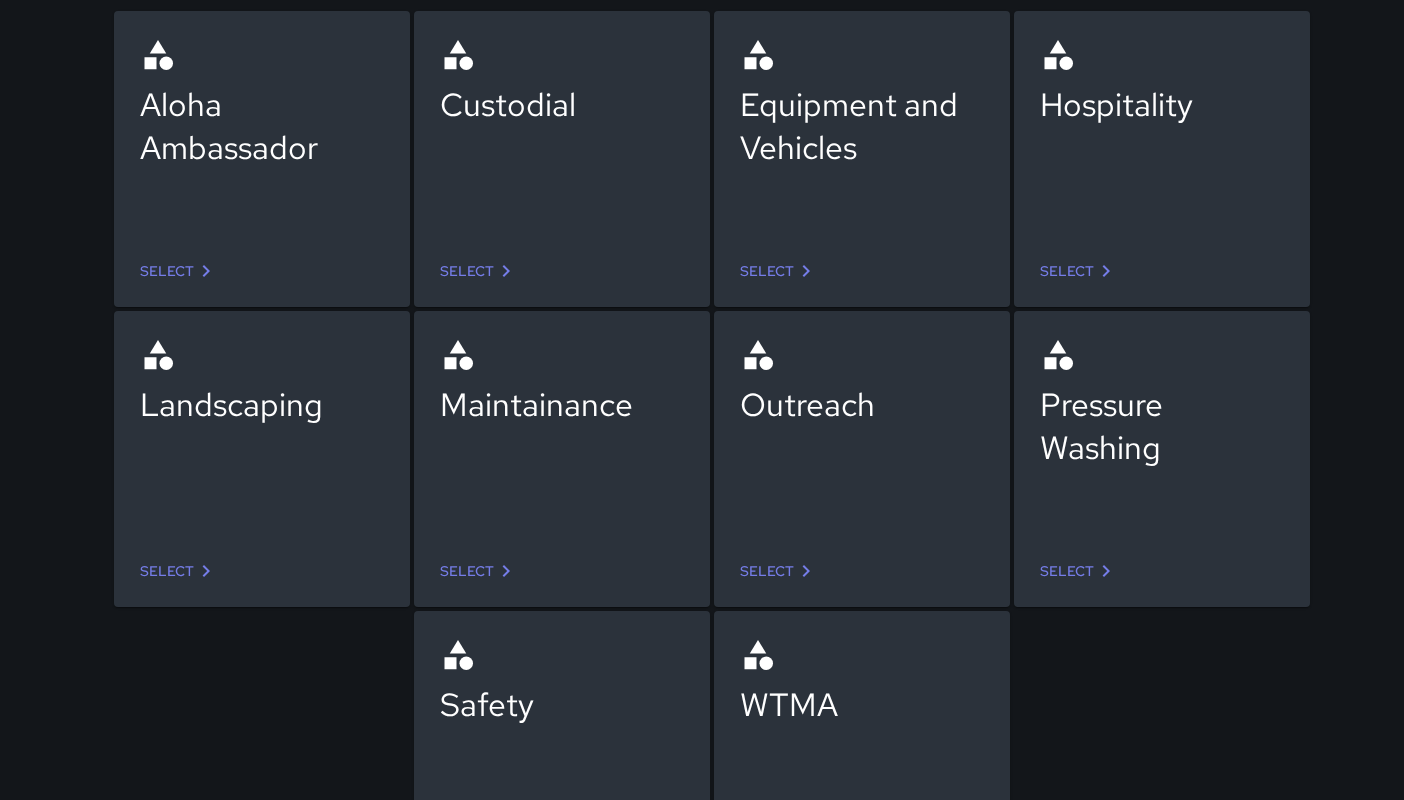 scroll, scrollTop: 166, scrollLeft: 0, axis: vertical 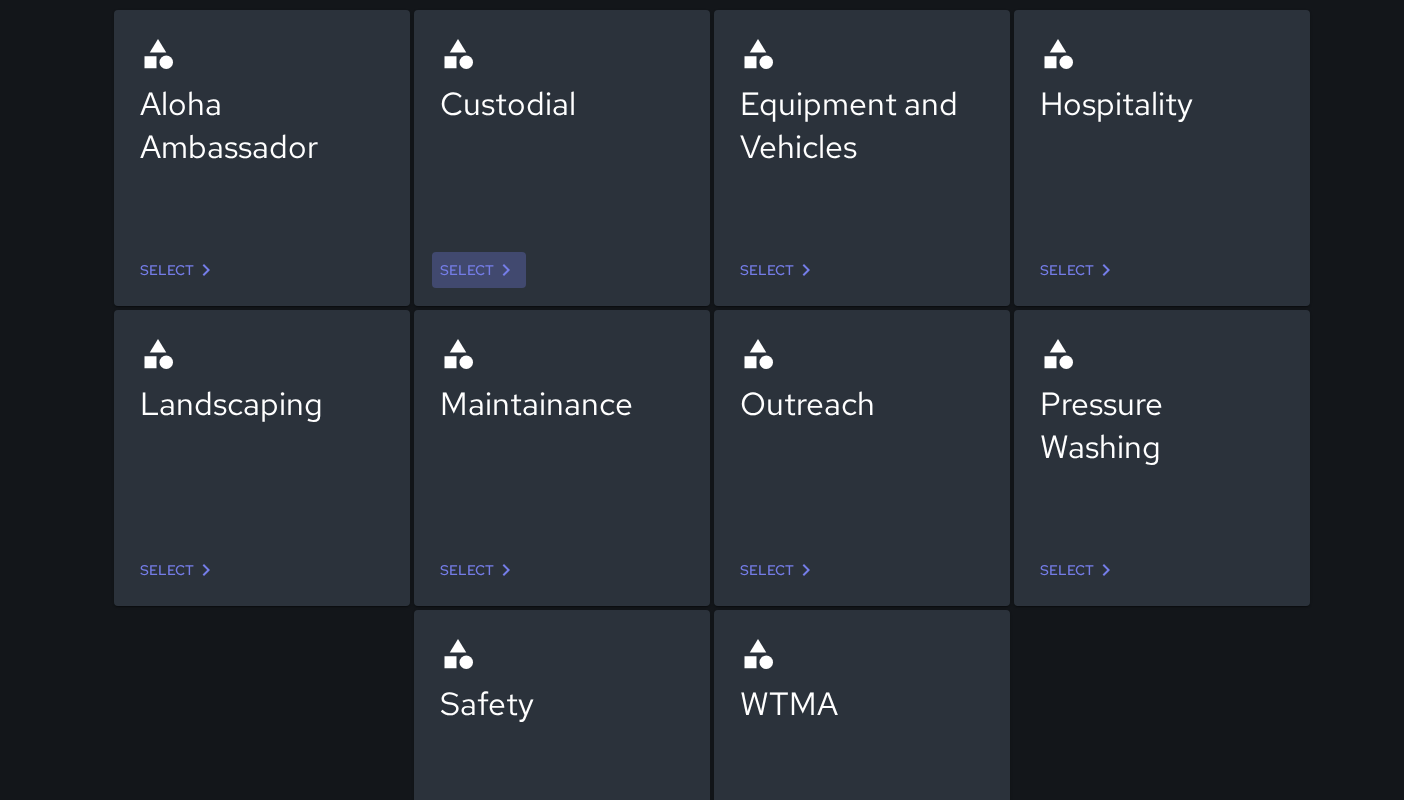 click on "Select" at bounding box center [479, 270] 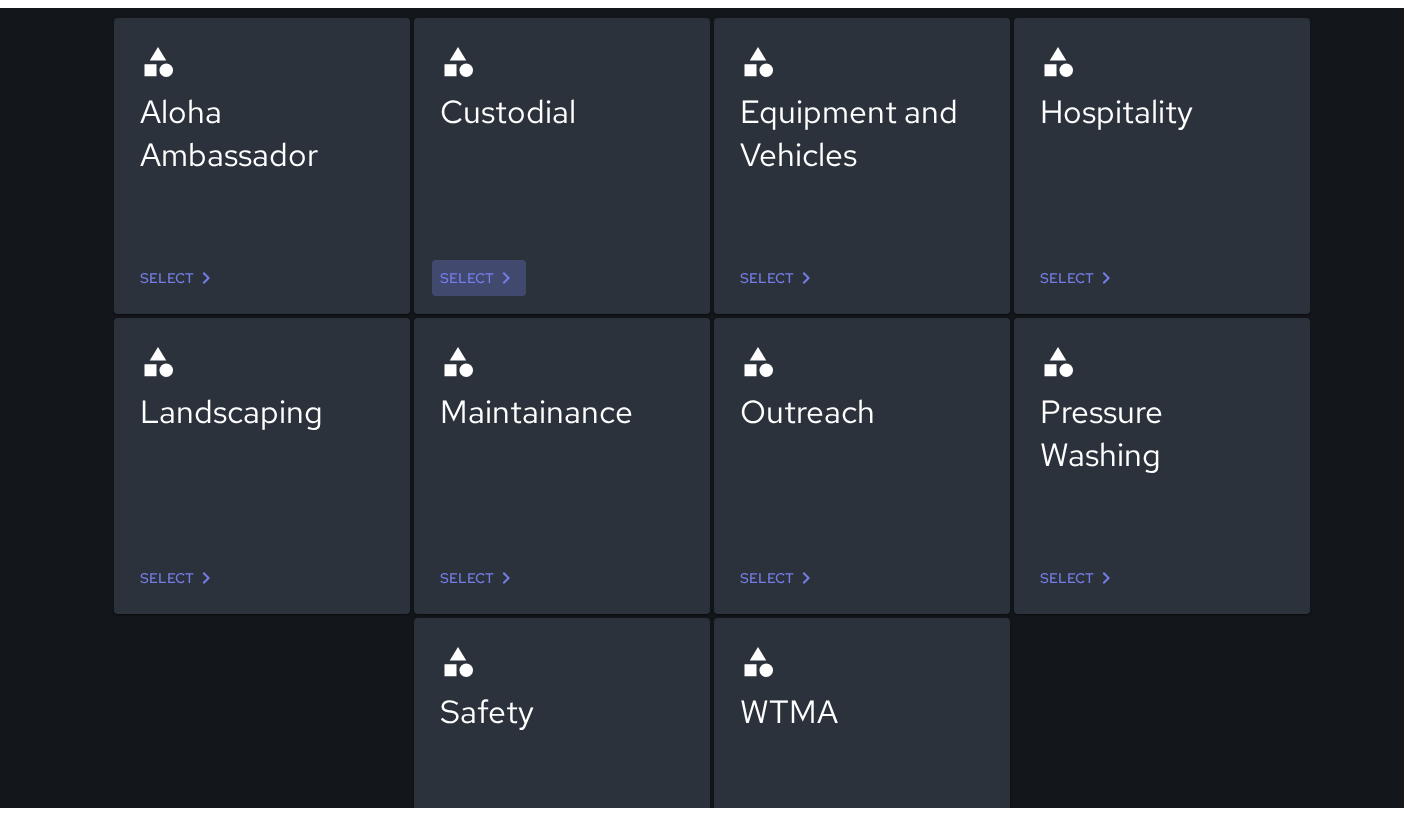 scroll, scrollTop: 0, scrollLeft: 0, axis: both 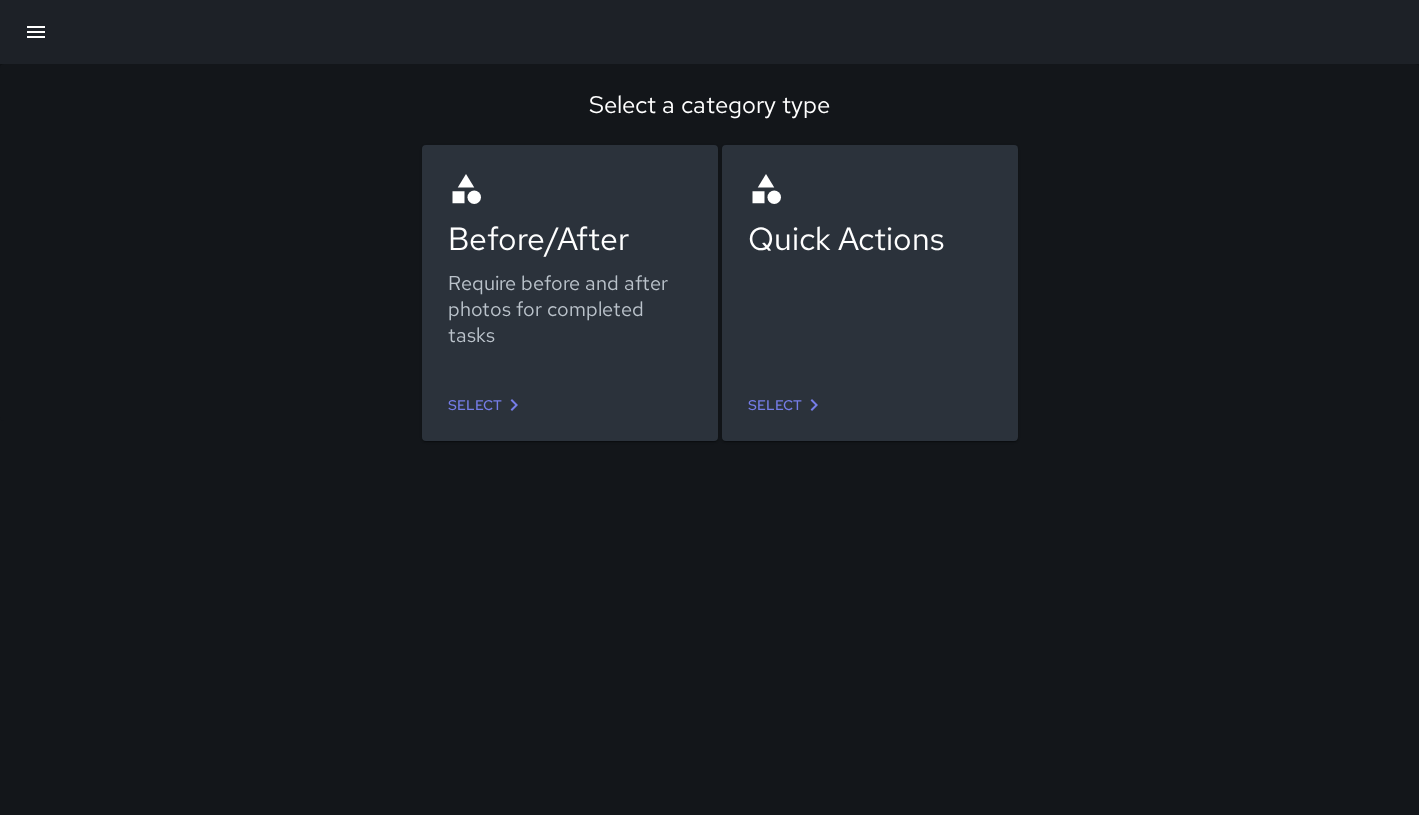 click 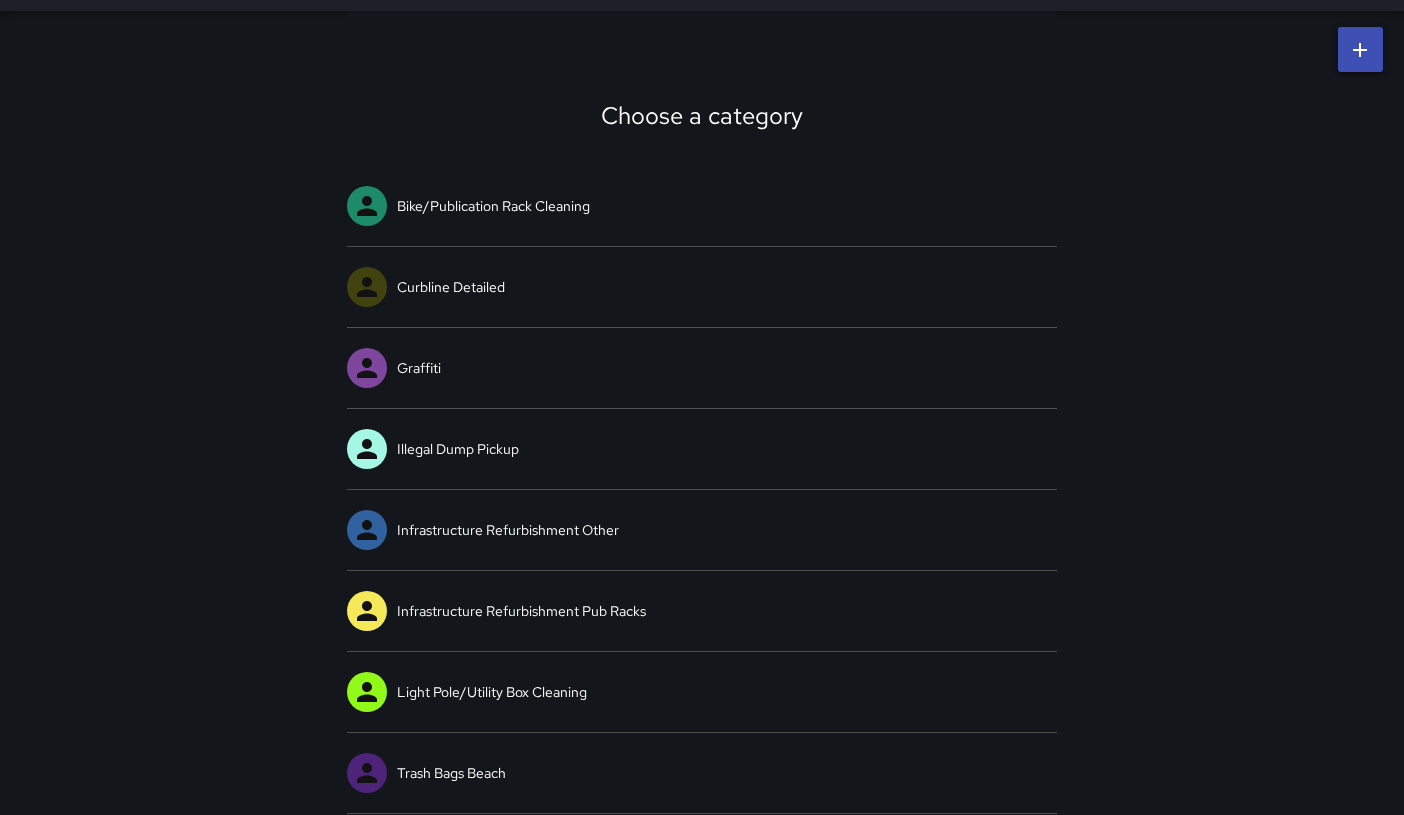 scroll, scrollTop: 0, scrollLeft: 0, axis: both 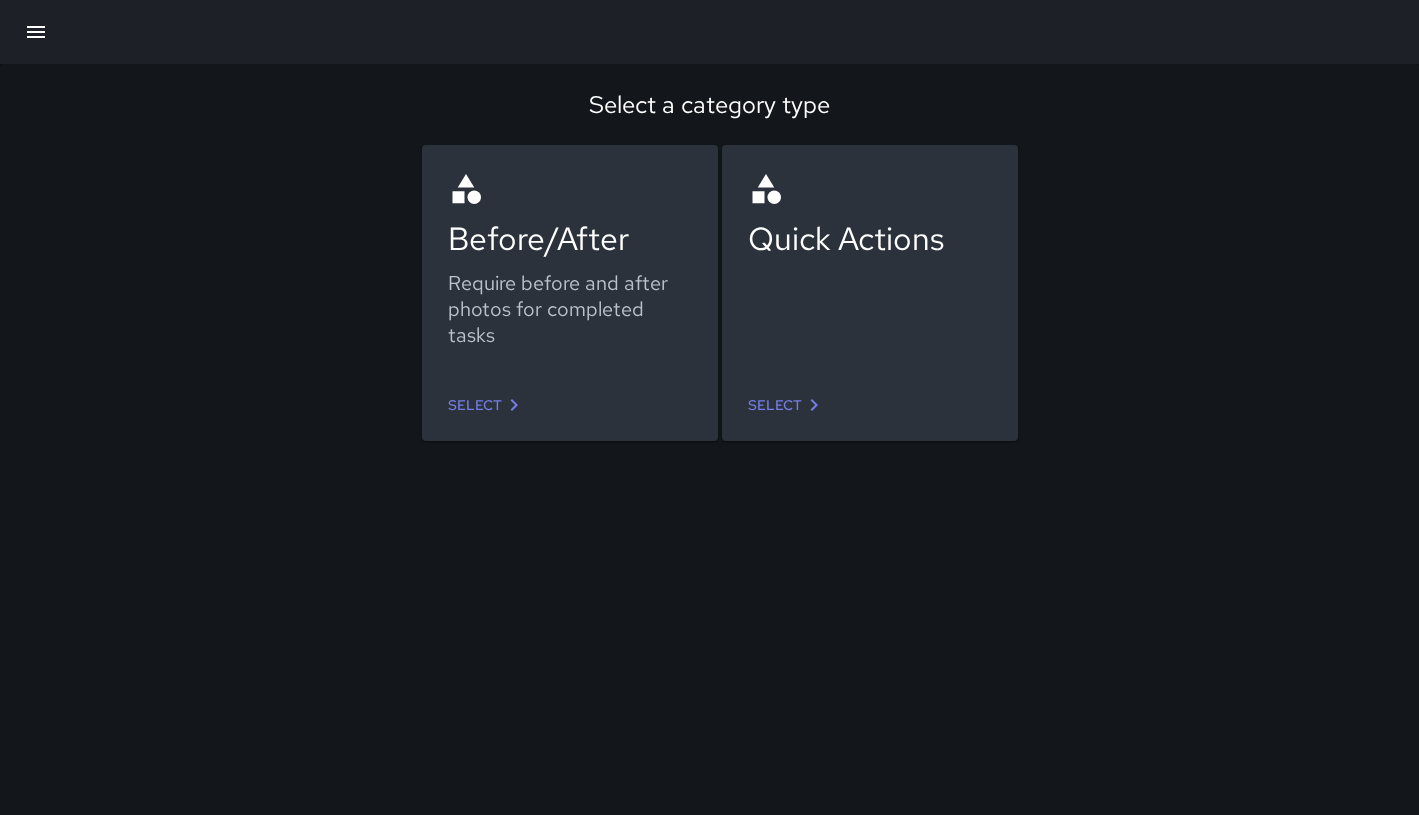 click on "Quick Actions" at bounding box center (870, 267) 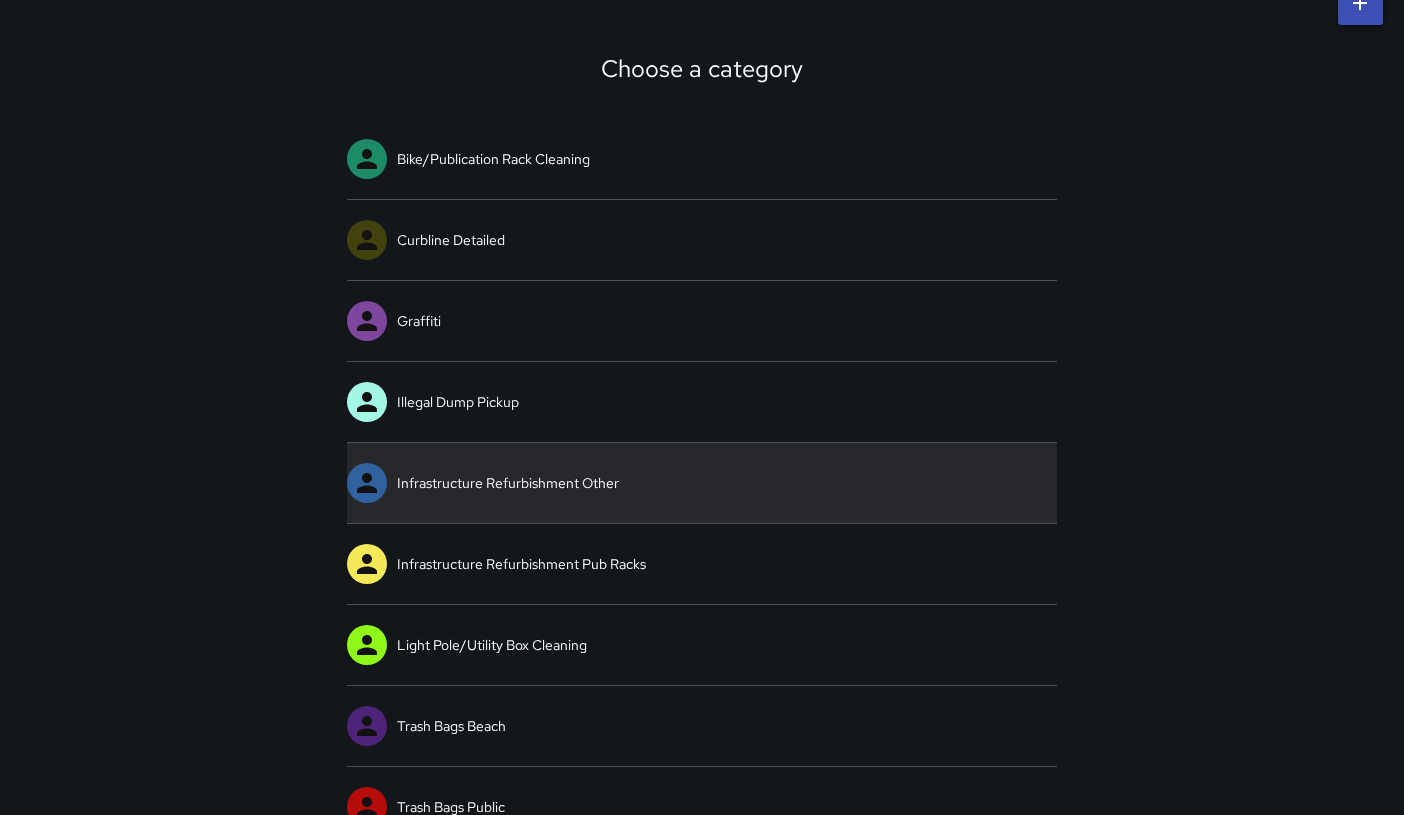 scroll, scrollTop: 0, scrollLeft: 0, axis: both 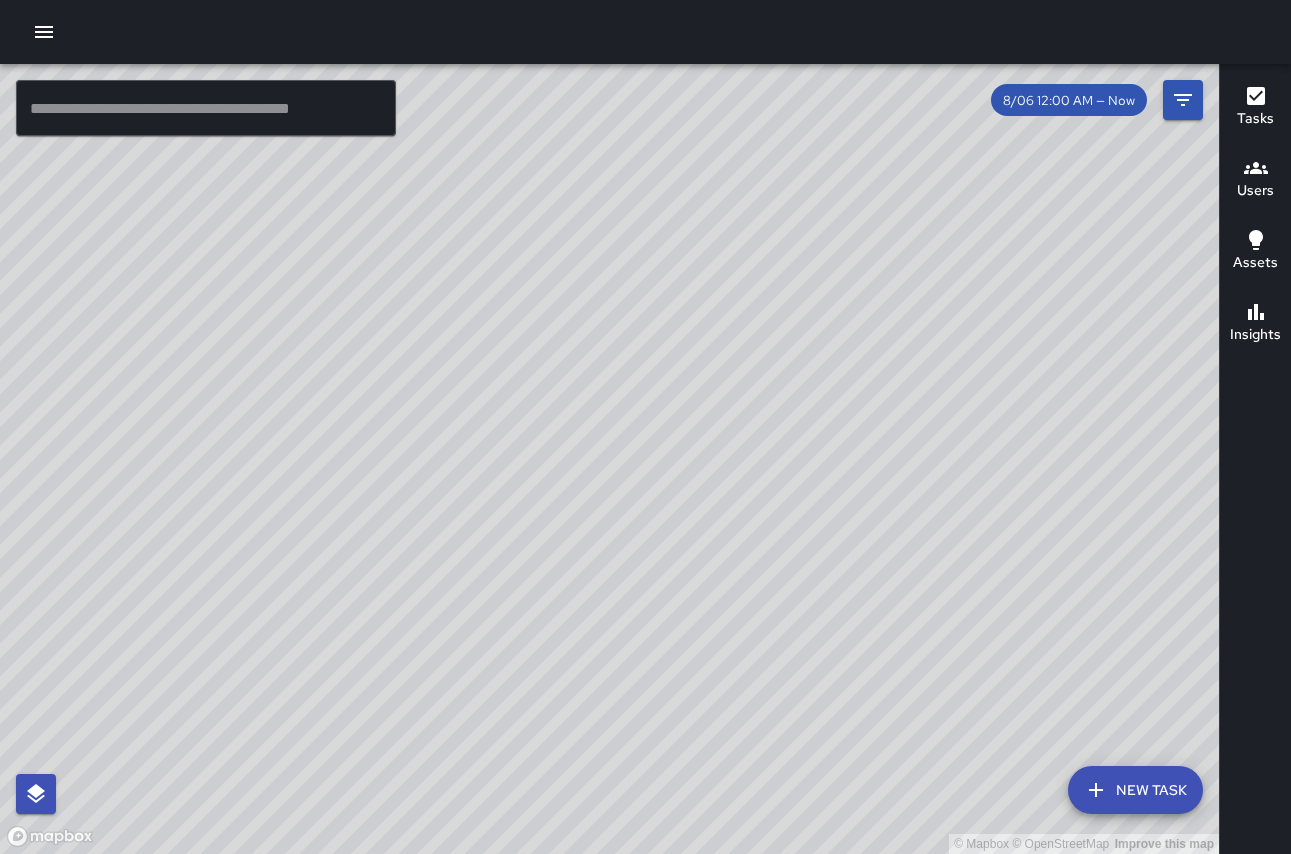 click 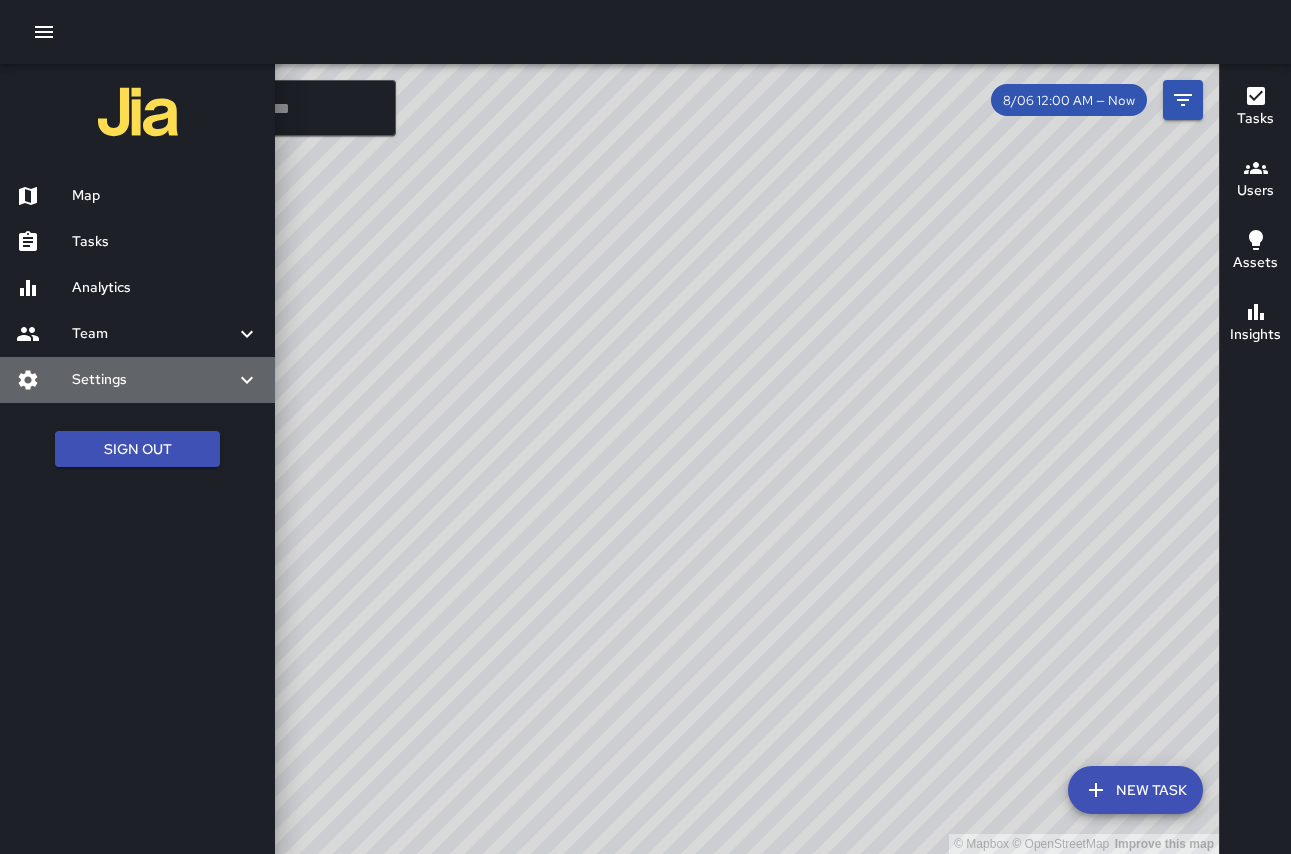 click on "Settings" at bounding box center (153, 380) 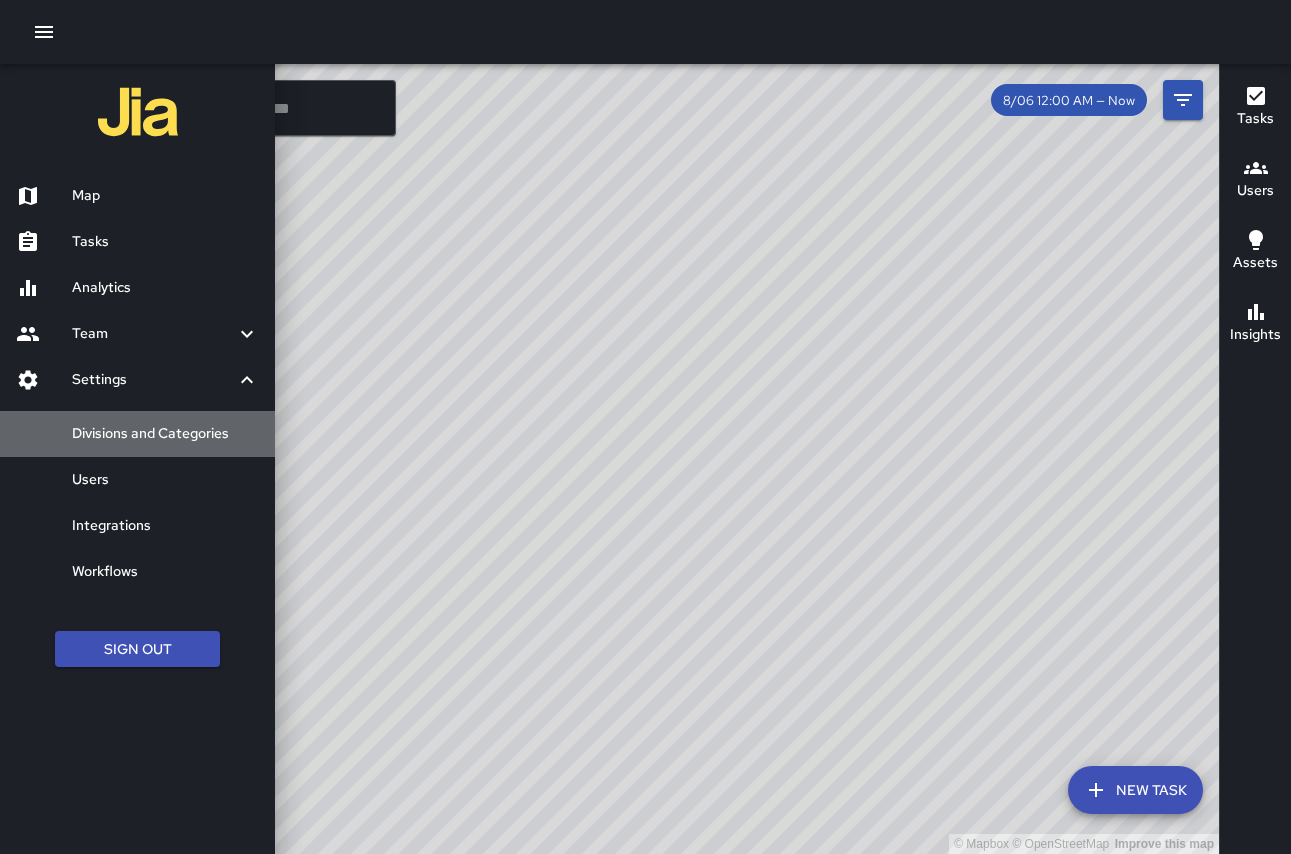 click on "Divisions and Categories" at bounding box center [165, 434] 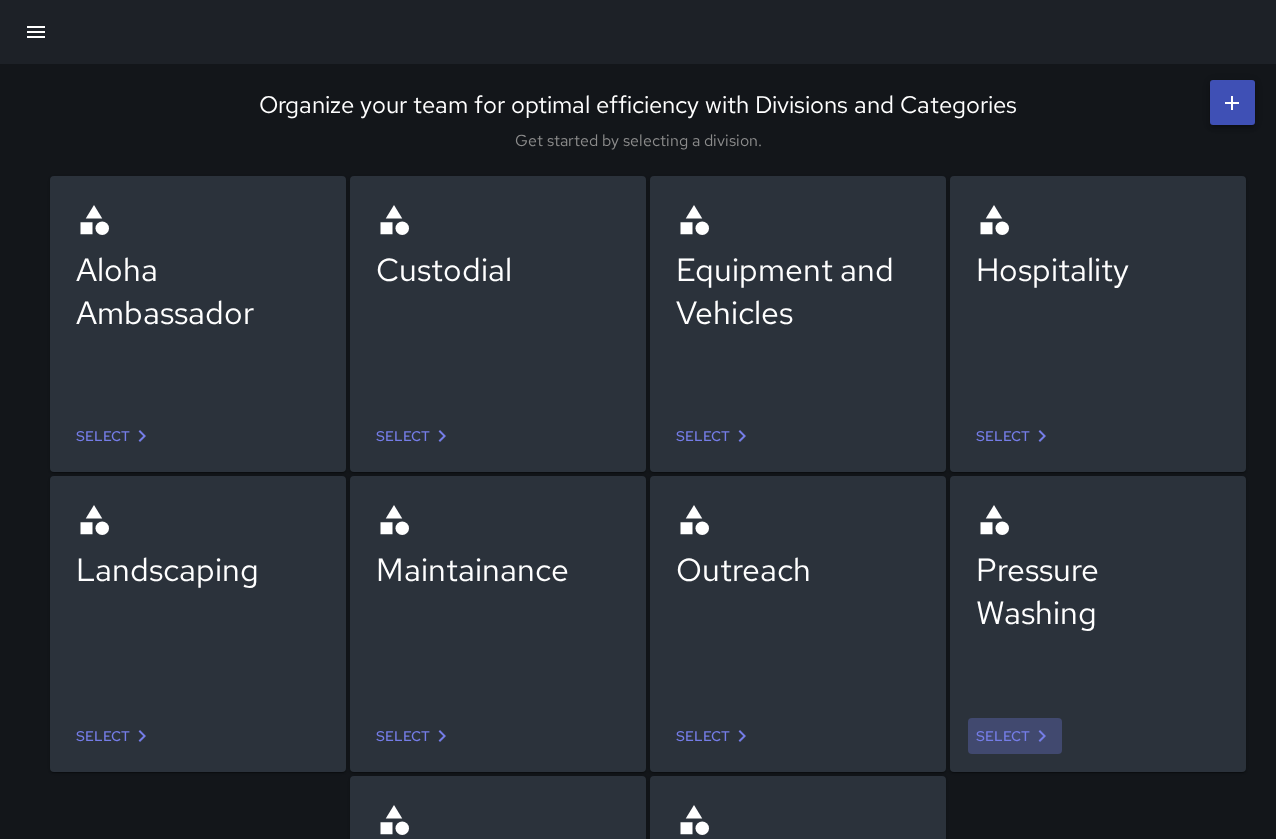 click on "Select" at bounding box center (1015, 736) 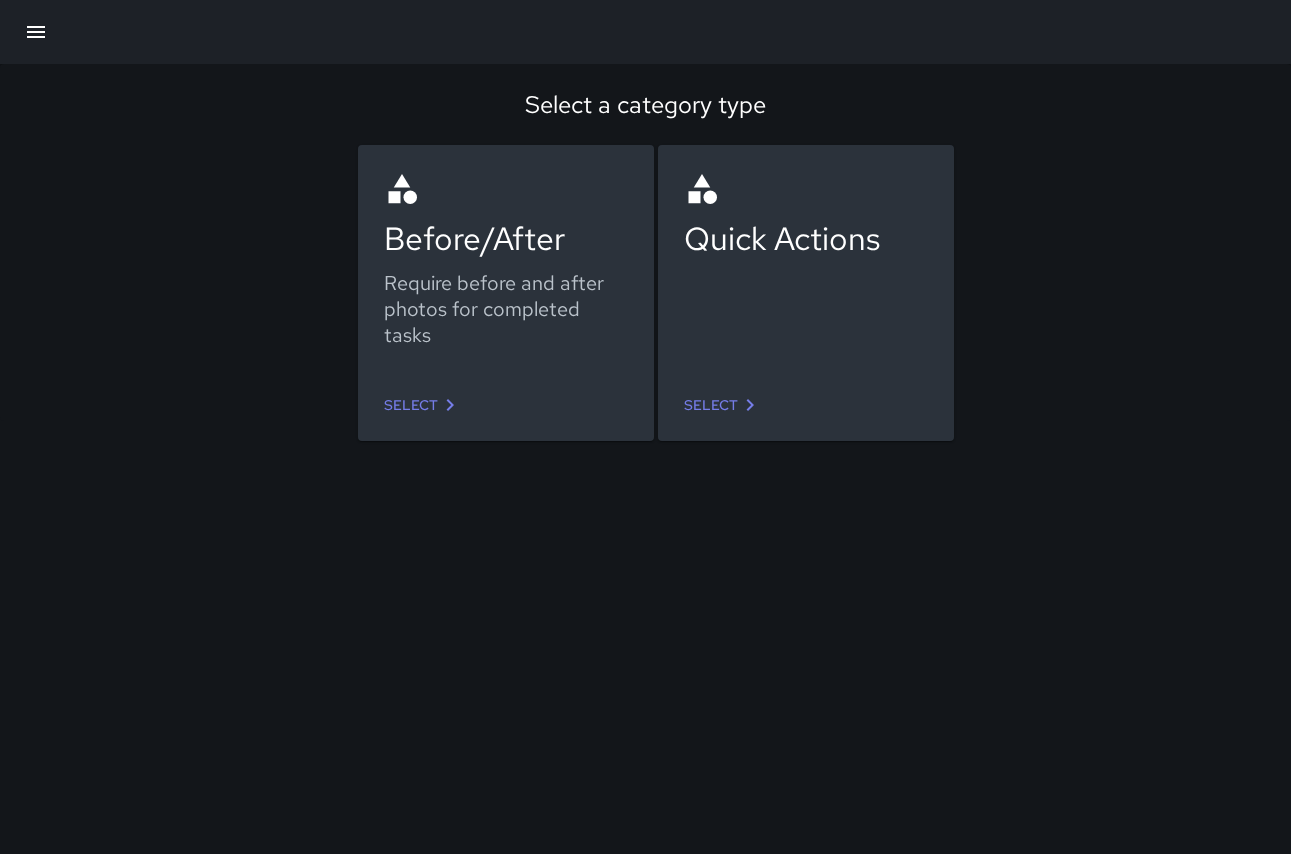 click on "Select" at bounding box center (423, 405) 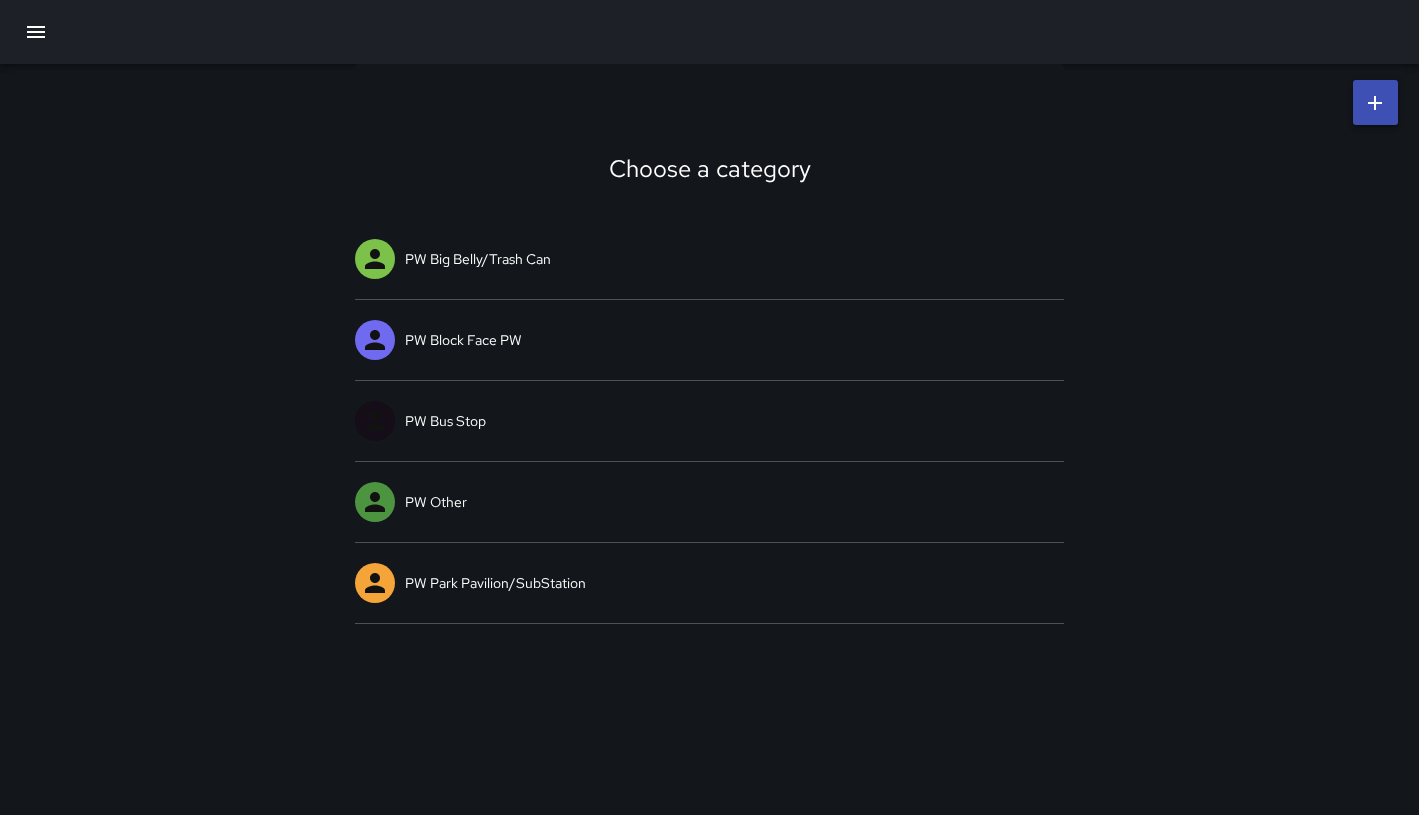 click at bounding box center (36, 32) 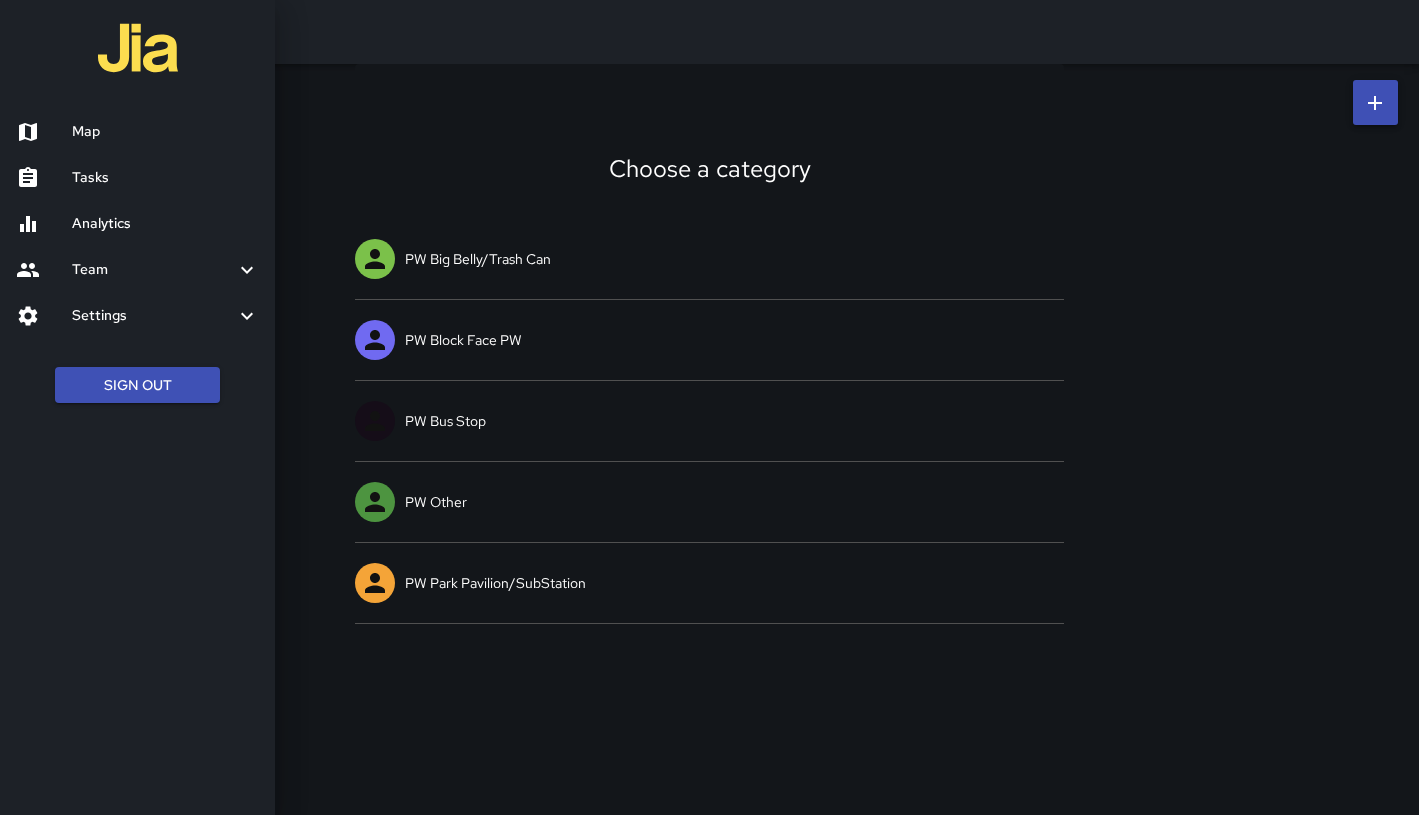 click on "Settings" at bounding box center (137, 316) 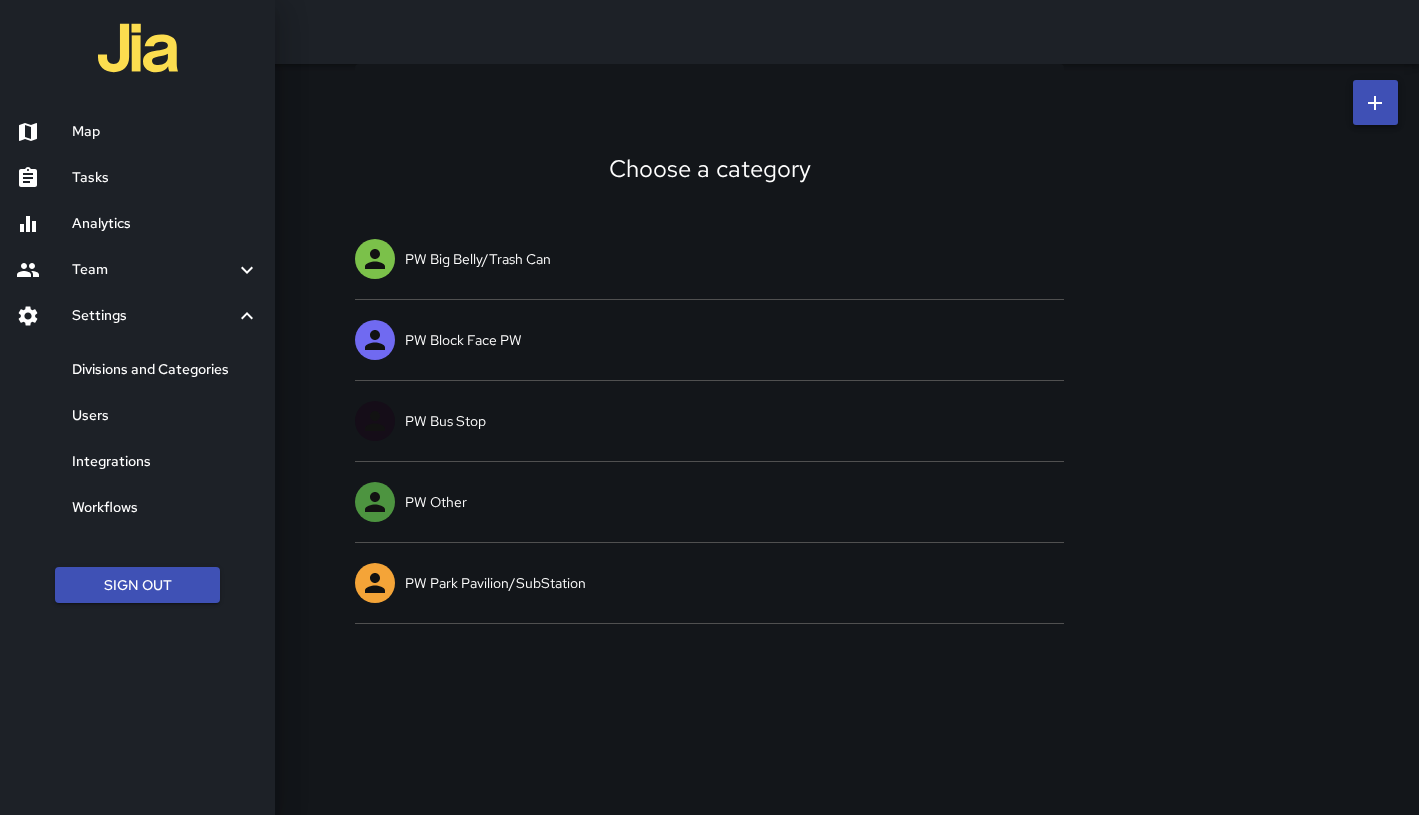 click on "Divisions and Categories" at bounding box center (165, 370) 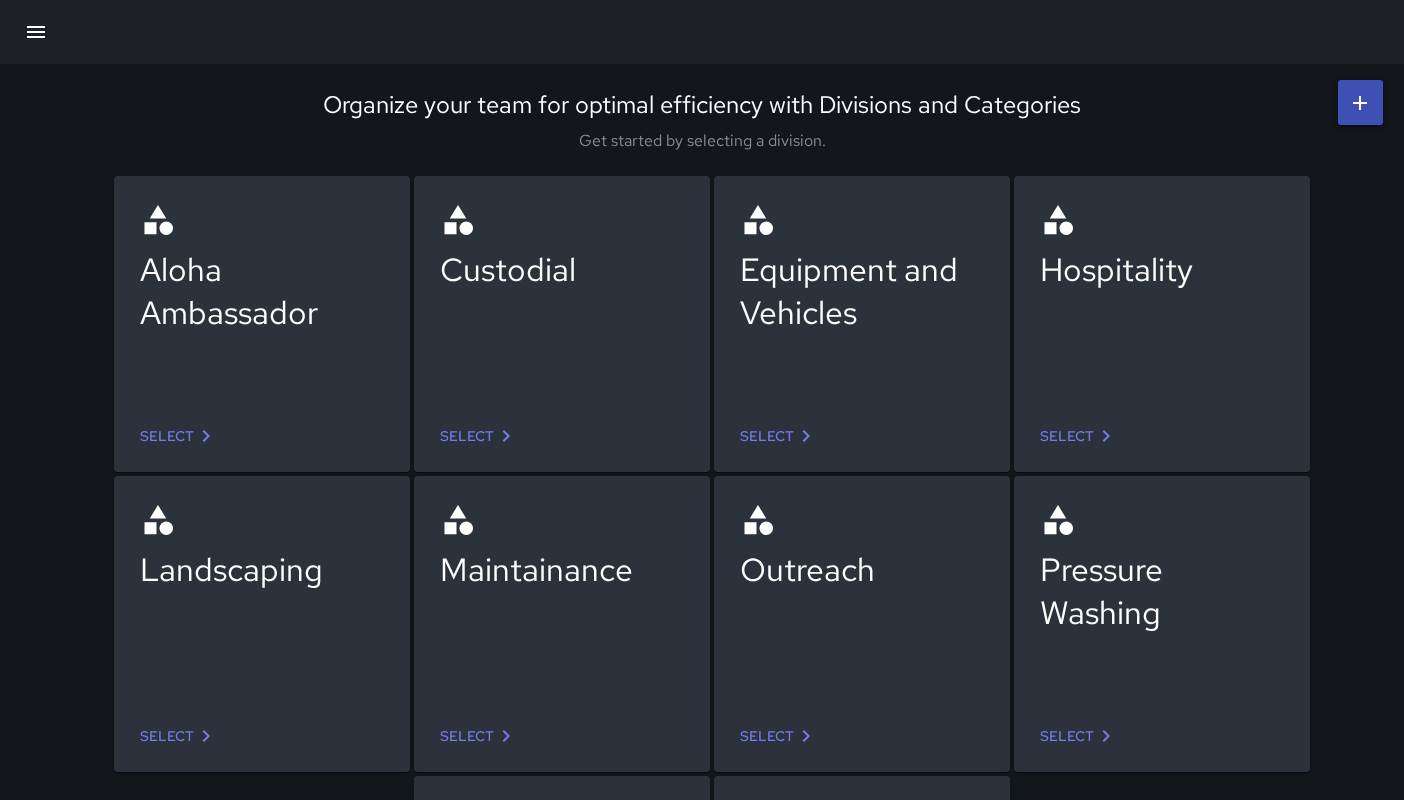 click 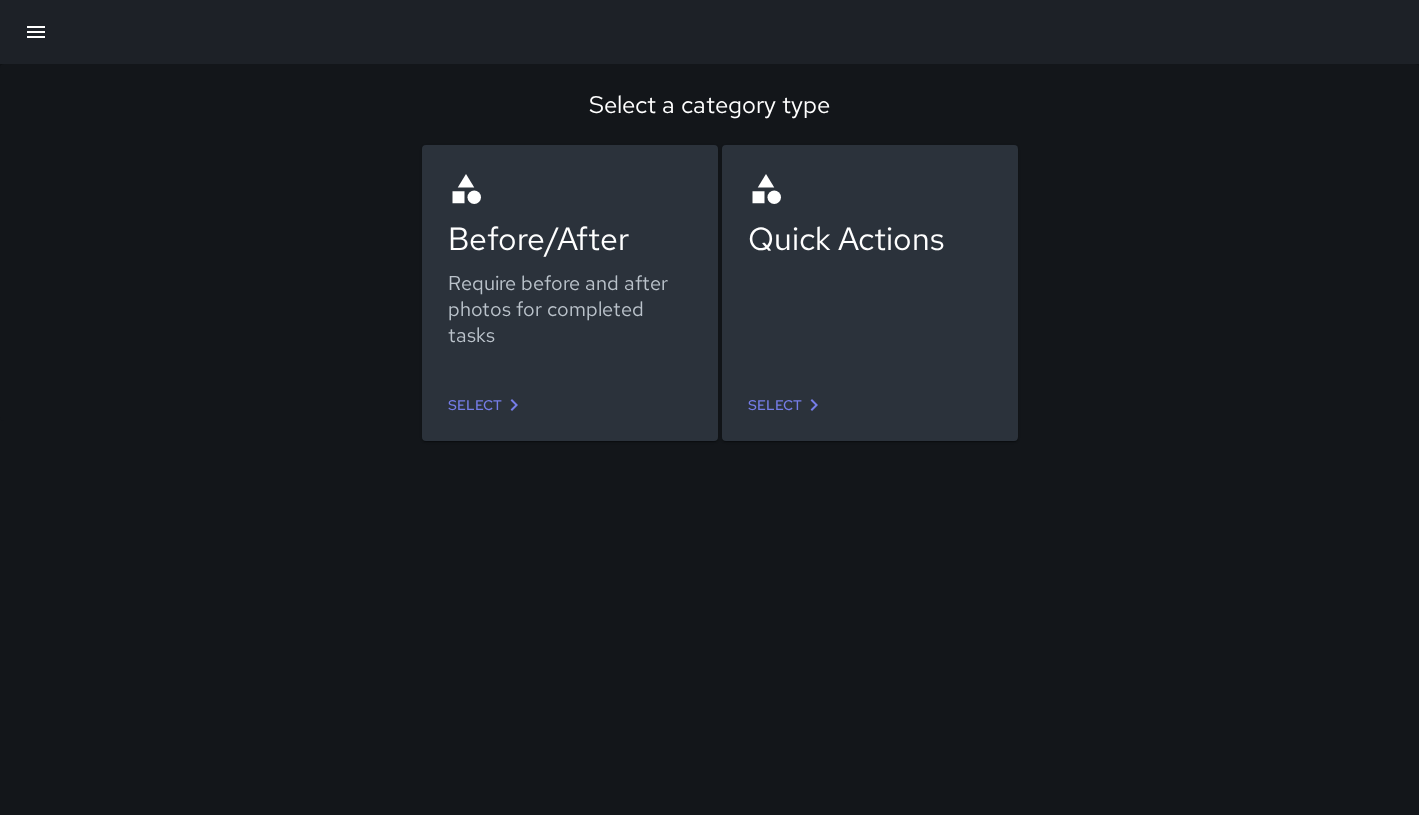 click on "Select" at bounding box center (787, 405) 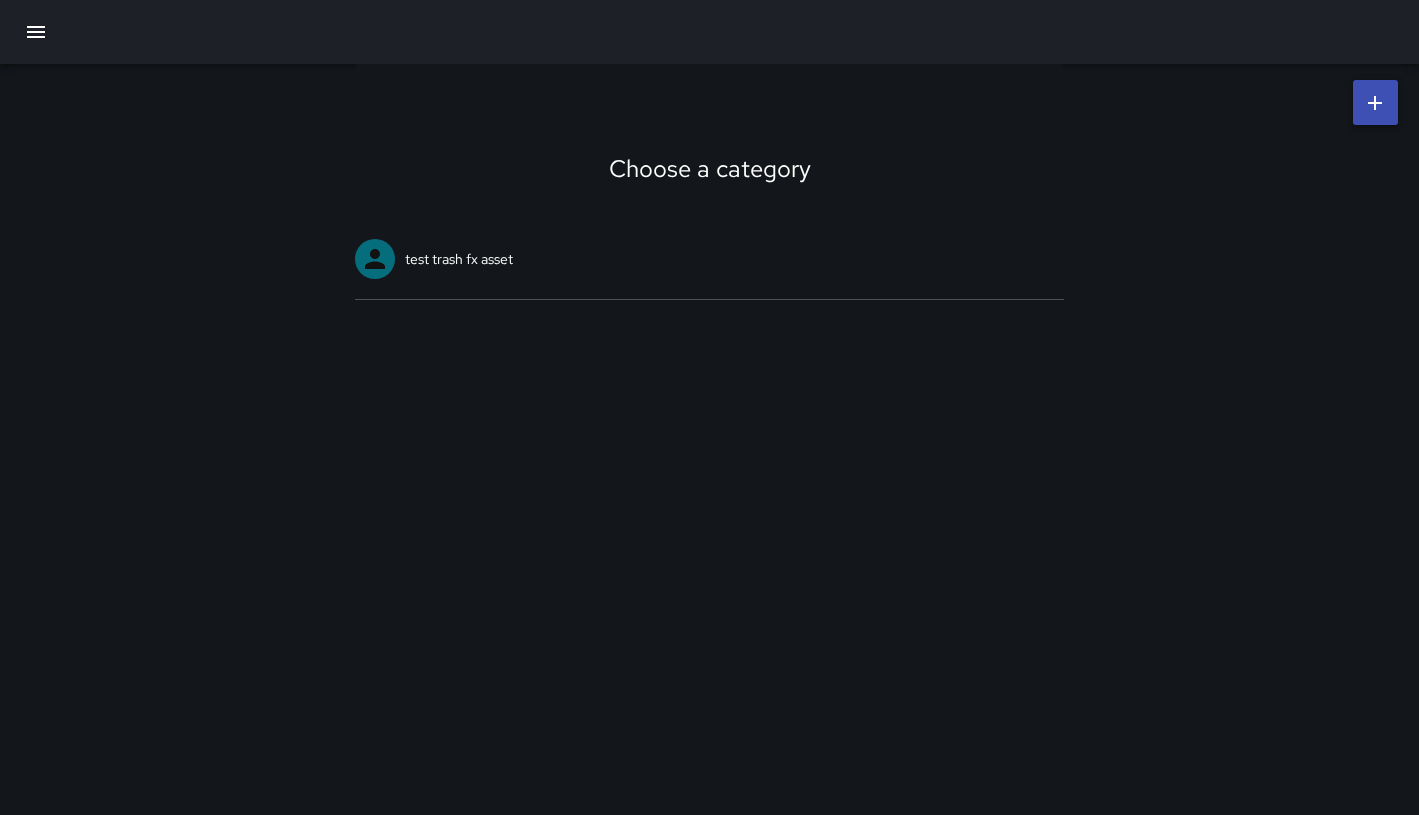 click 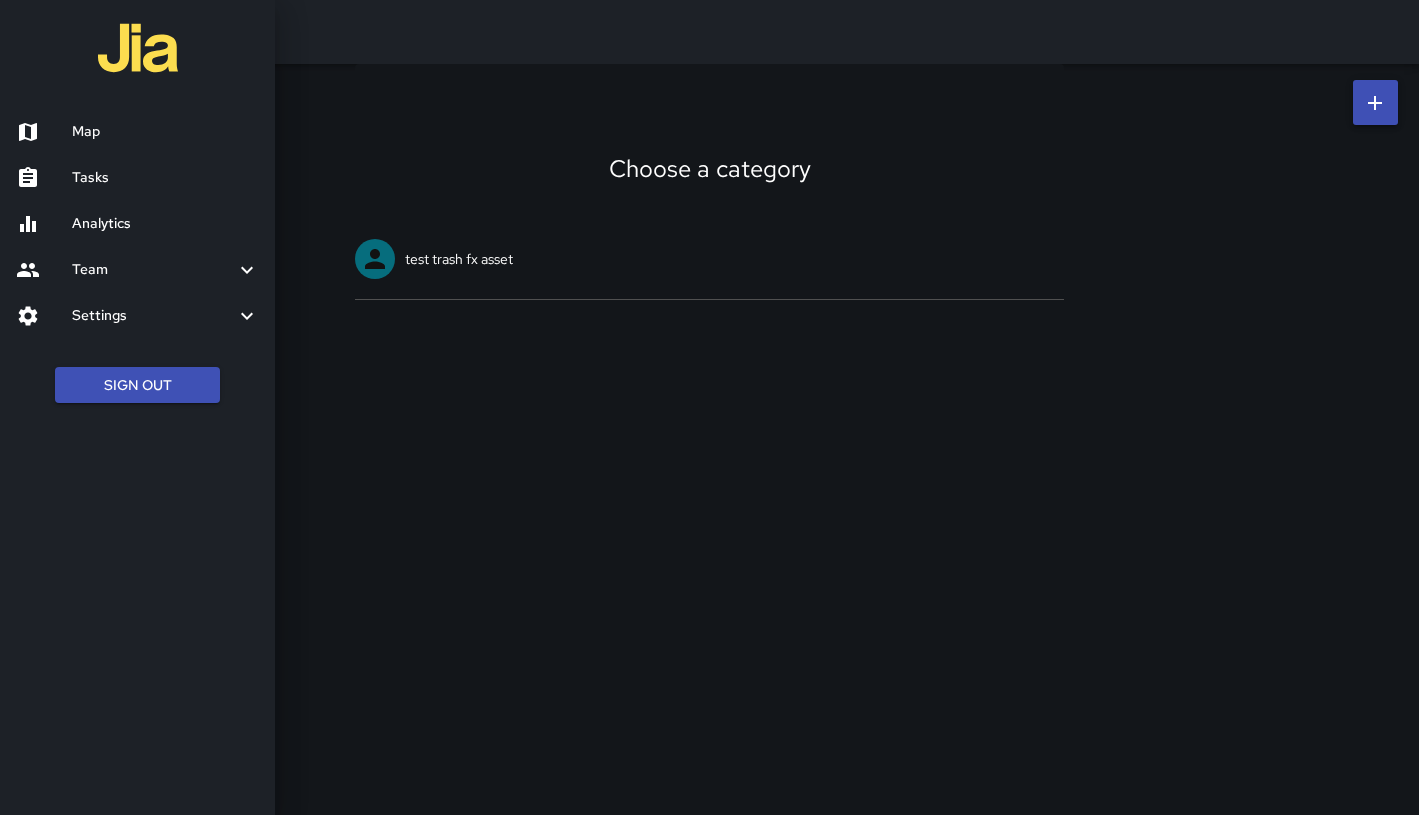 click on "Settings" at bounding box center [153, 316] 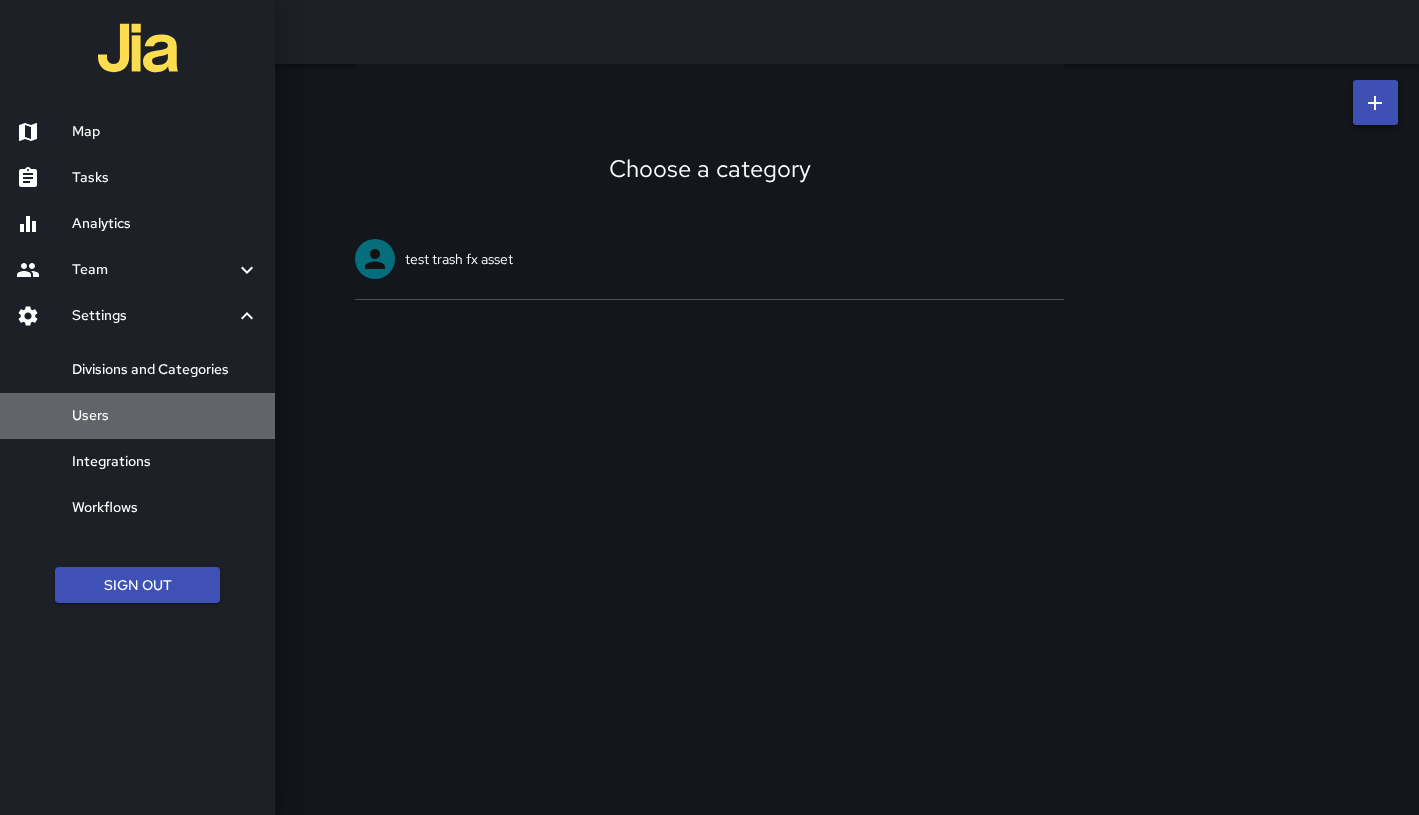 click on "Users" at bounding box center (165, 416) 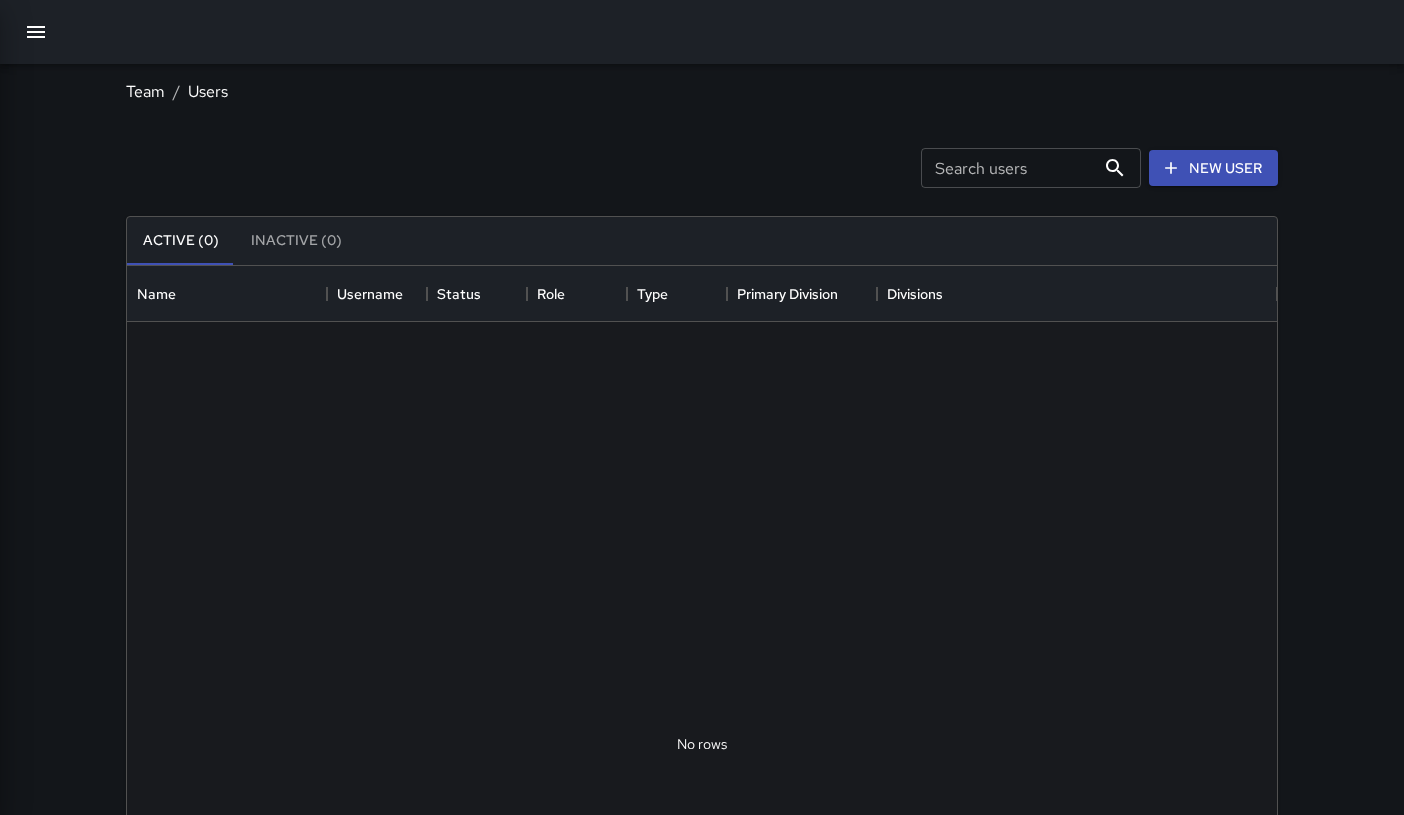 scroll, scrollTop: 16, scrollLeft: 16, axis: both 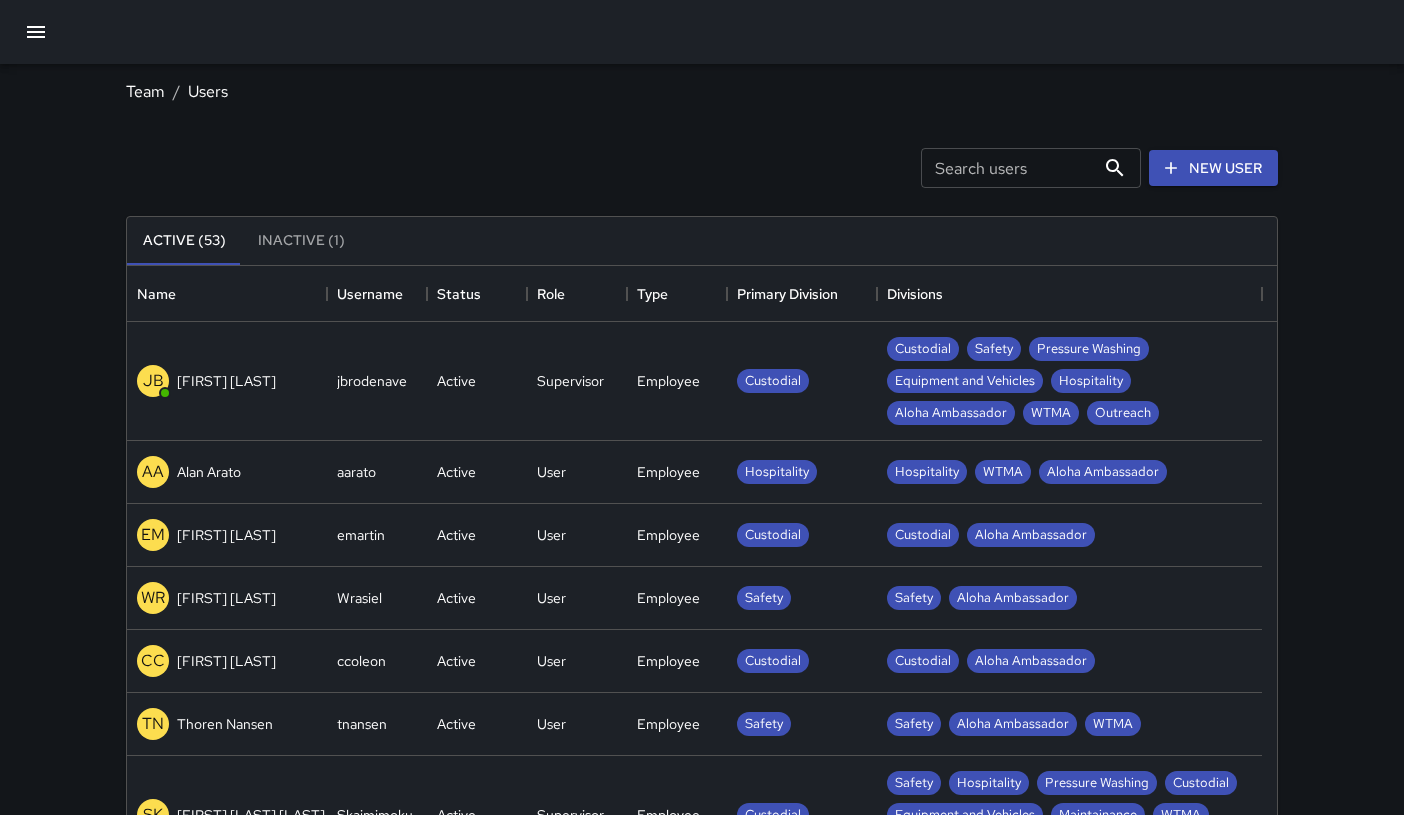 click on "Search users" at bounding box center (1008, 168) 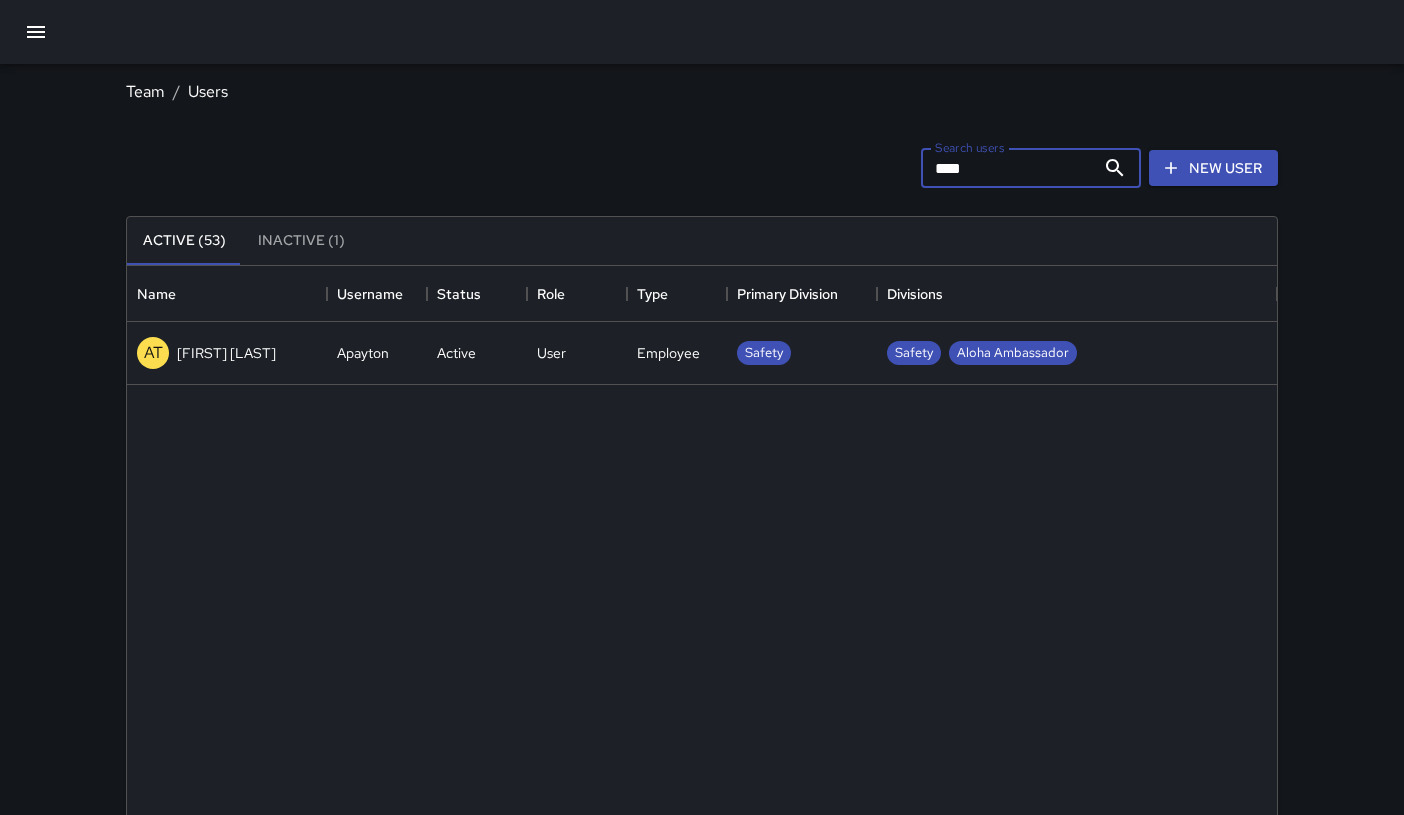 type on "****" 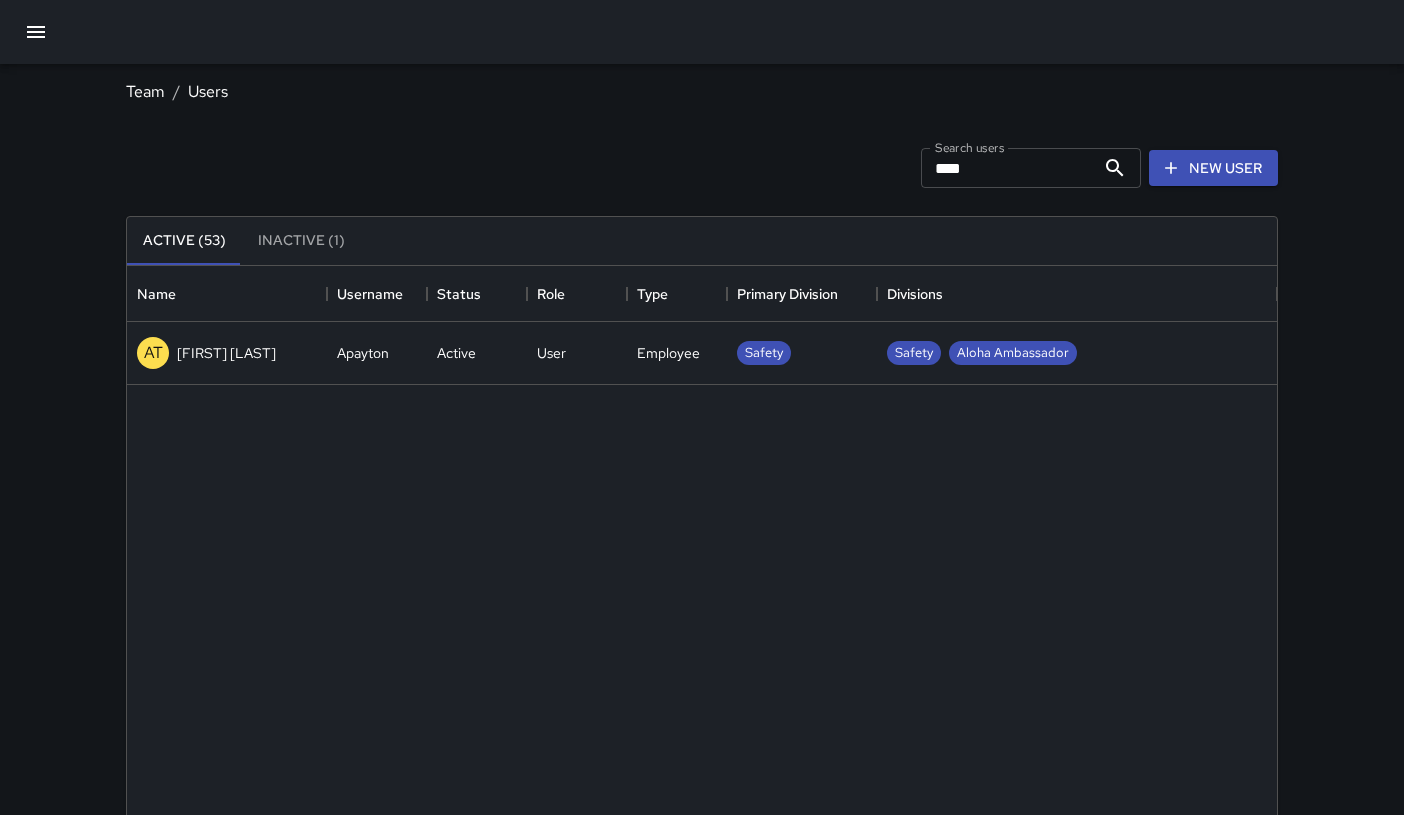 click on "[FIRST] [LAST]" at bounding box center [226, 353] 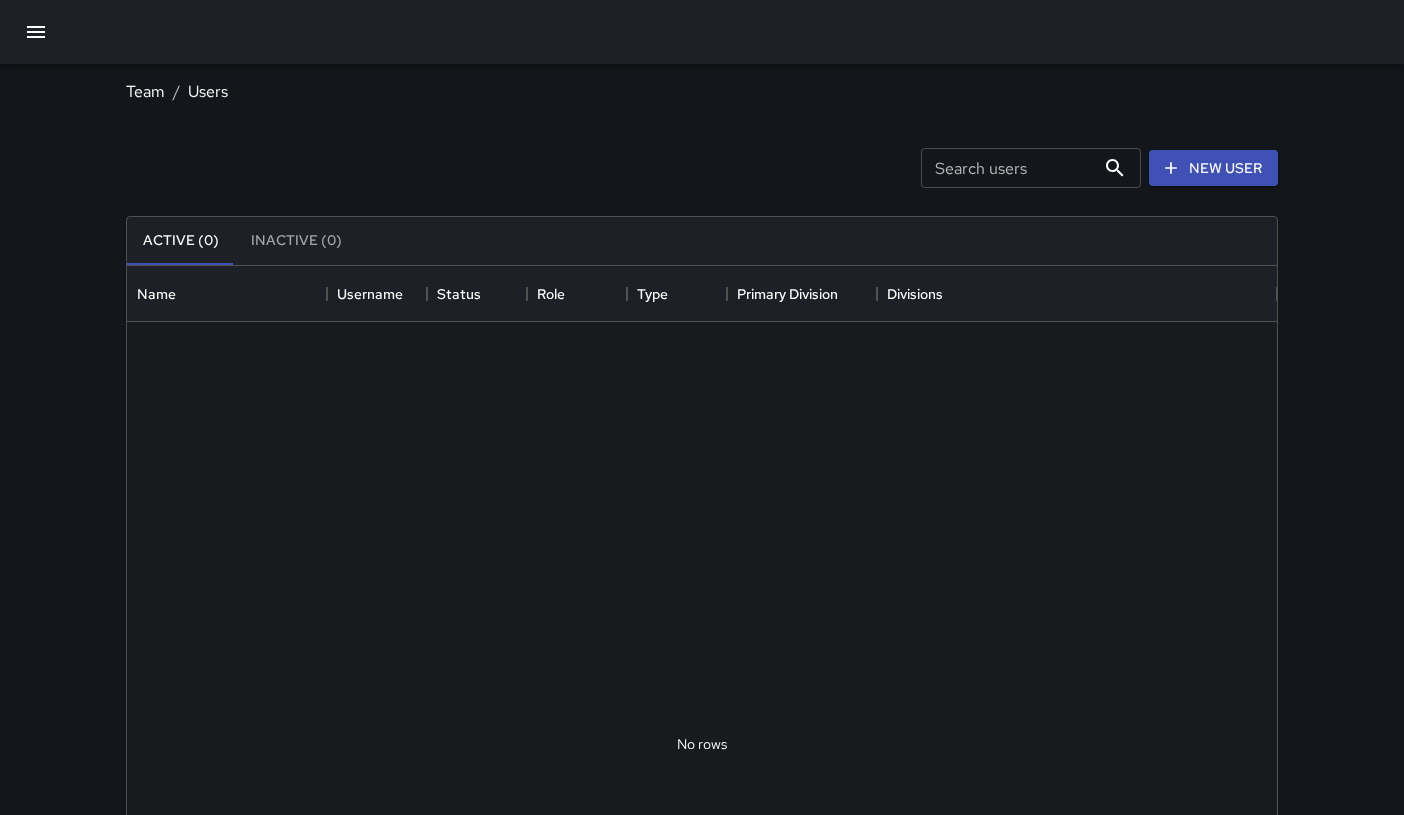 scroll, scrollTop: 16, scrollLeft: 16, axis: both 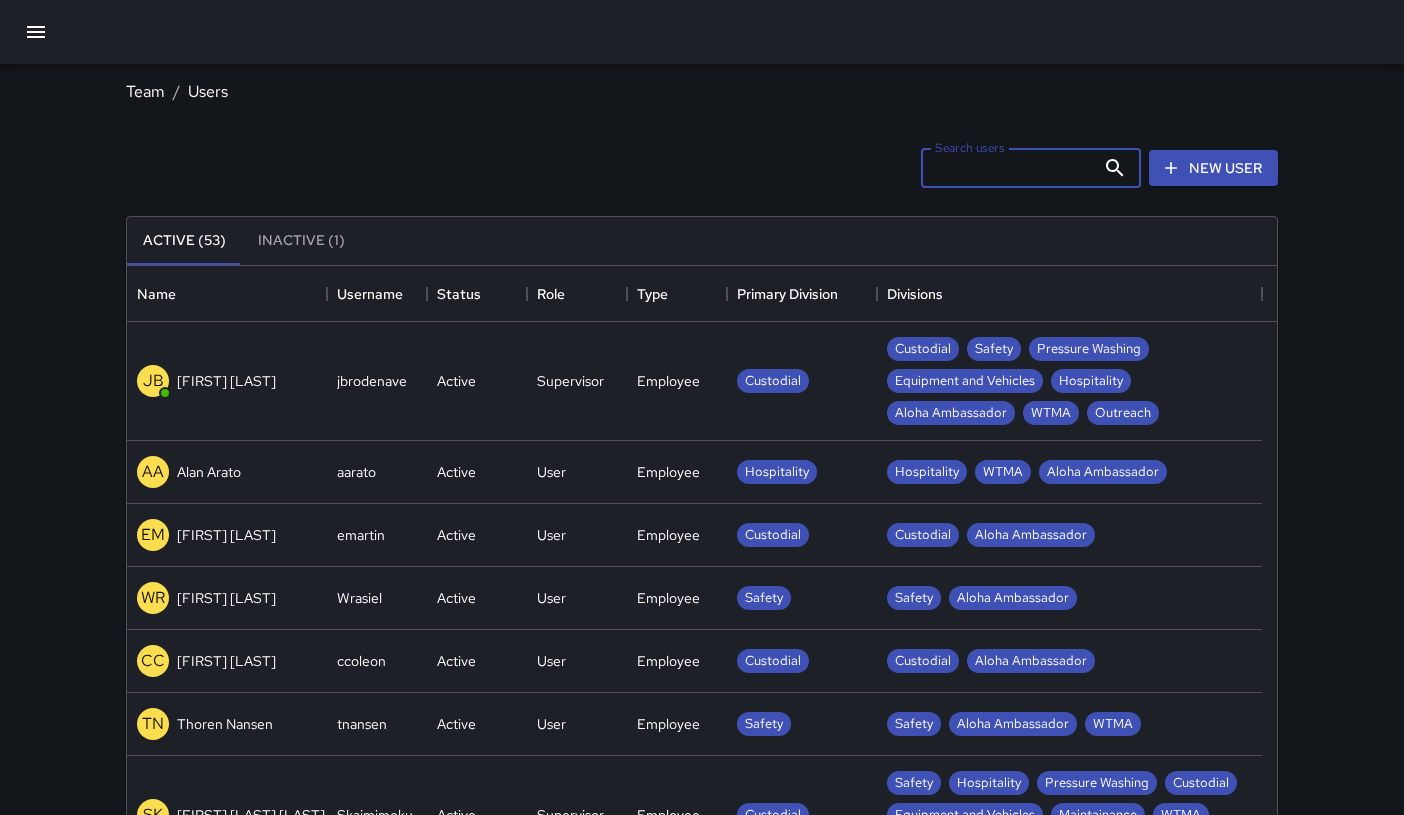 click on "Search users" at bounding box center (1008, 168) 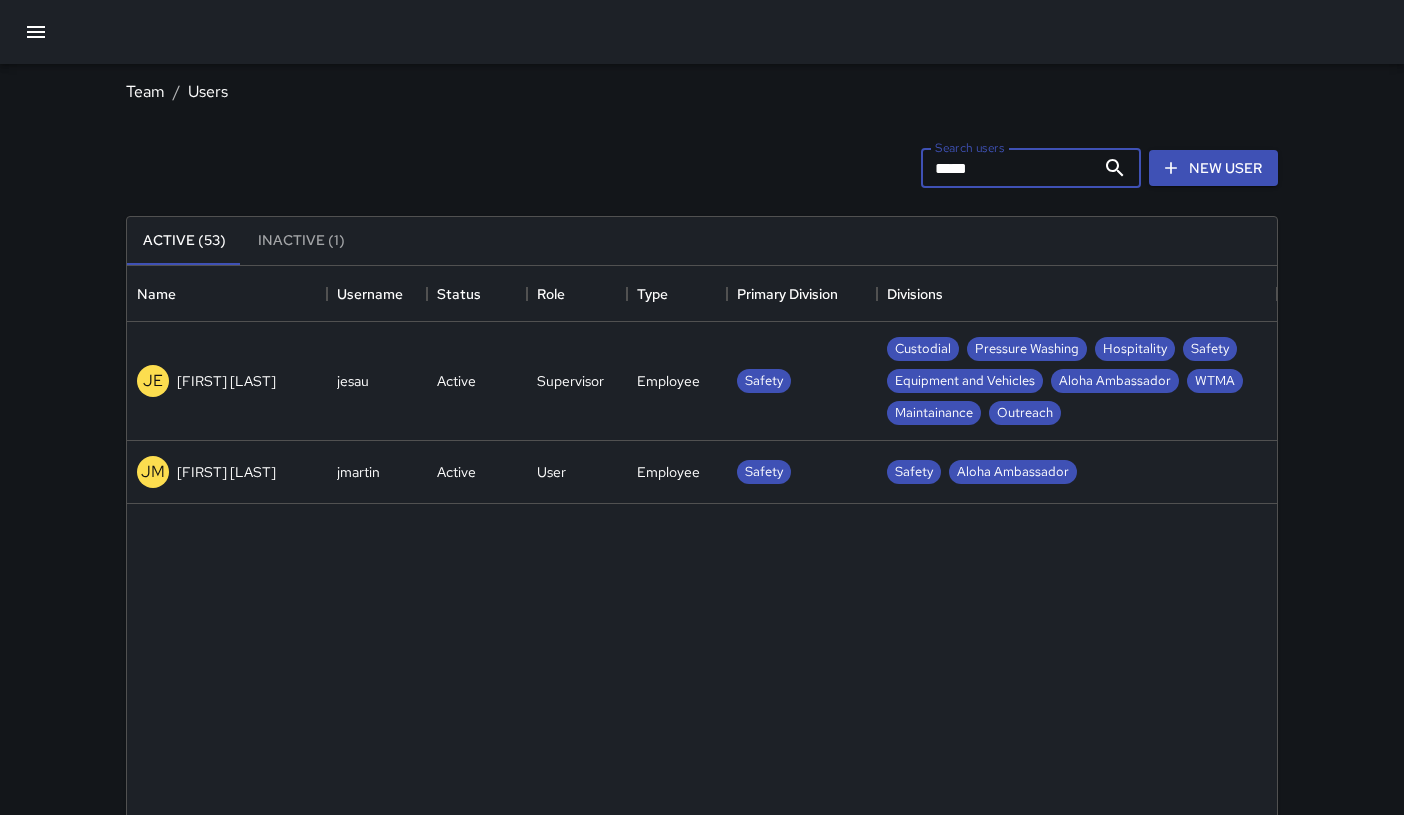 type on "*****" 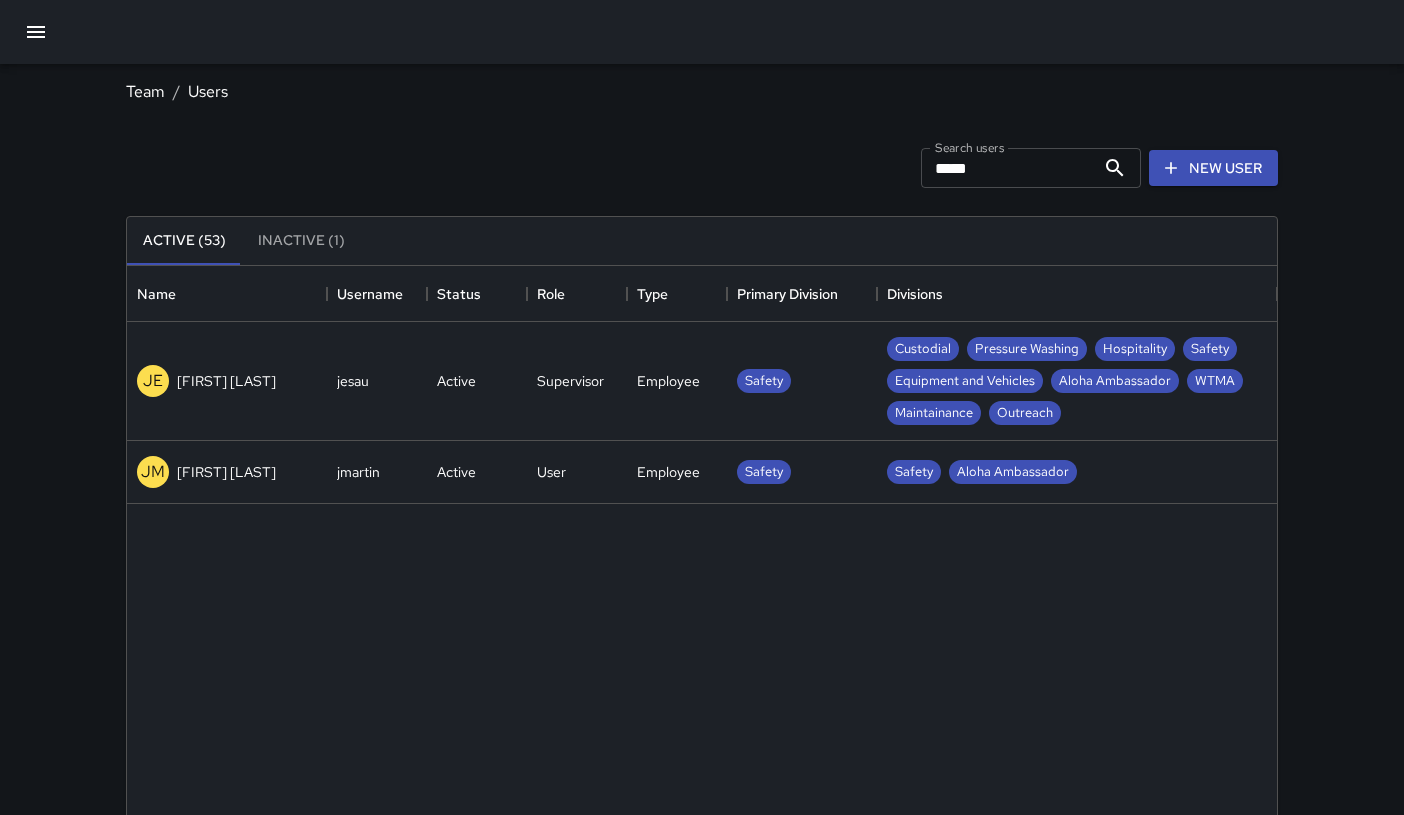 click on "[FIRST] [LAST]" at bounding box center (226, 472) 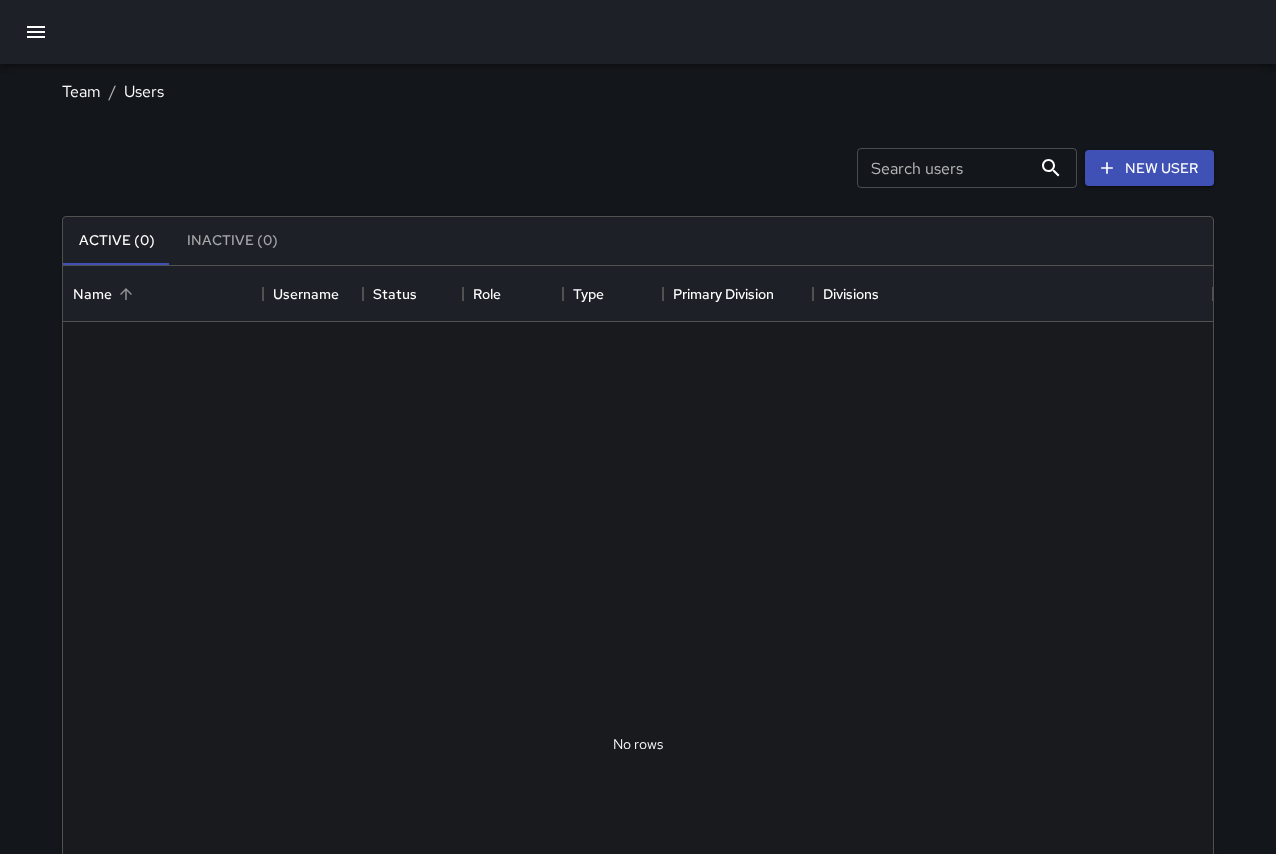 scroll, scrollTop: 16, scrollLeft: 16, axis: both 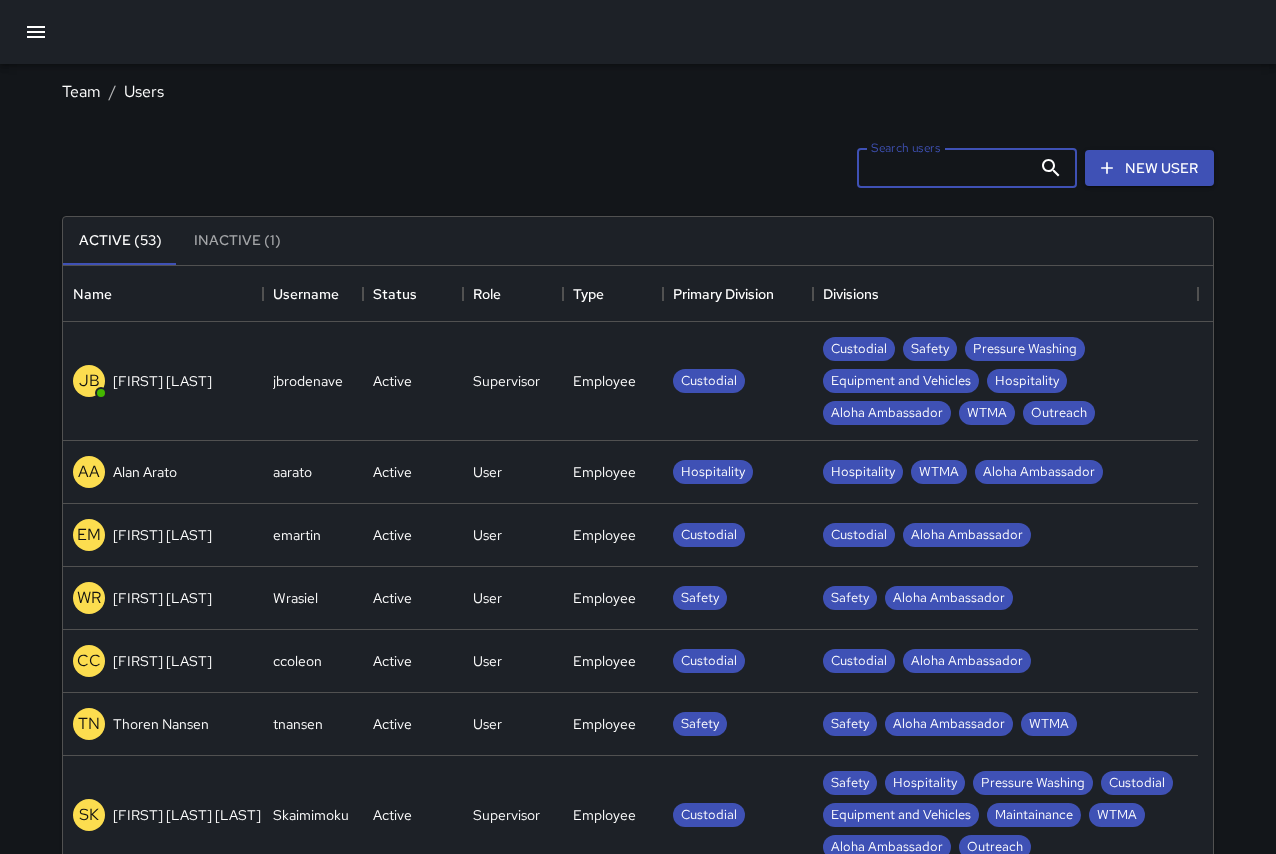 click on "Search users Search users" at bounding box center (967, 168) 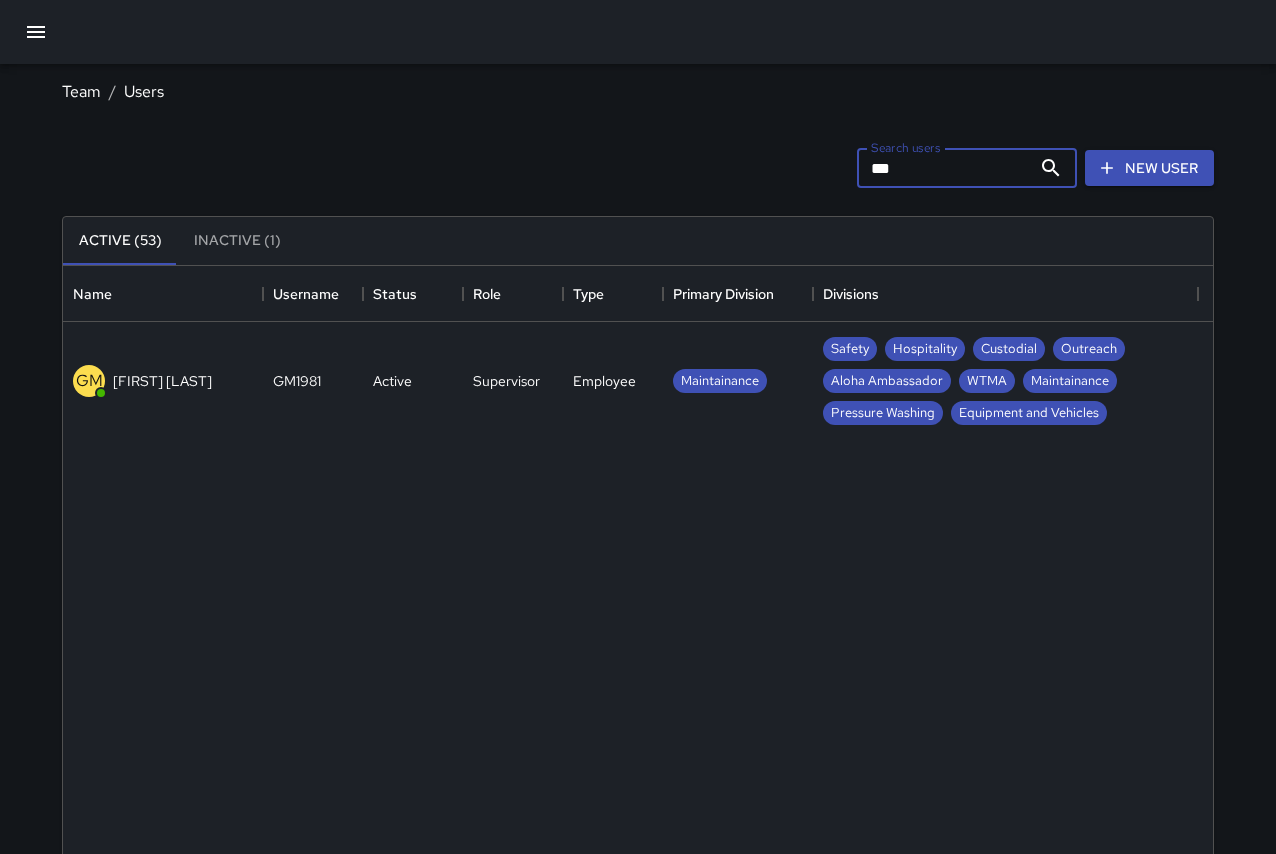 type on "***" 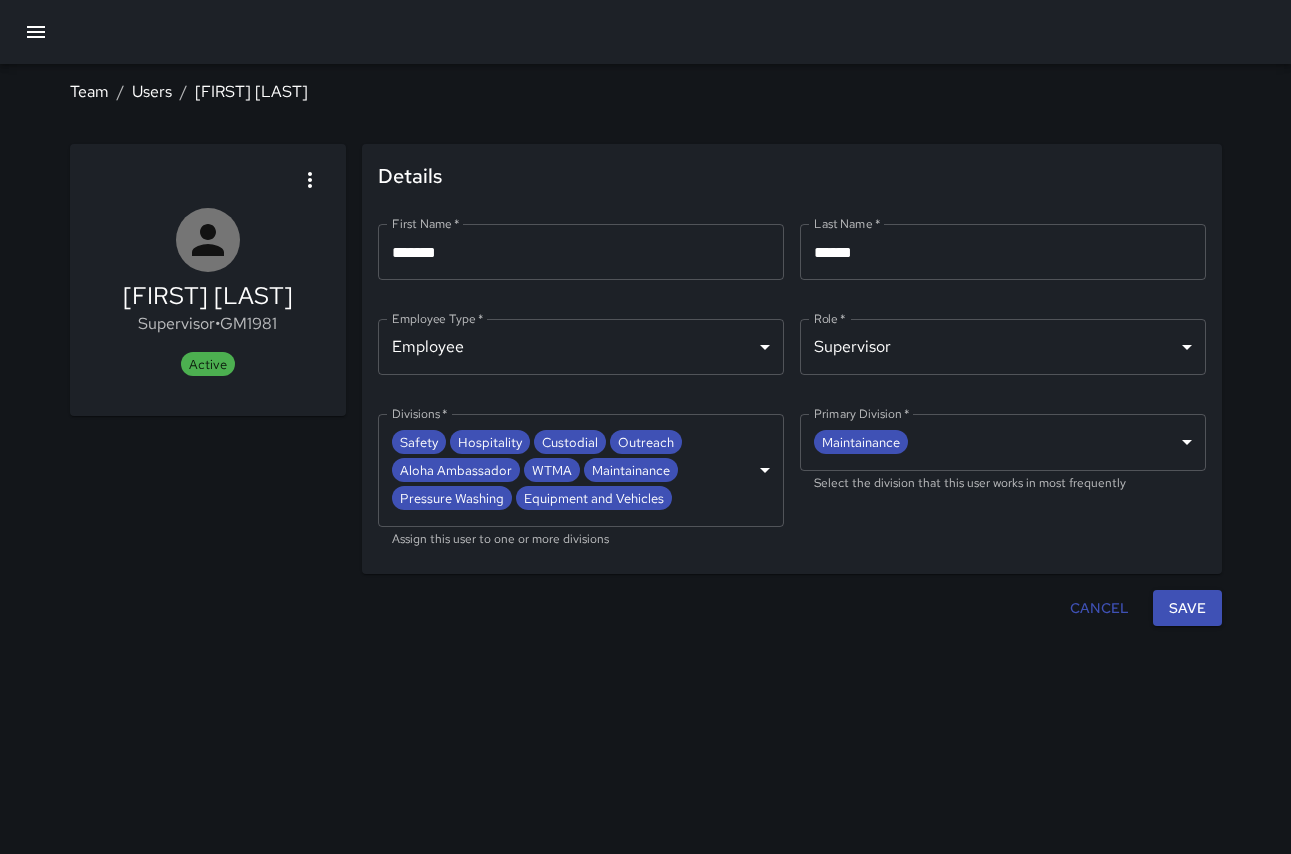 click on "**********" at bounding box center (645, 427) 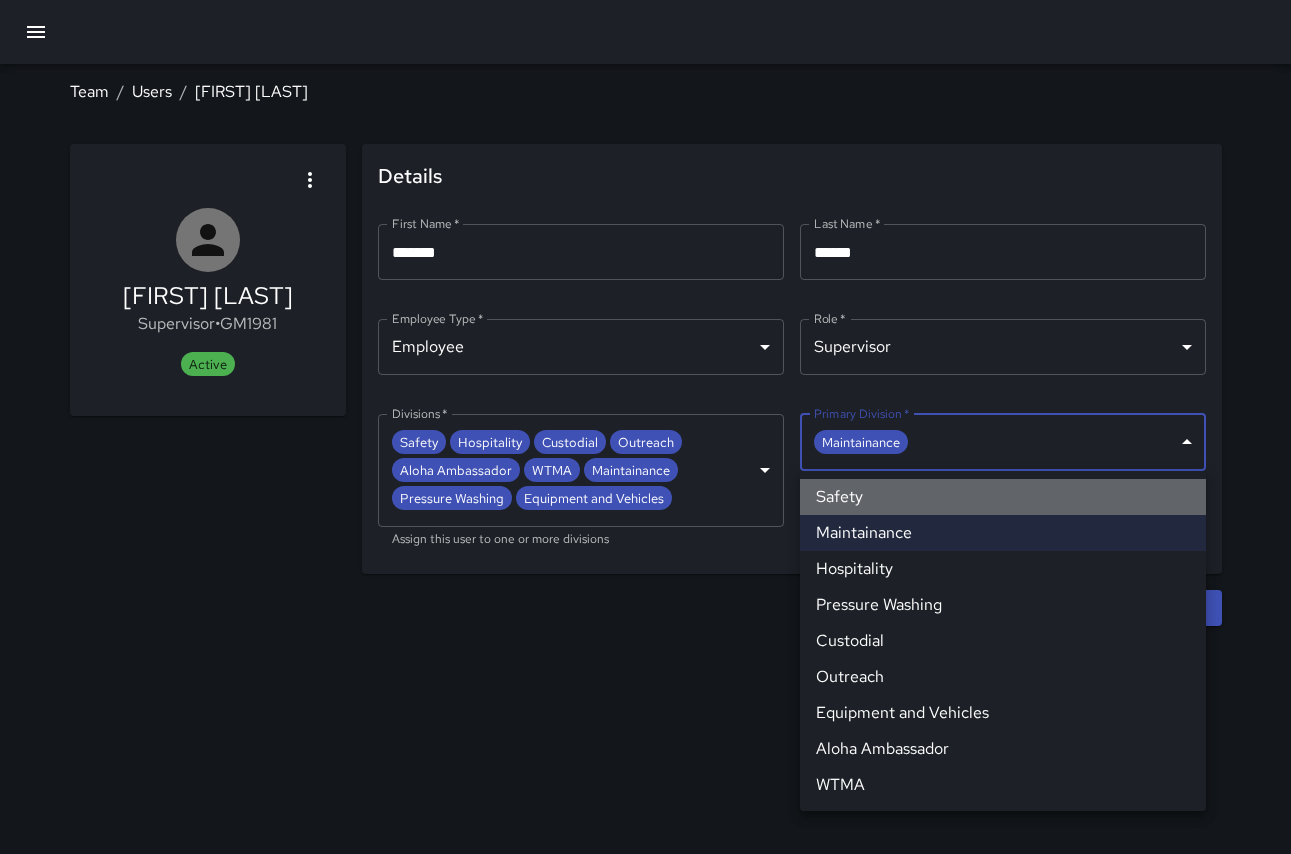 click on "Safety" at bounding box center (1003, 497) 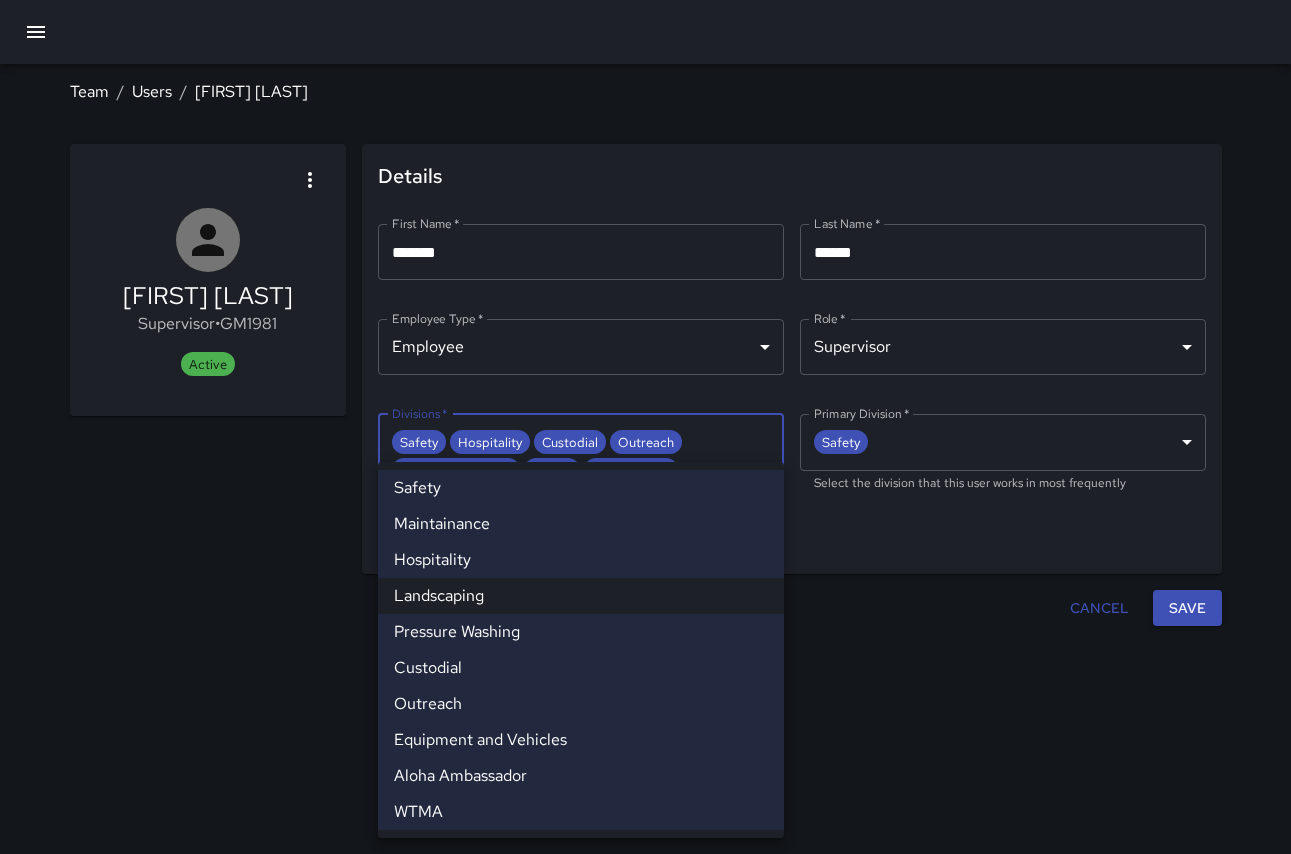 click on "**********" at bounding box center [645, 427] 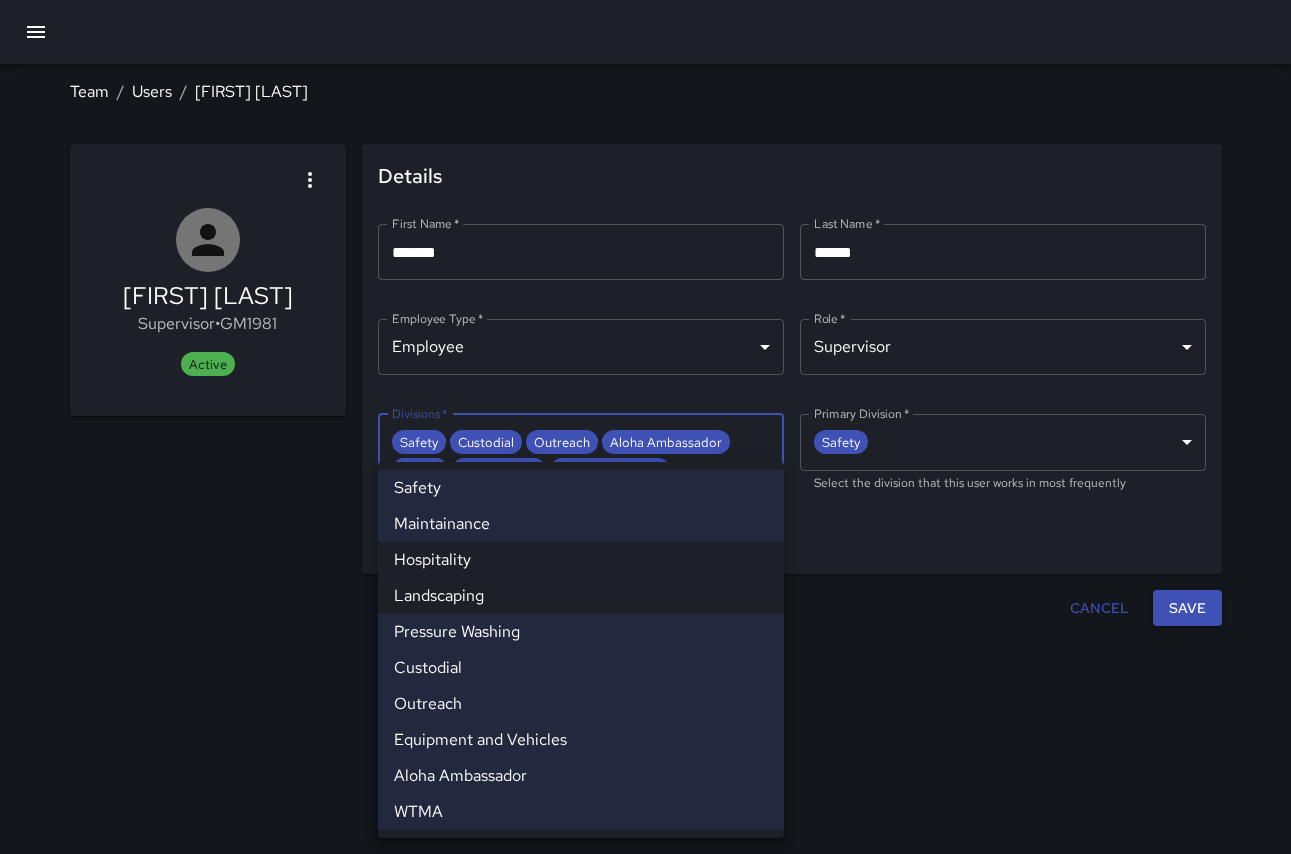 click on "Maintainance" at bounding box center [581, 524] 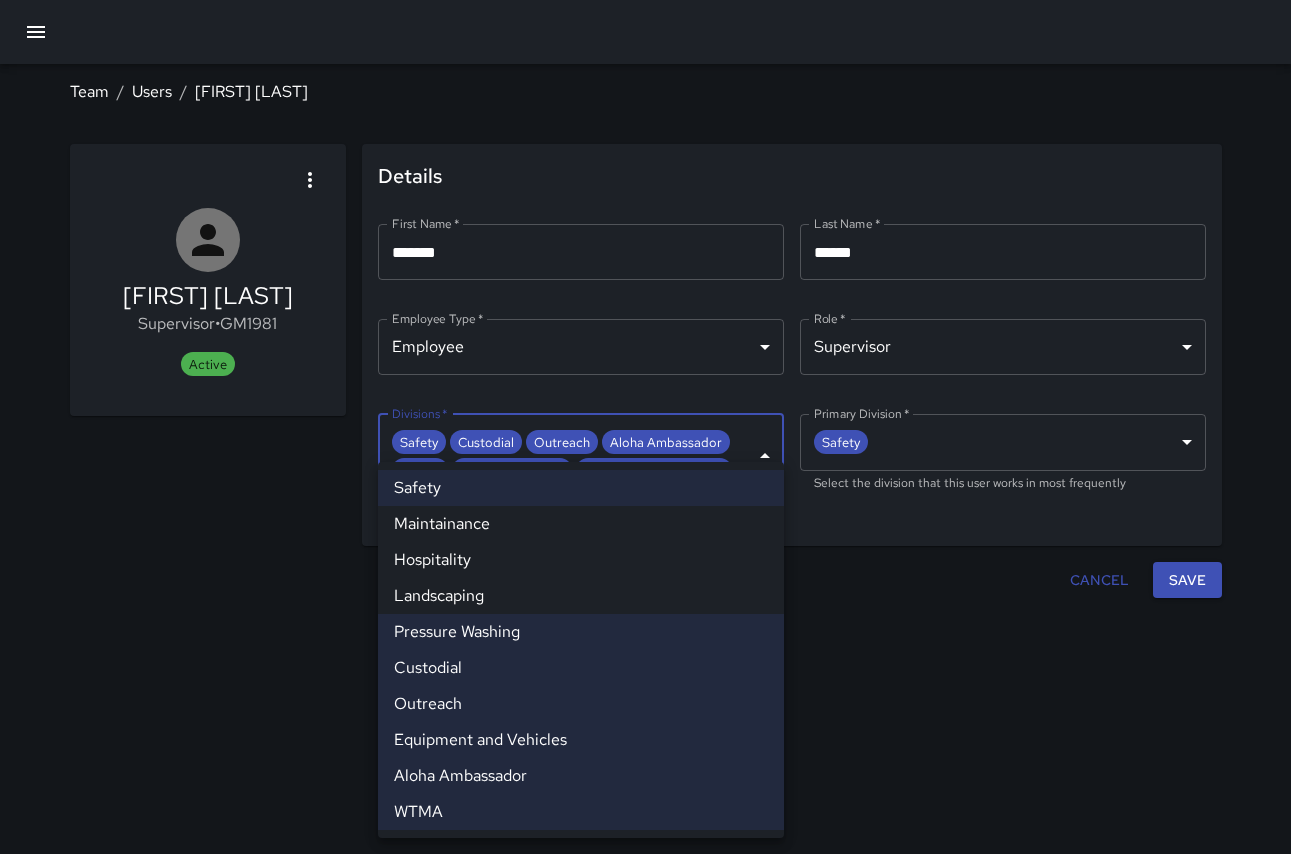 click on "Pressure Washing" at bounding box center [581, 632] 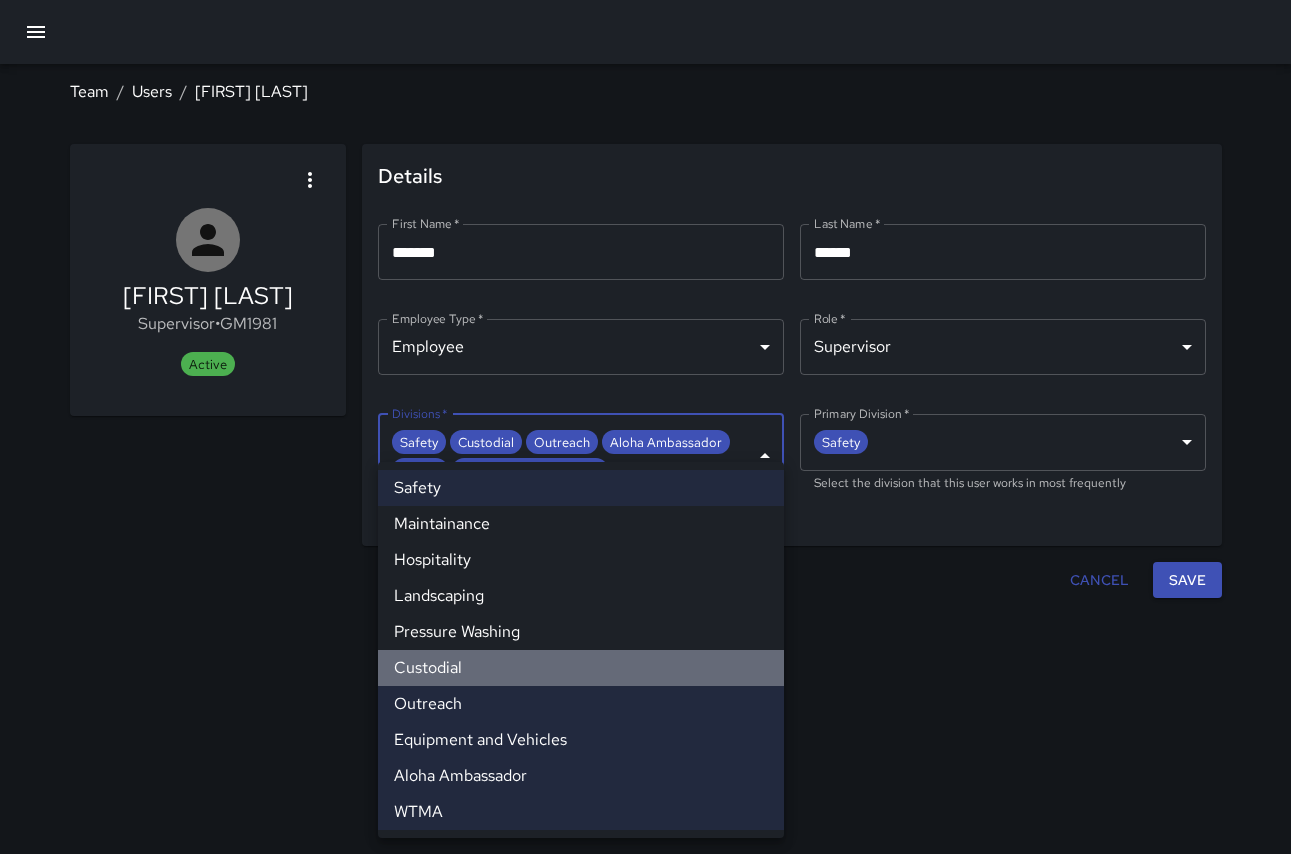 click on "Custodial" at bounding box center (581, 668) 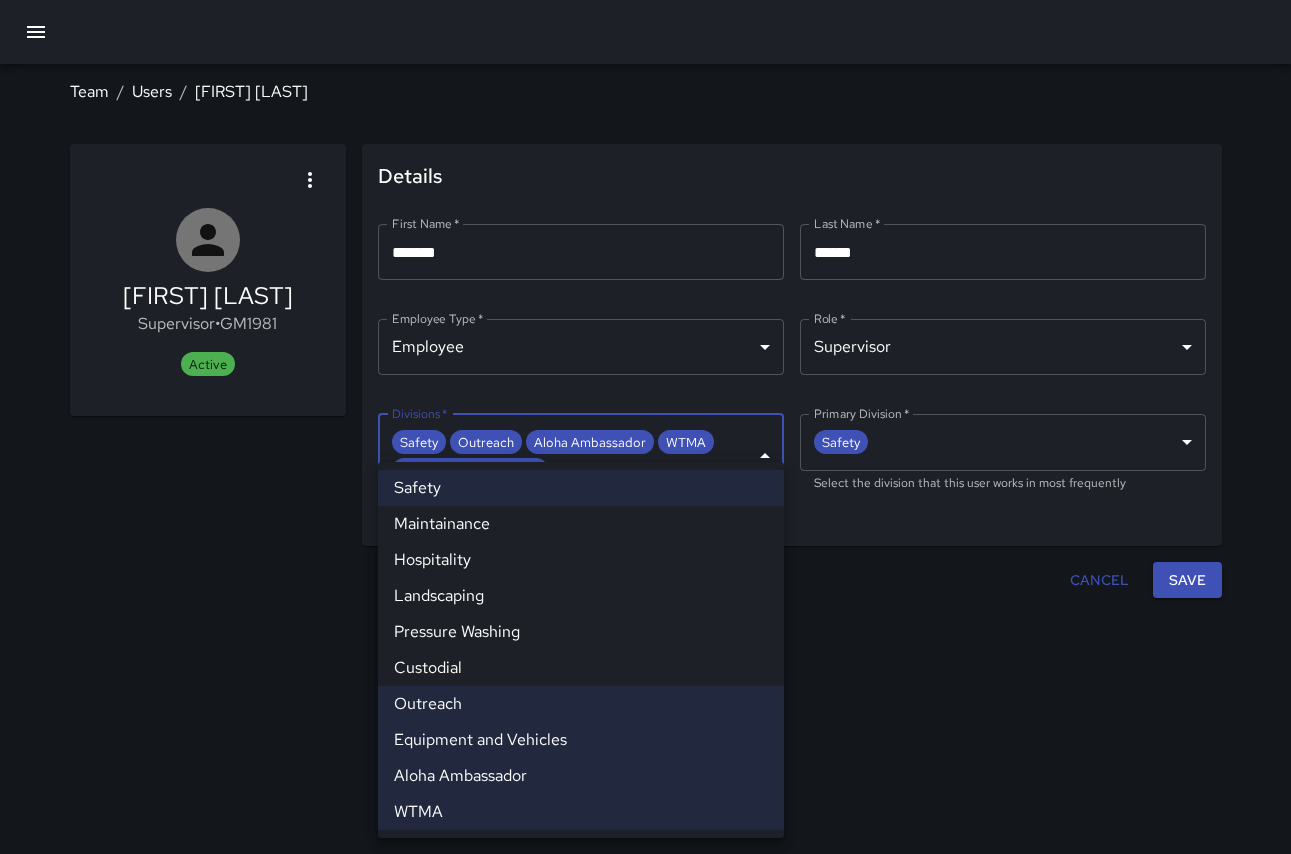 click on "Outreach" at bounding box center (581, 704) 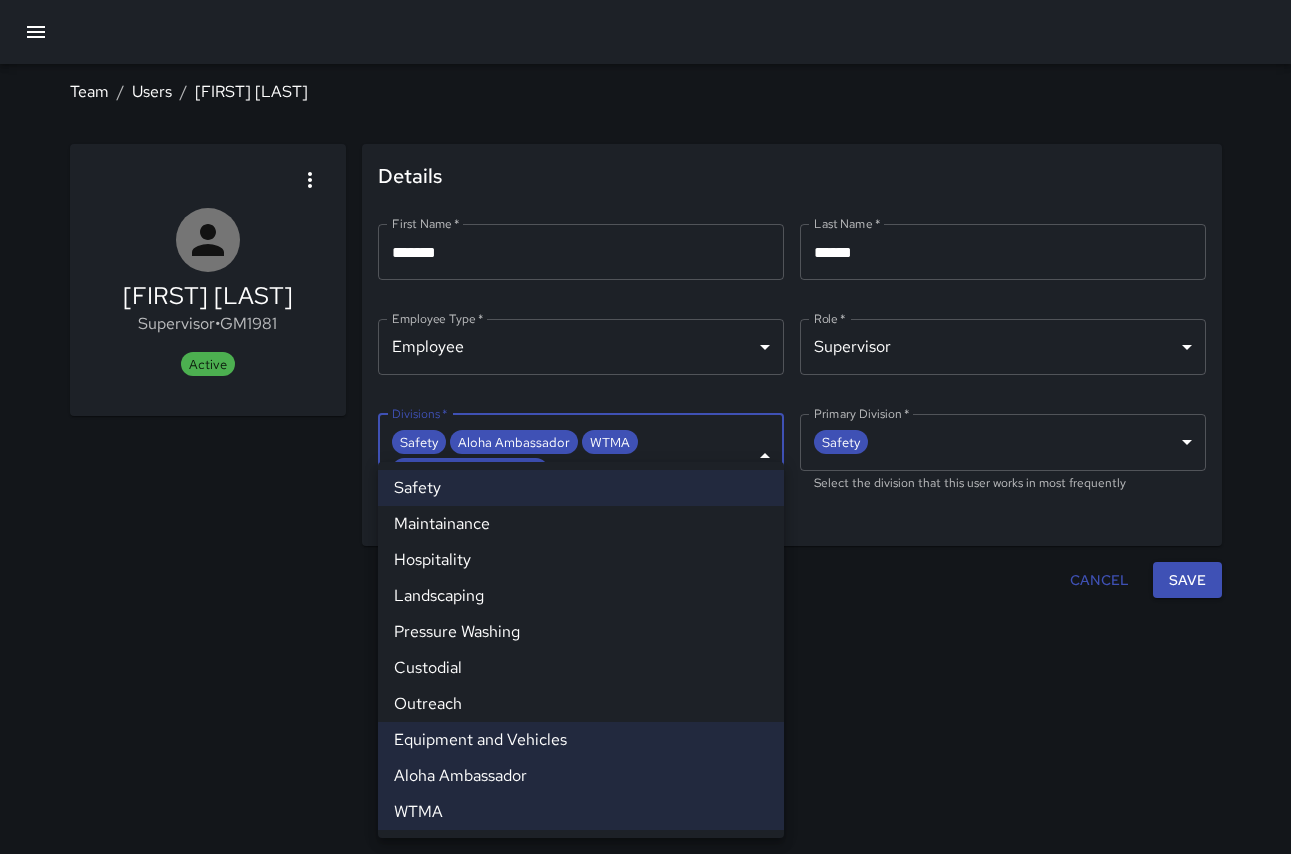click on "Equipment and Vehicles" at bounding box center (581, 740) 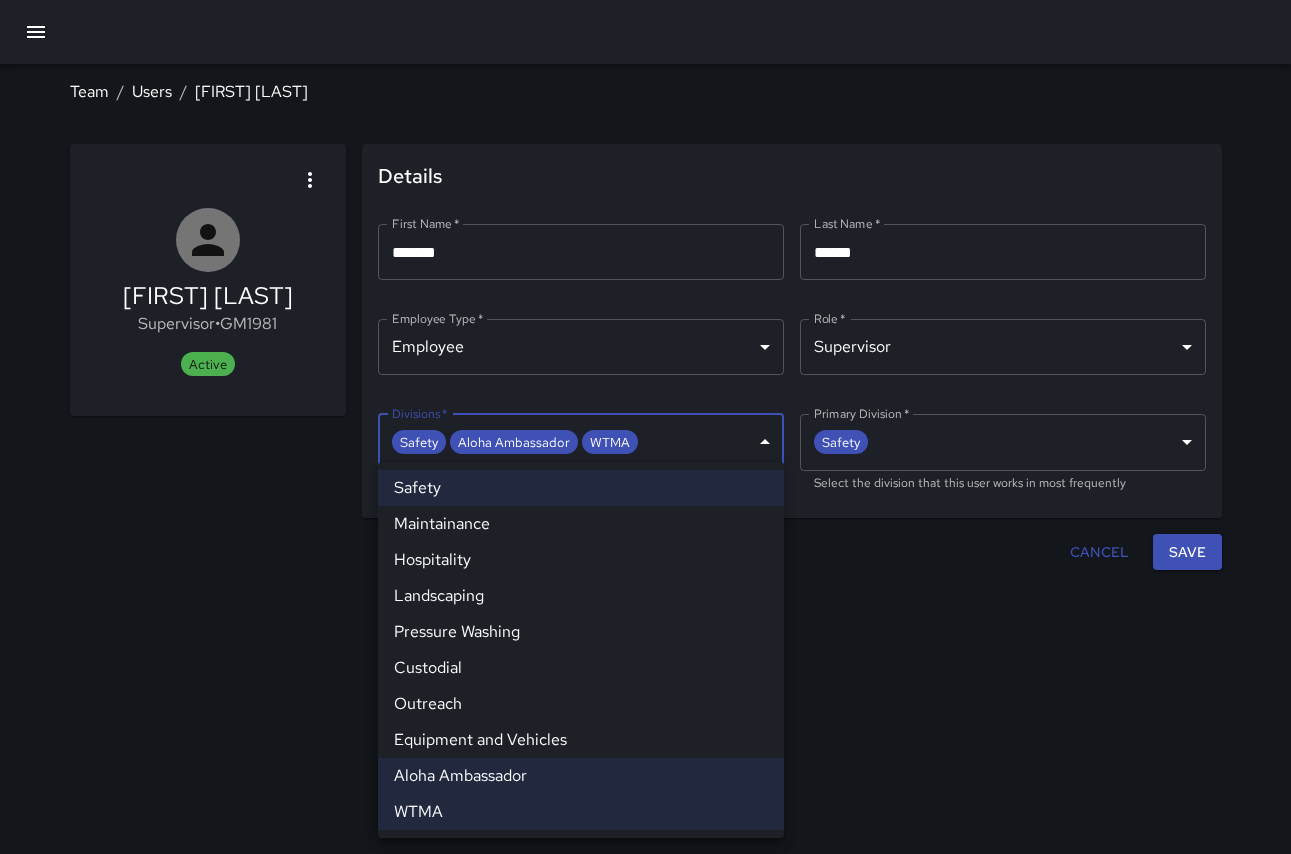 click on "Aloha Ambassador" at bounding box center (581, 776) 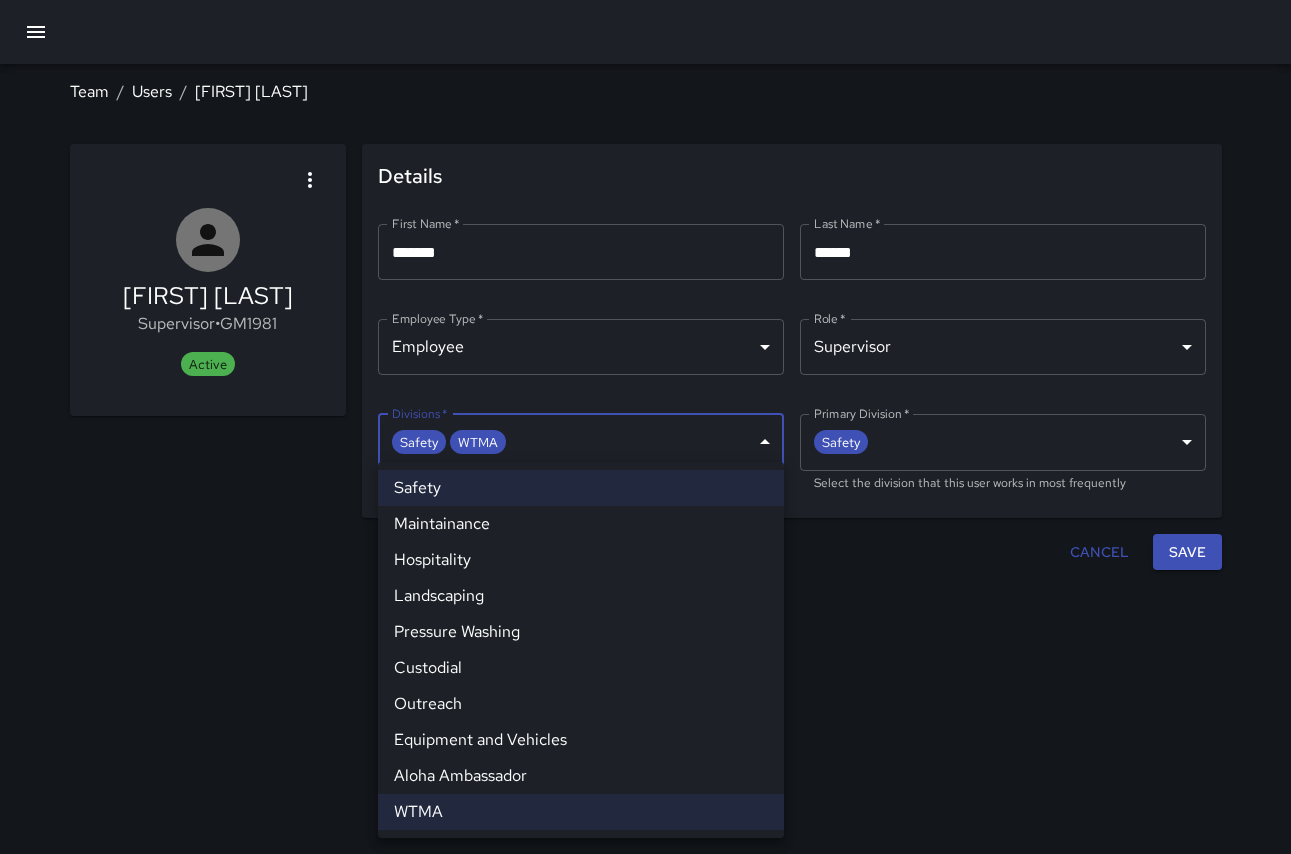 click on "WTMA" at bounding box center [581, 812] 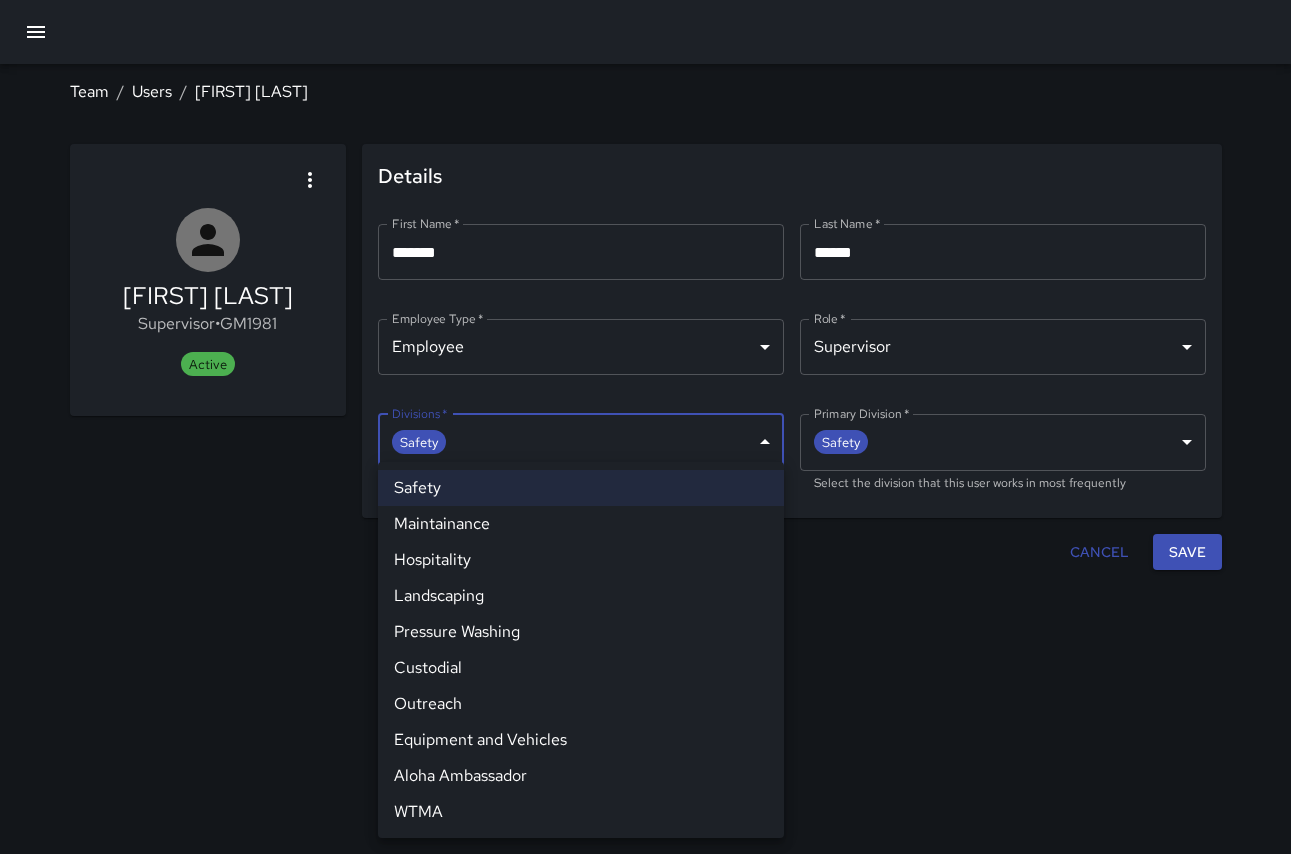 click at bounding box center [645, 427] 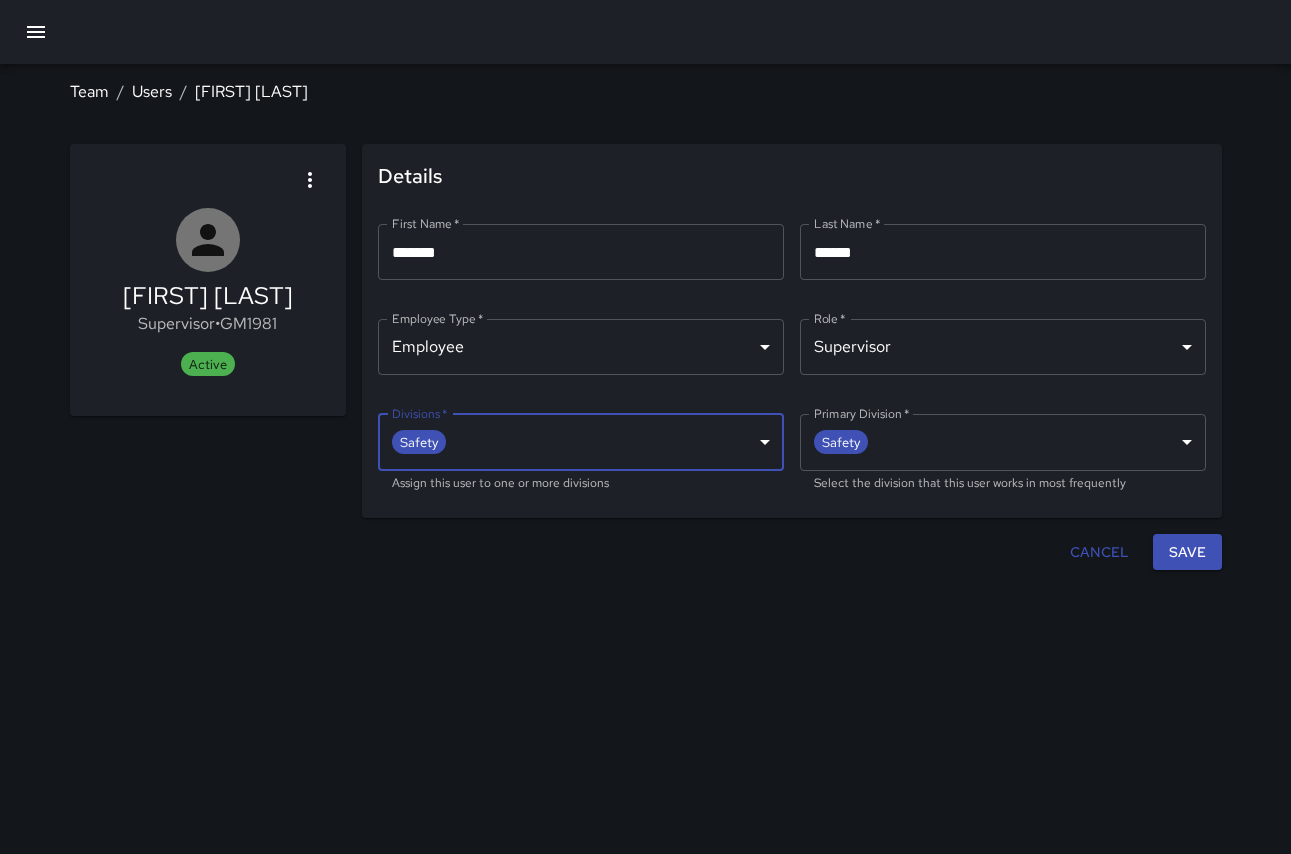 click on "**********" at bounding box center (645, 427) 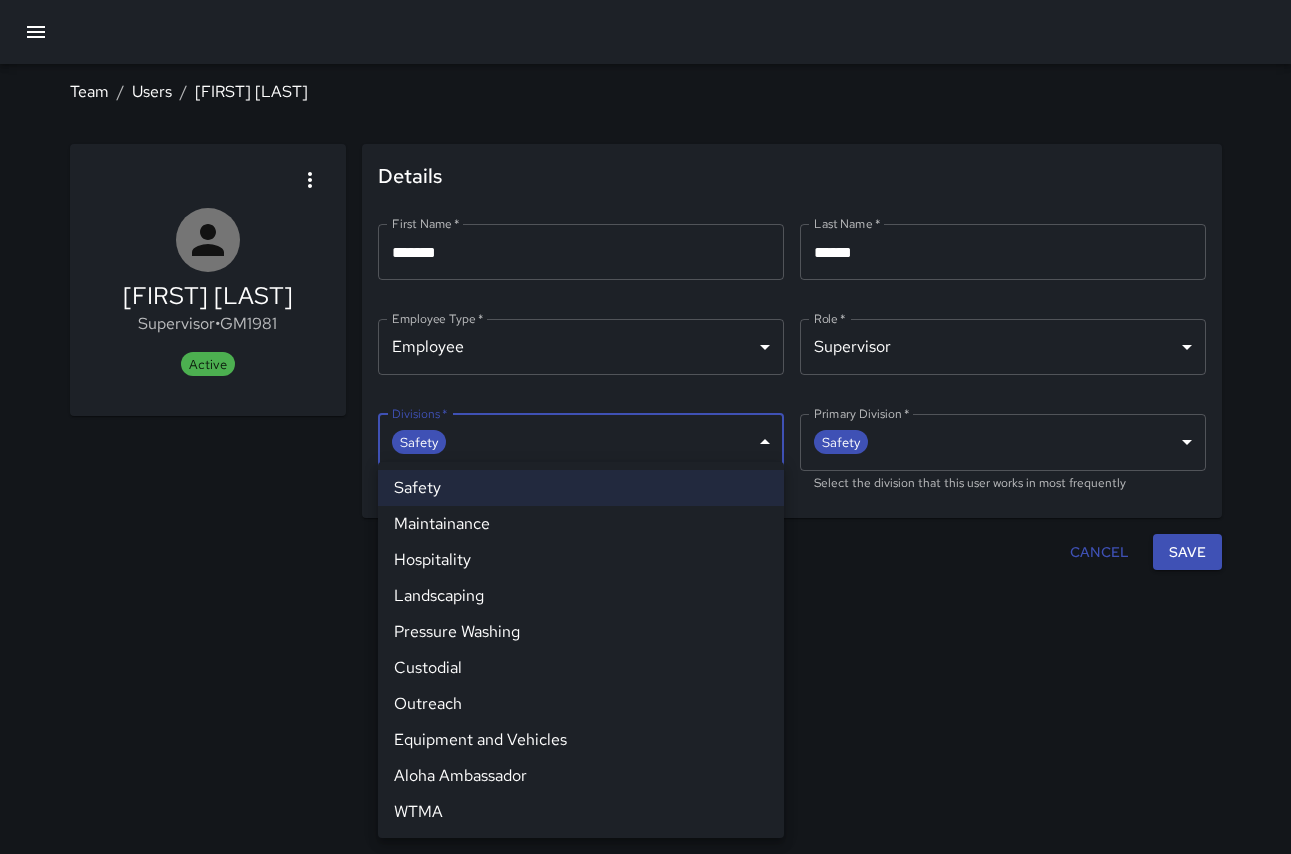 click on "Aloha Ambassador" at bounding box center (581, 776) 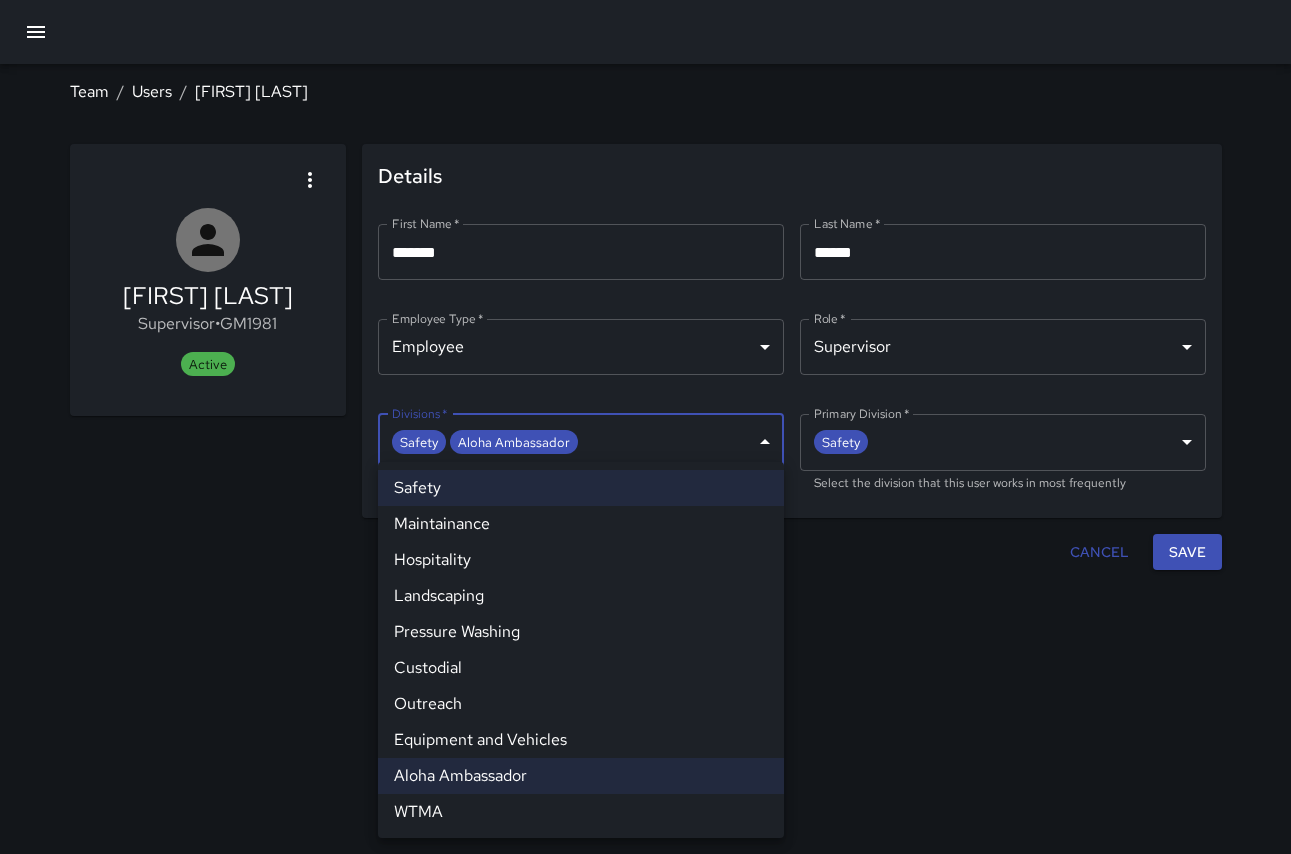 click at bounding box center [645, 427] 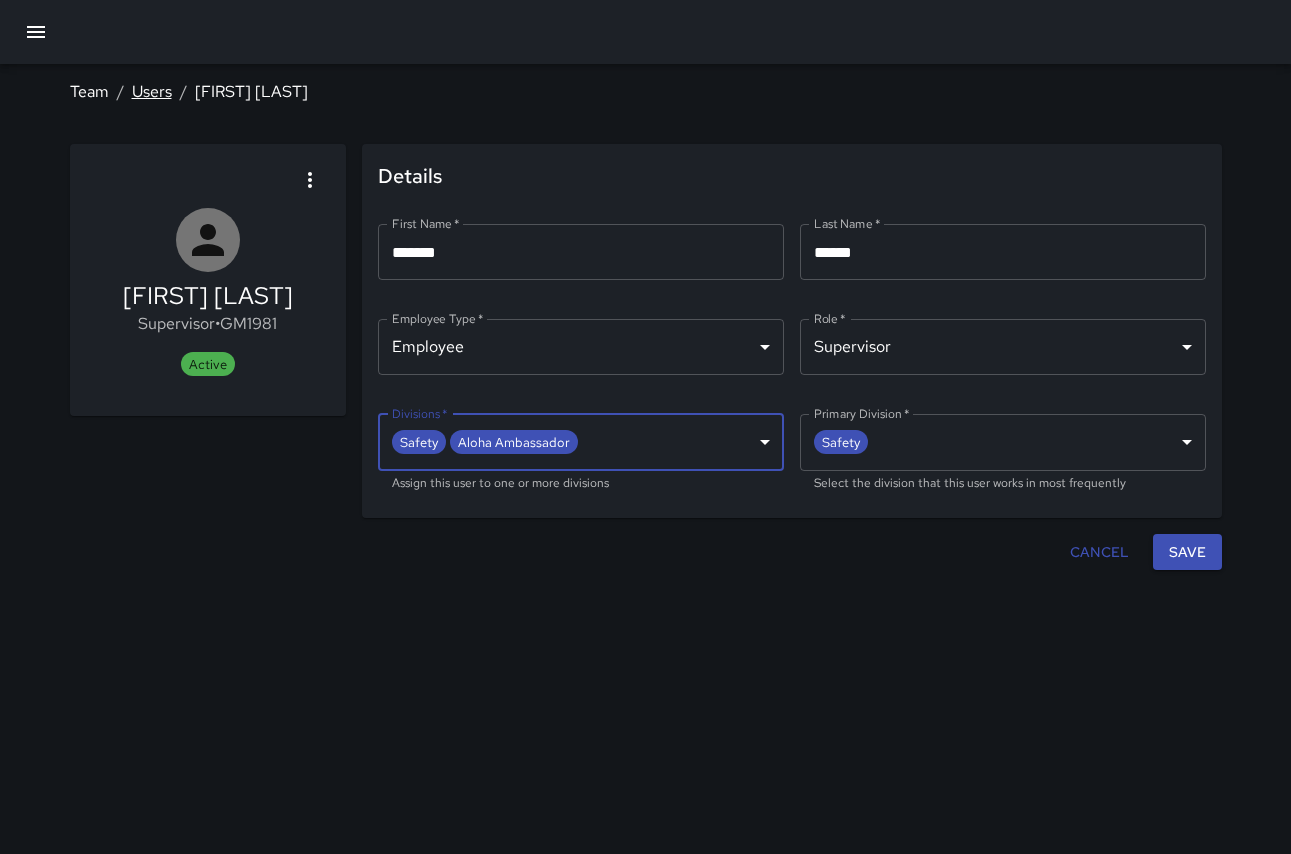 click on "Users" at bounding box center [152, 91] 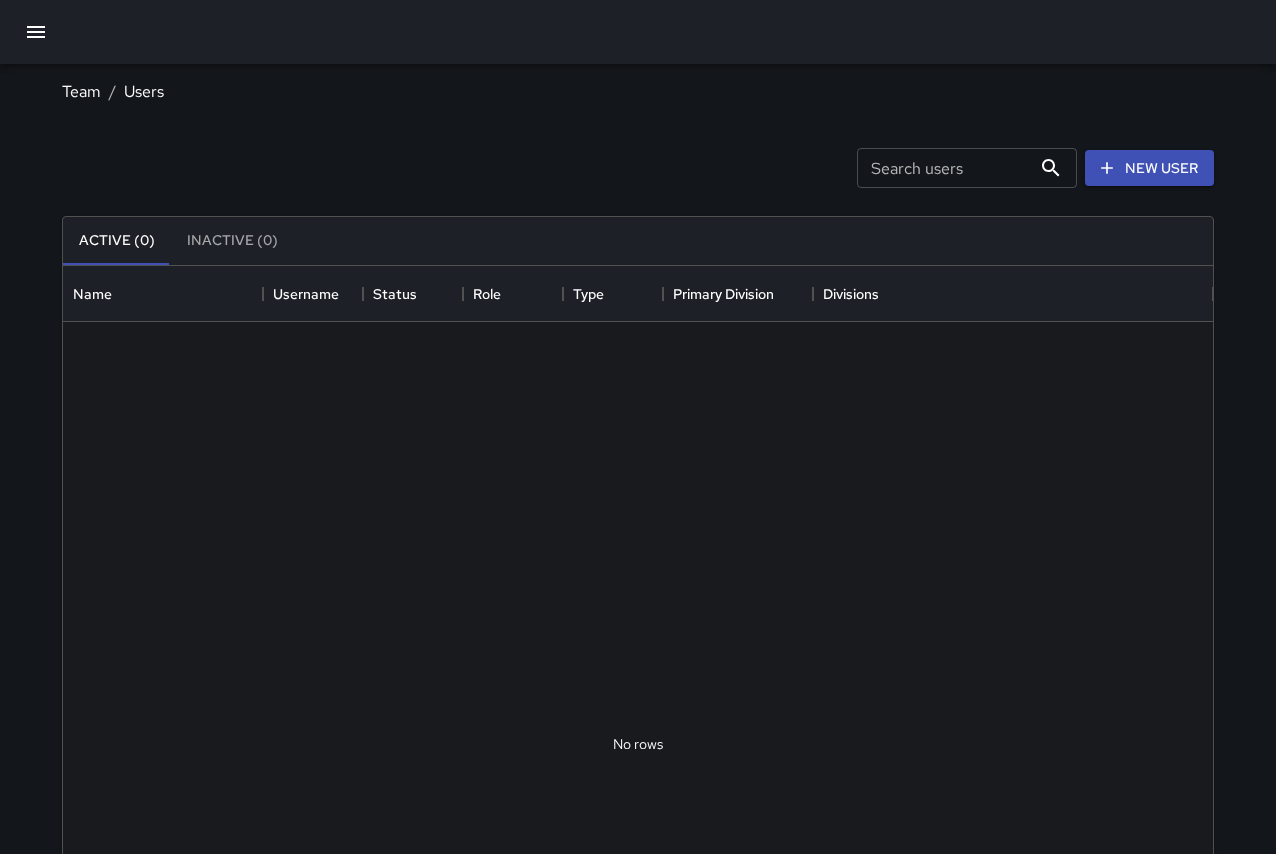 scroll, scrollTop: 16, scrollLeft: 16, axis: both 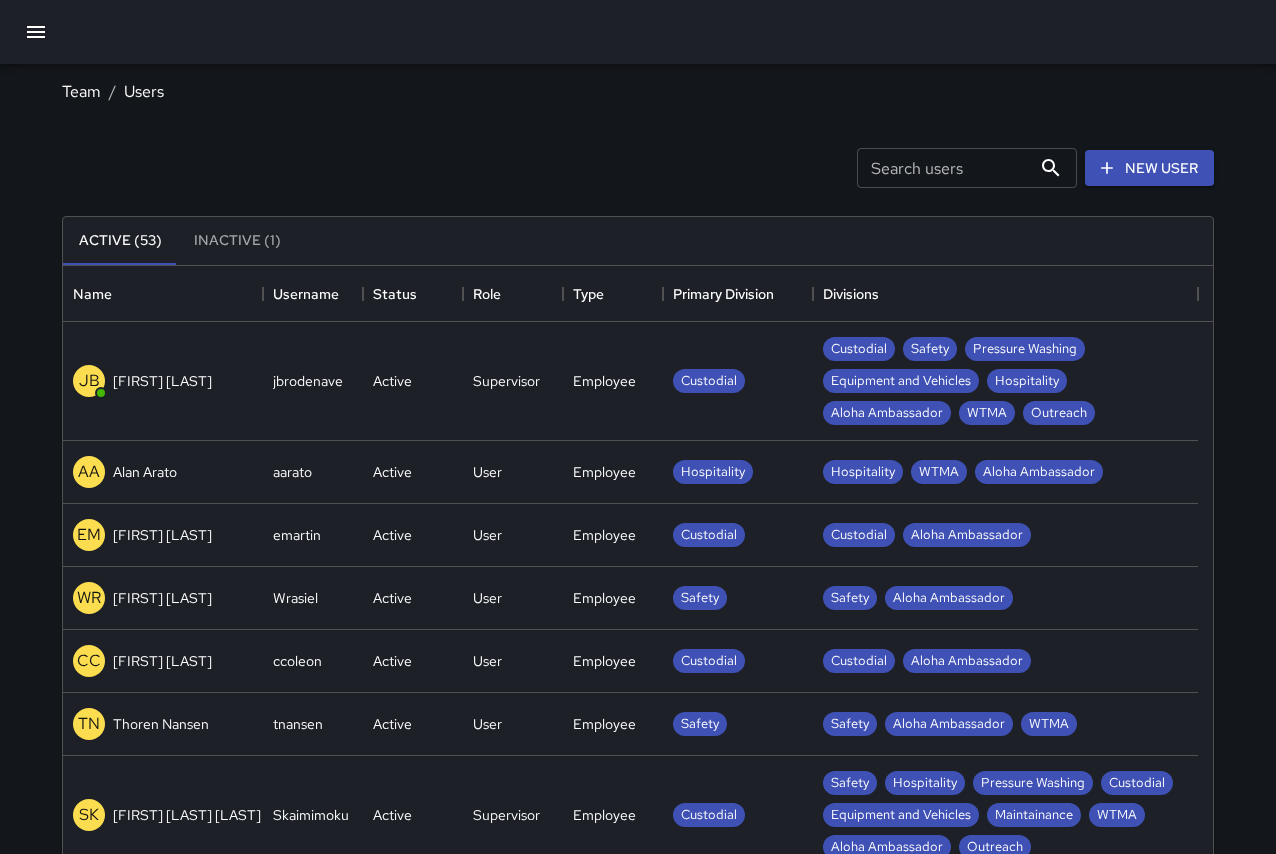 click on "Search users" at bounding box center [944, 168] 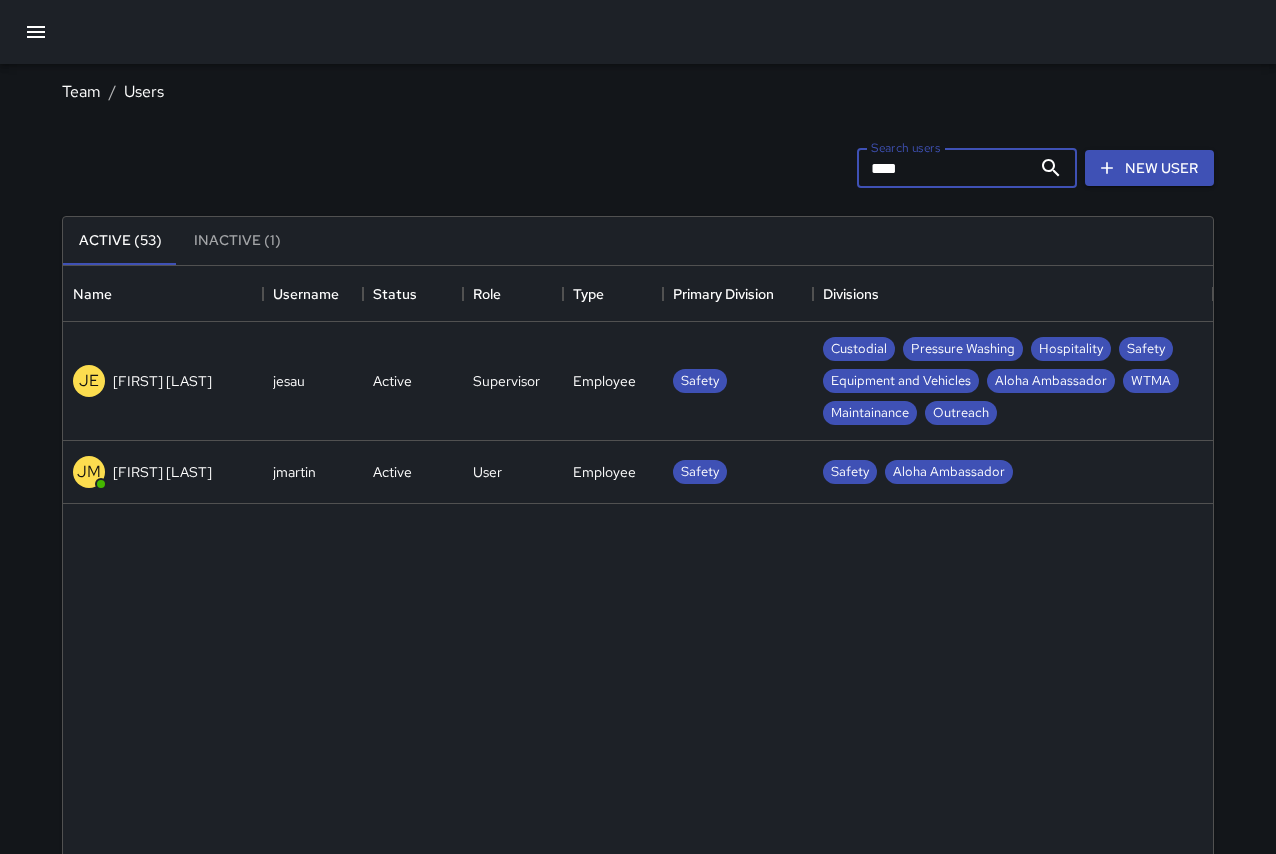 type on "****" 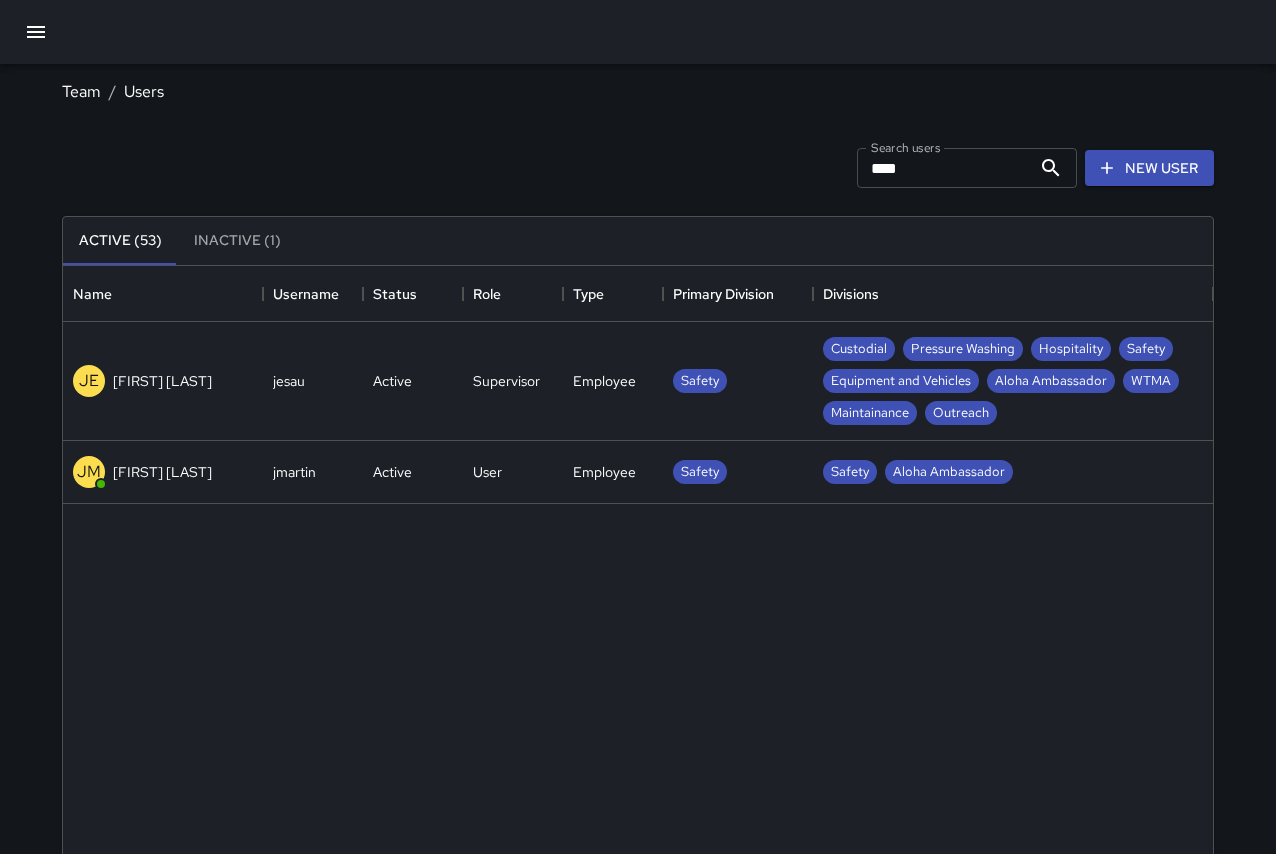 click on "[INITIALS] [FIRST] [LAST]" at bounding box center [163, 472] 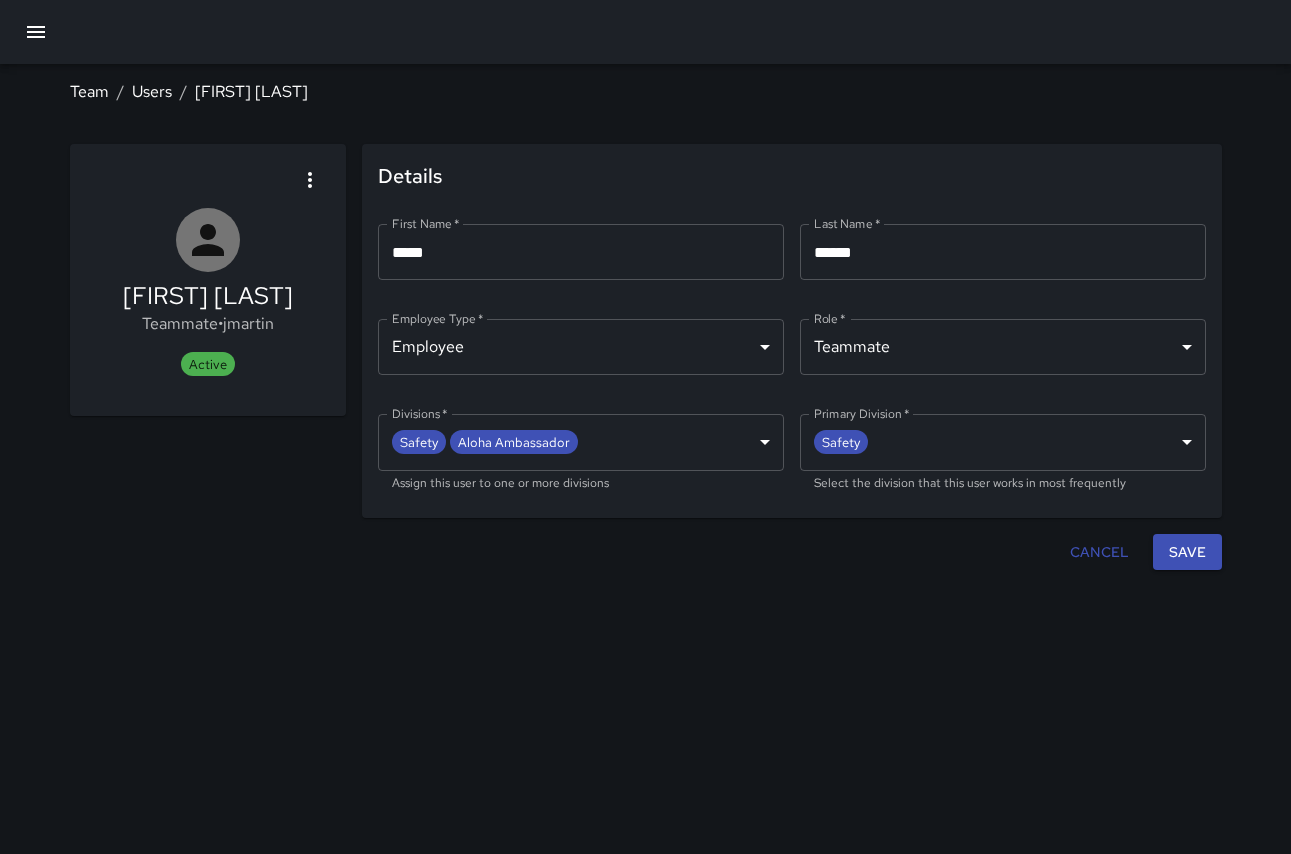 click on "**********" at bounding box center [645, 427] 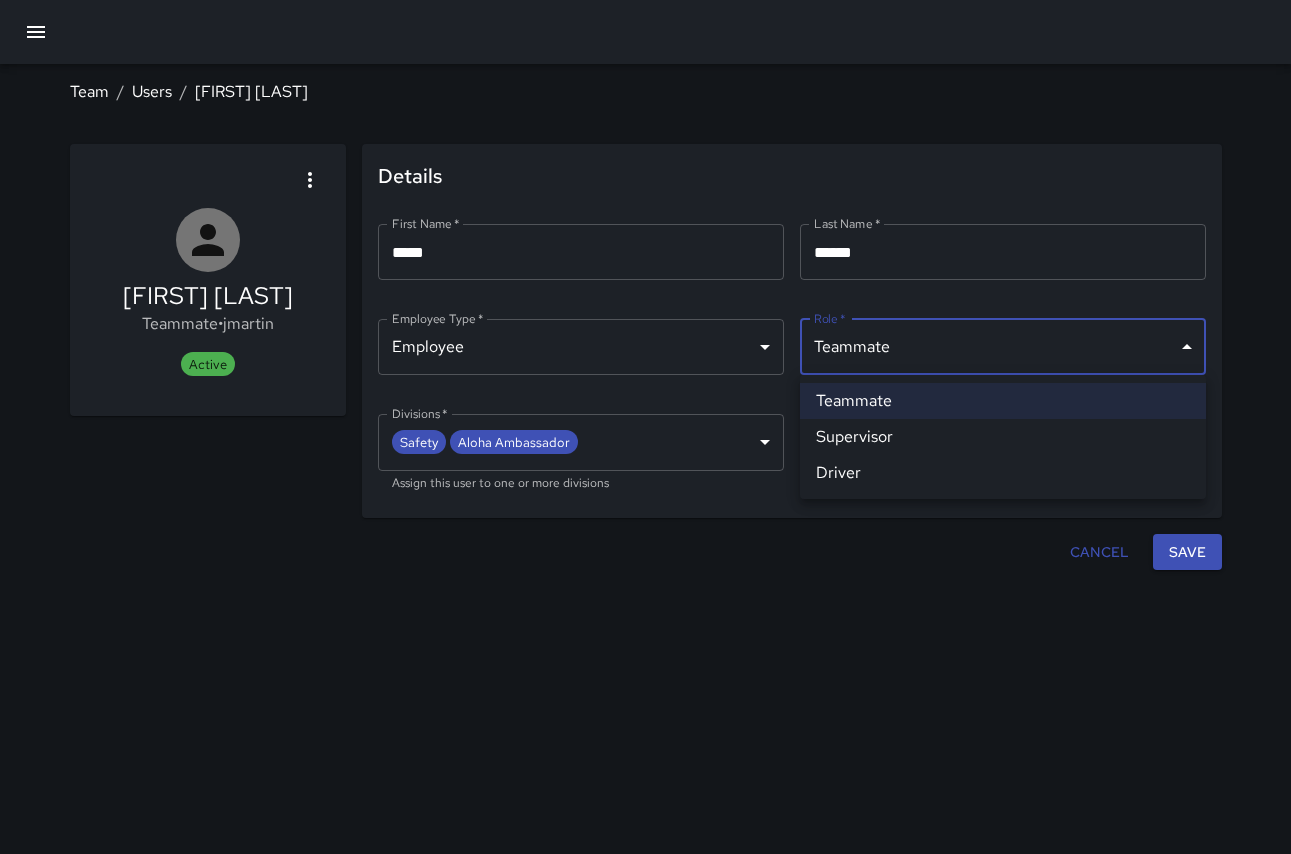 click on "Supervisor" at bounding box center [1003, 437] 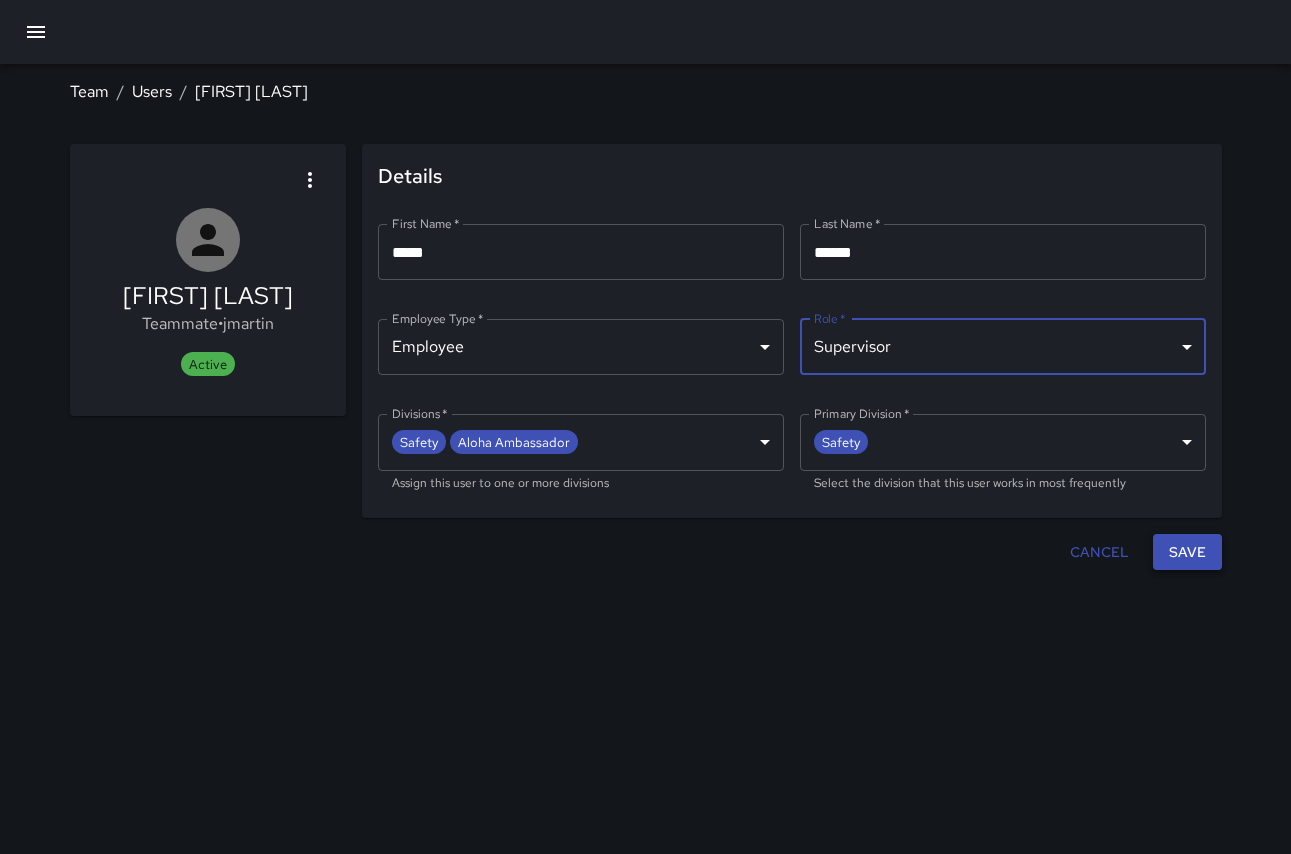 click on "Save" at bounding box center [1187, 552] 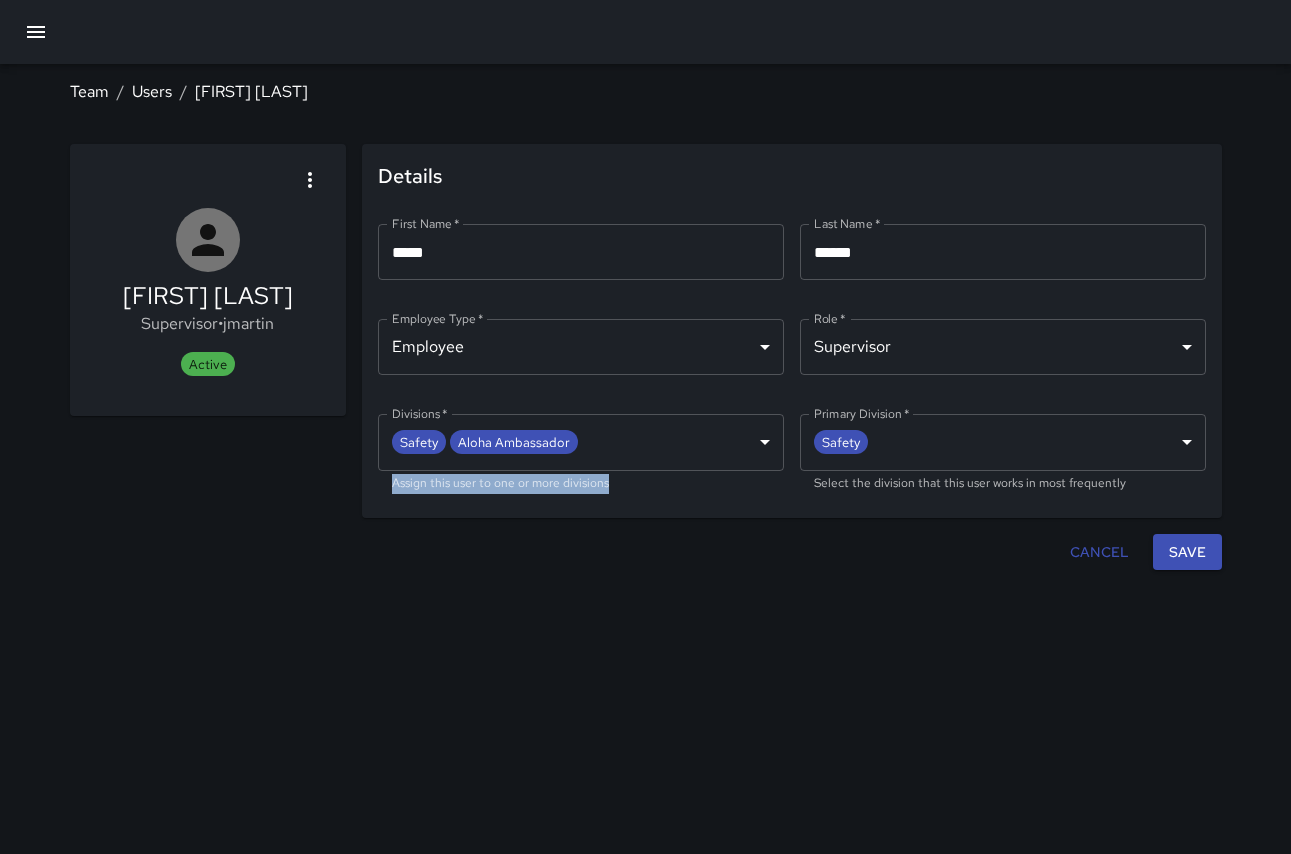 drag, startPoint x: 440, startPoint y: 471, endPoint x: 449, endPoint y: 583, distance: 112.36102 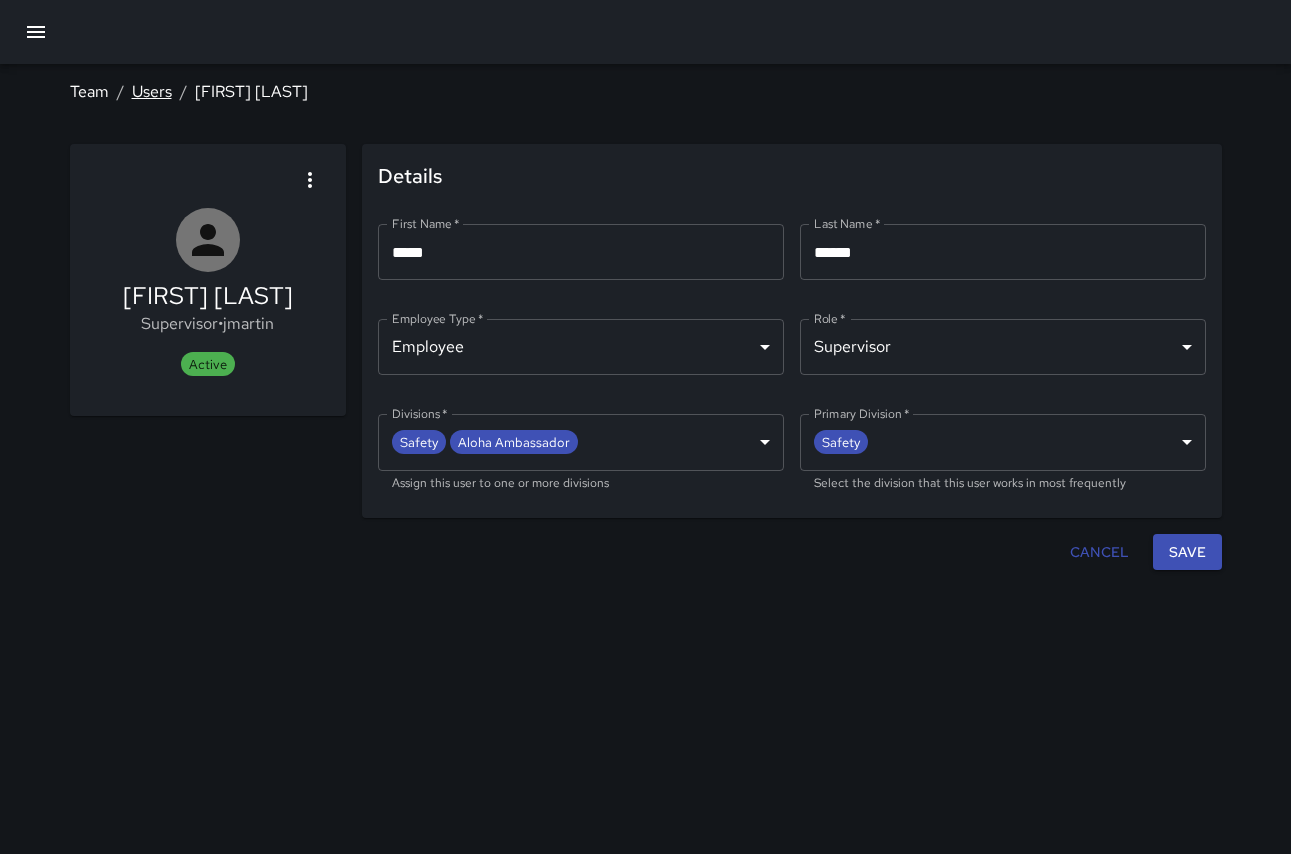 click on "Users" at bounding box center (152, 91) 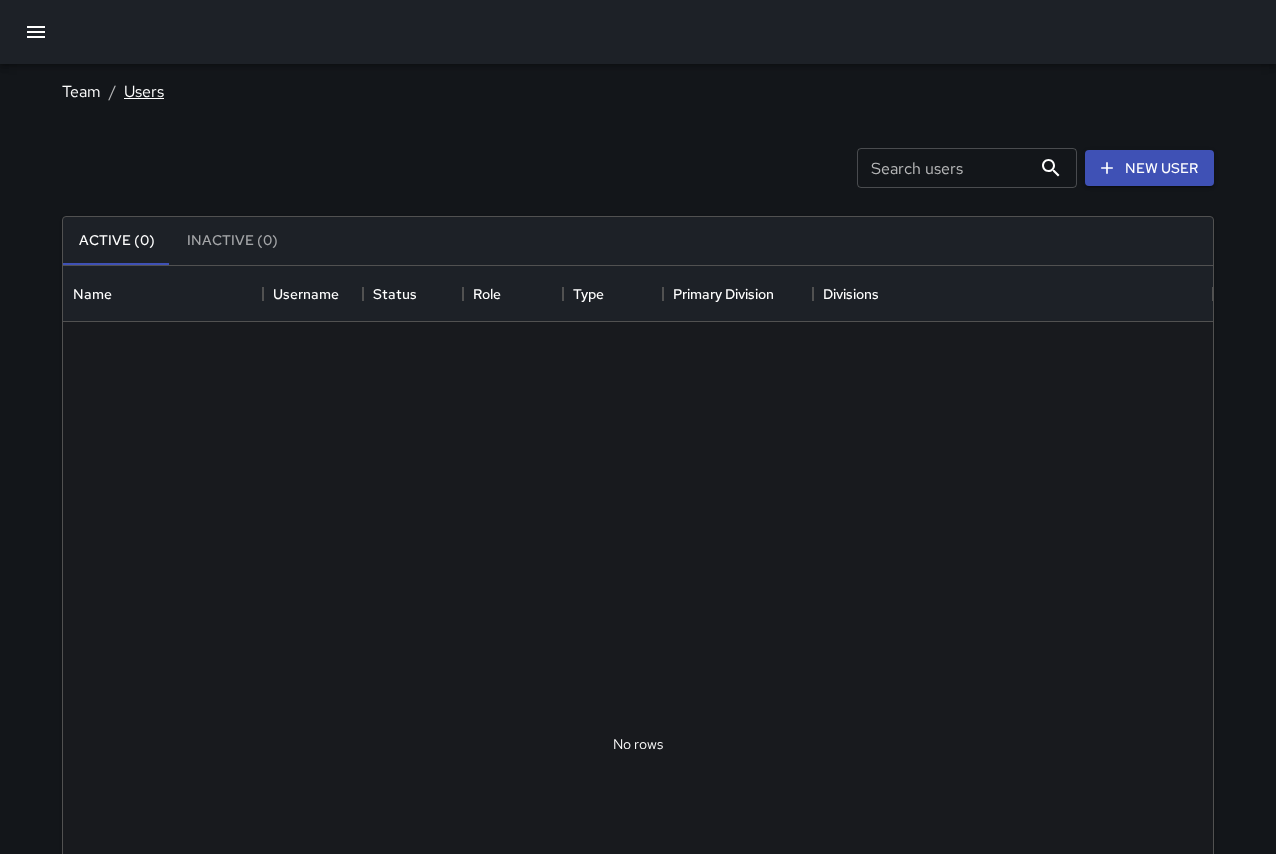 scroll, scrollTop: 16, scrollLeft: 16, axis: both 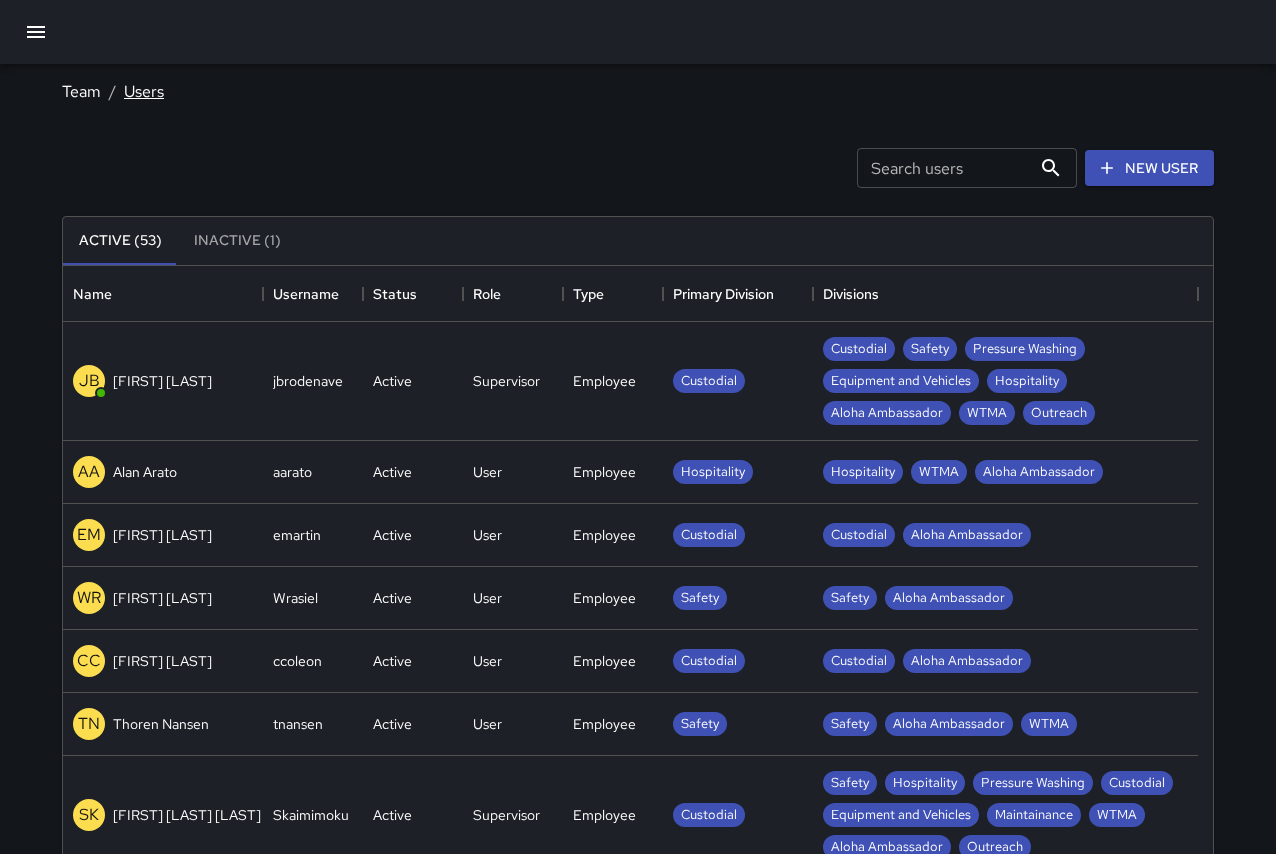 click on "Users" at bounding box center (144, 91) 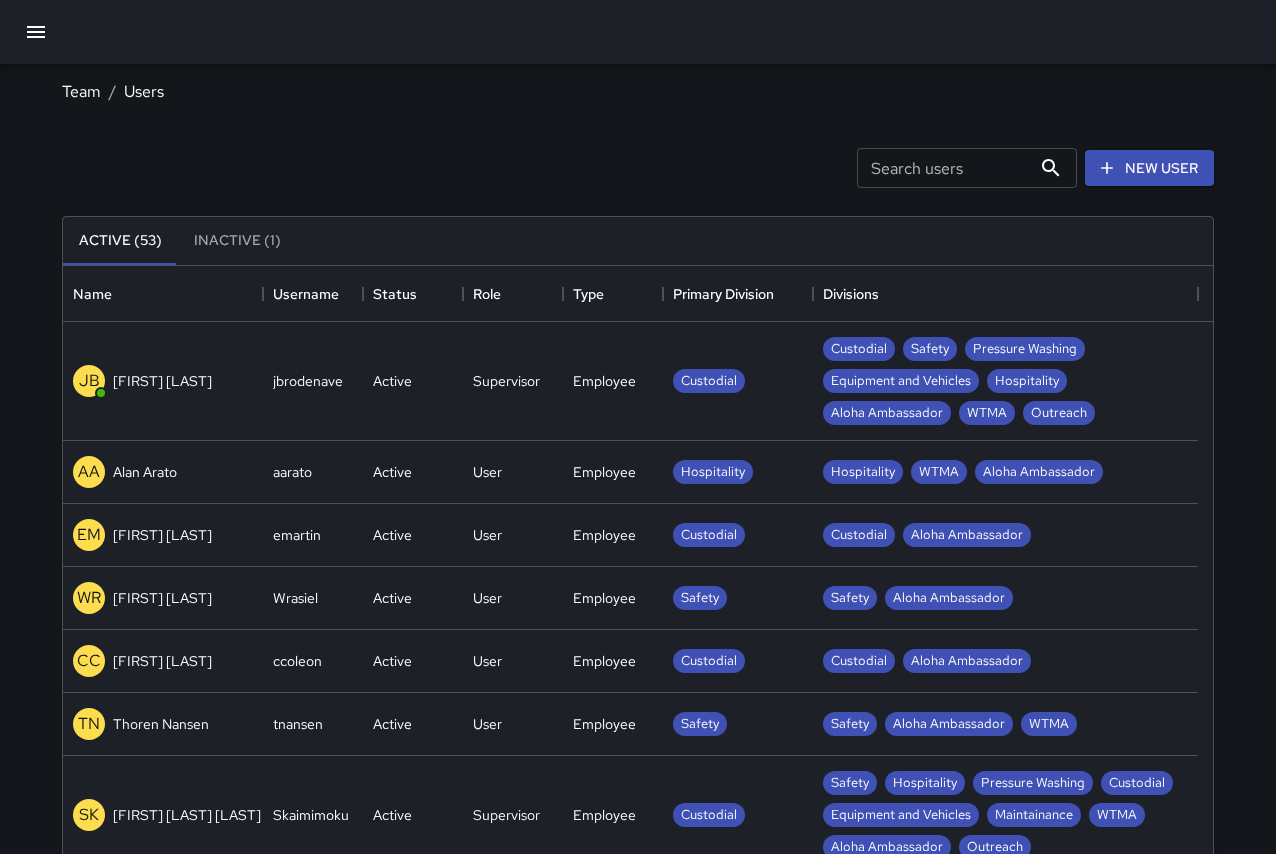 click on "Search users" at bounding box center [944, 168] 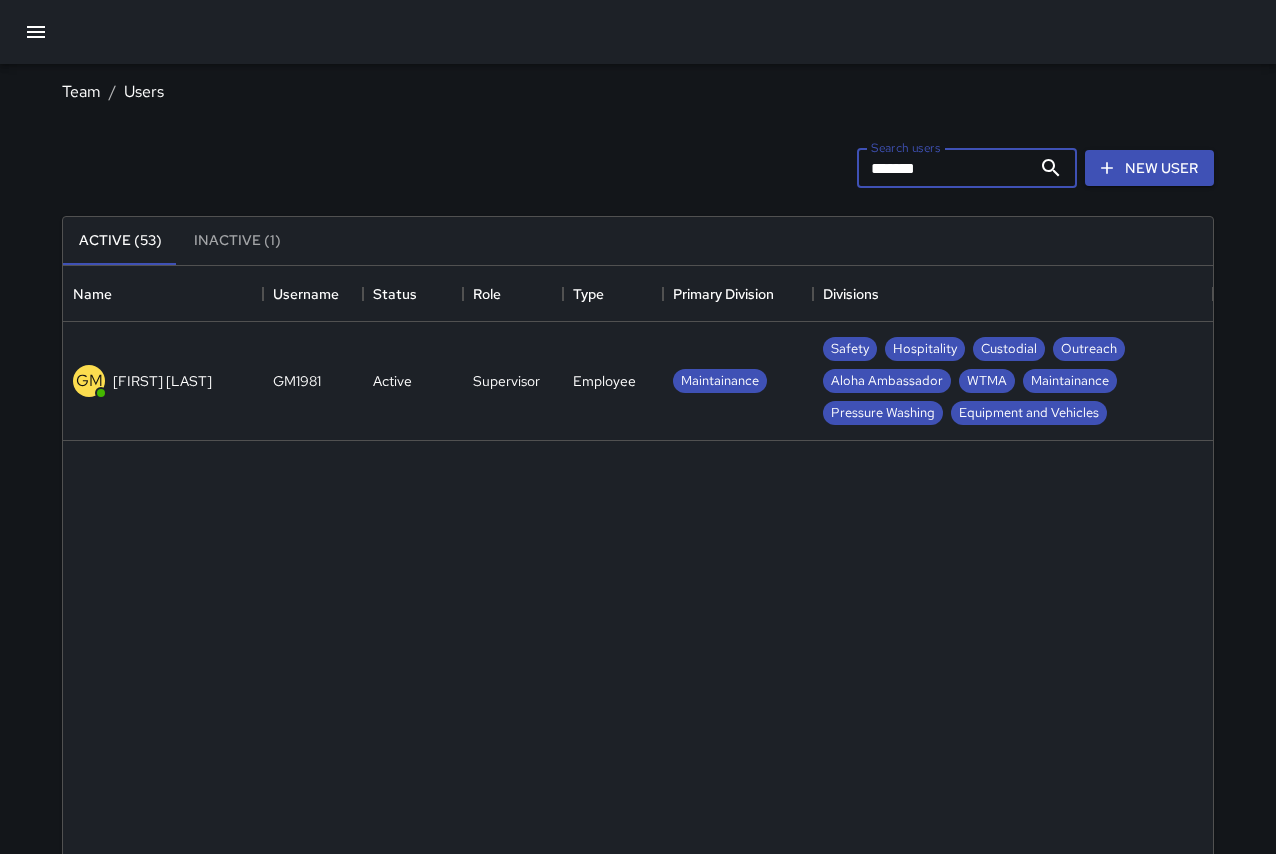 type on "*******" 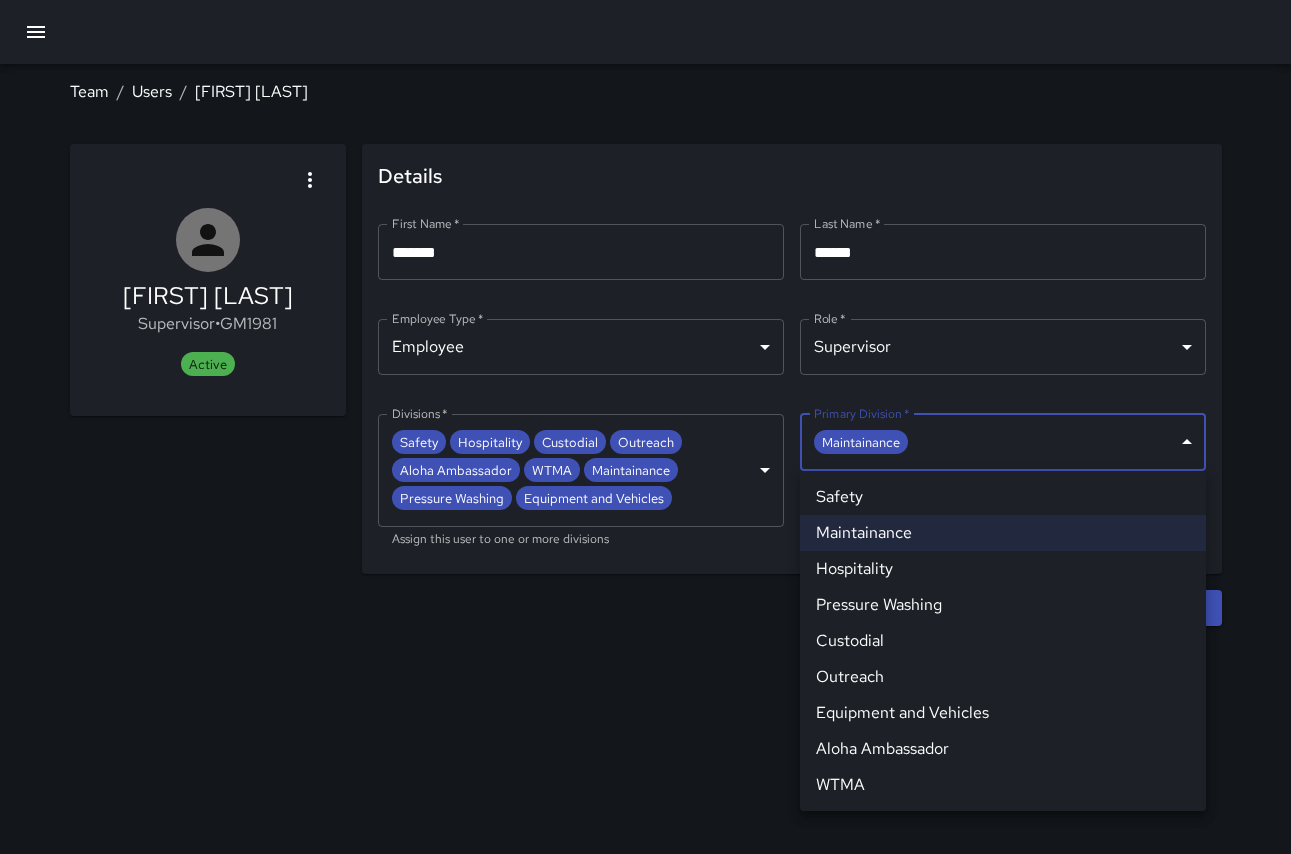 click on "**********" at bounding box center [645, 427] 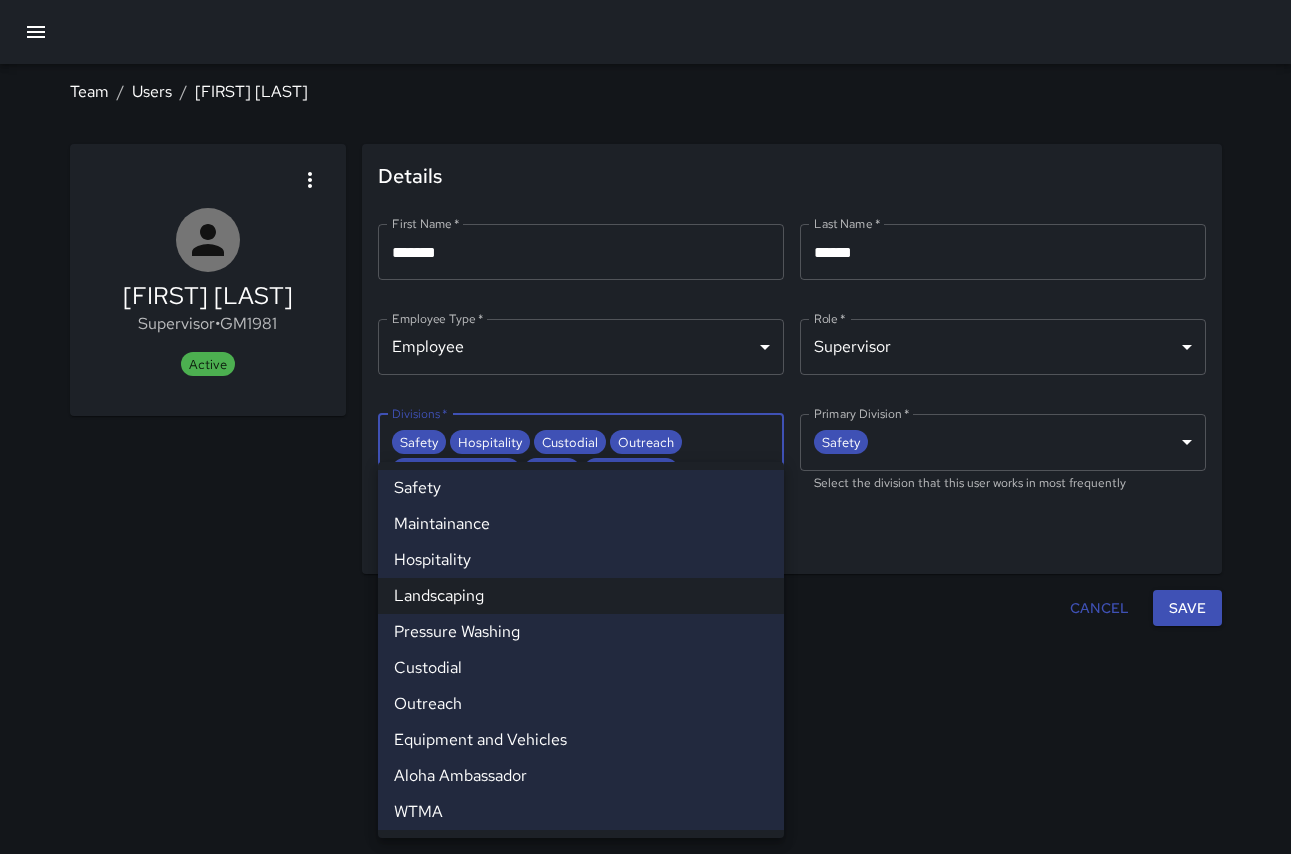 drag, startPoint x: 741, startPoint y: 466, endPoint x: 736, endPoint y: 476, distance: 11.18034 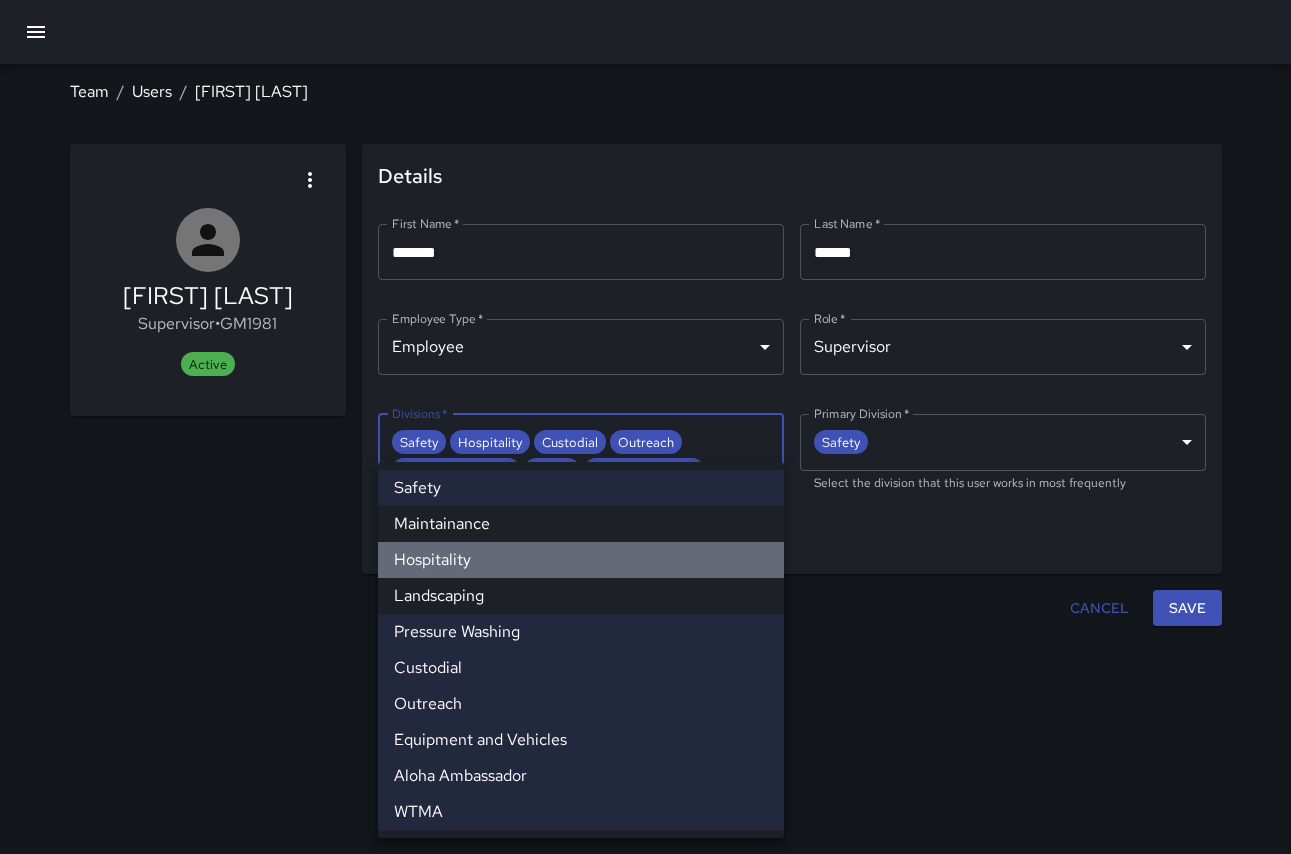 click on "Hospitality" at bounding box center [581, 560] 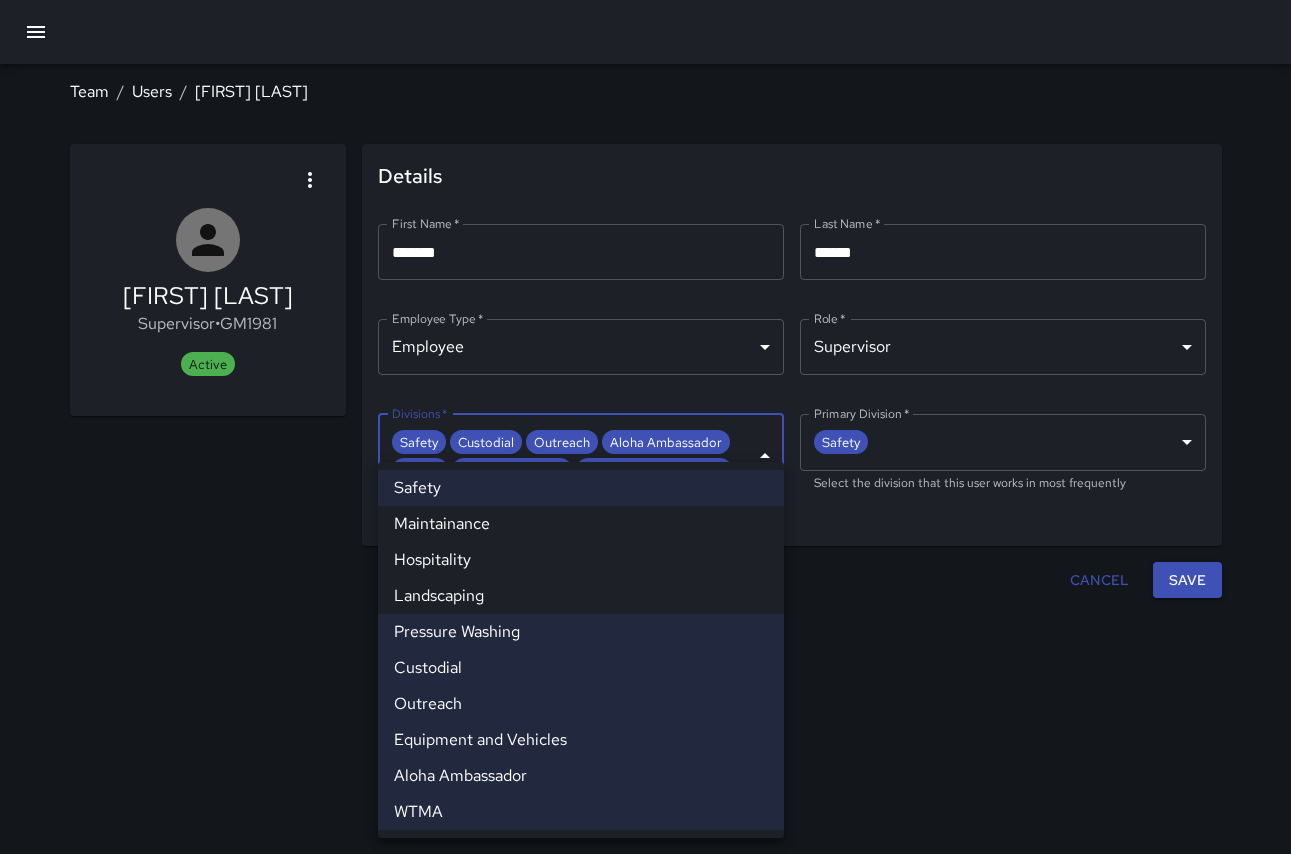 click on "Maintainance" at bounding box center [581, 524] 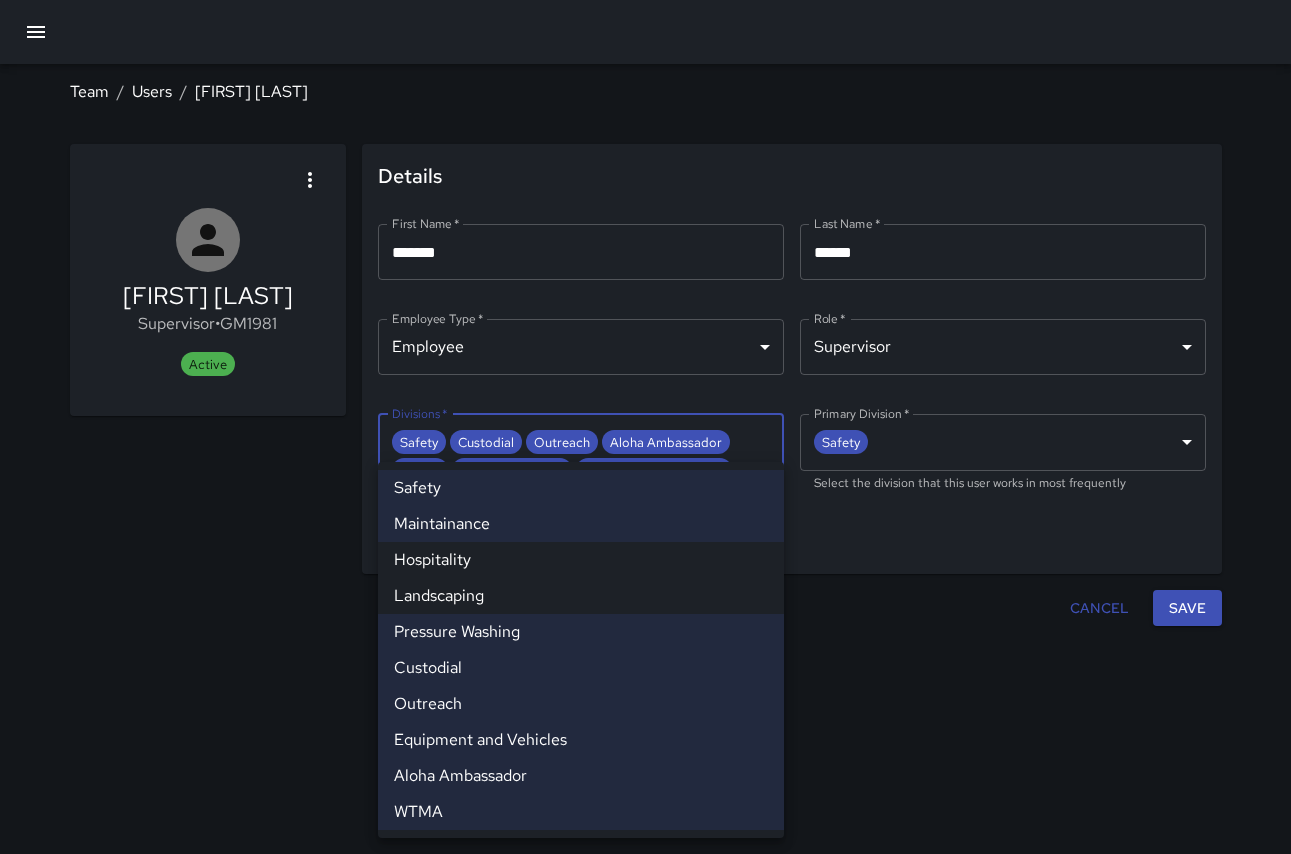 click on "Maintainance" at bounding box center (581, 524) 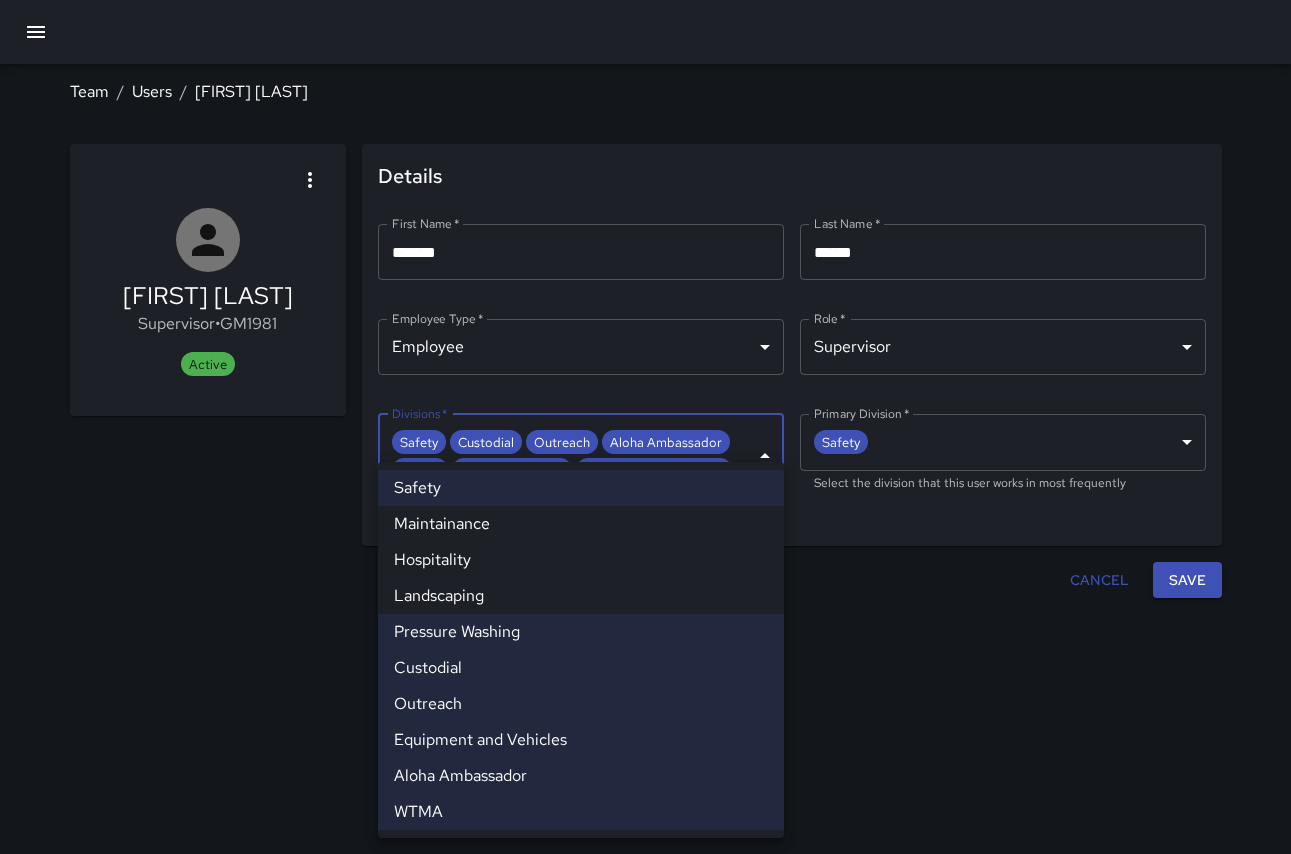 click on "Pressure Washing" at bounding box center (581, 632) 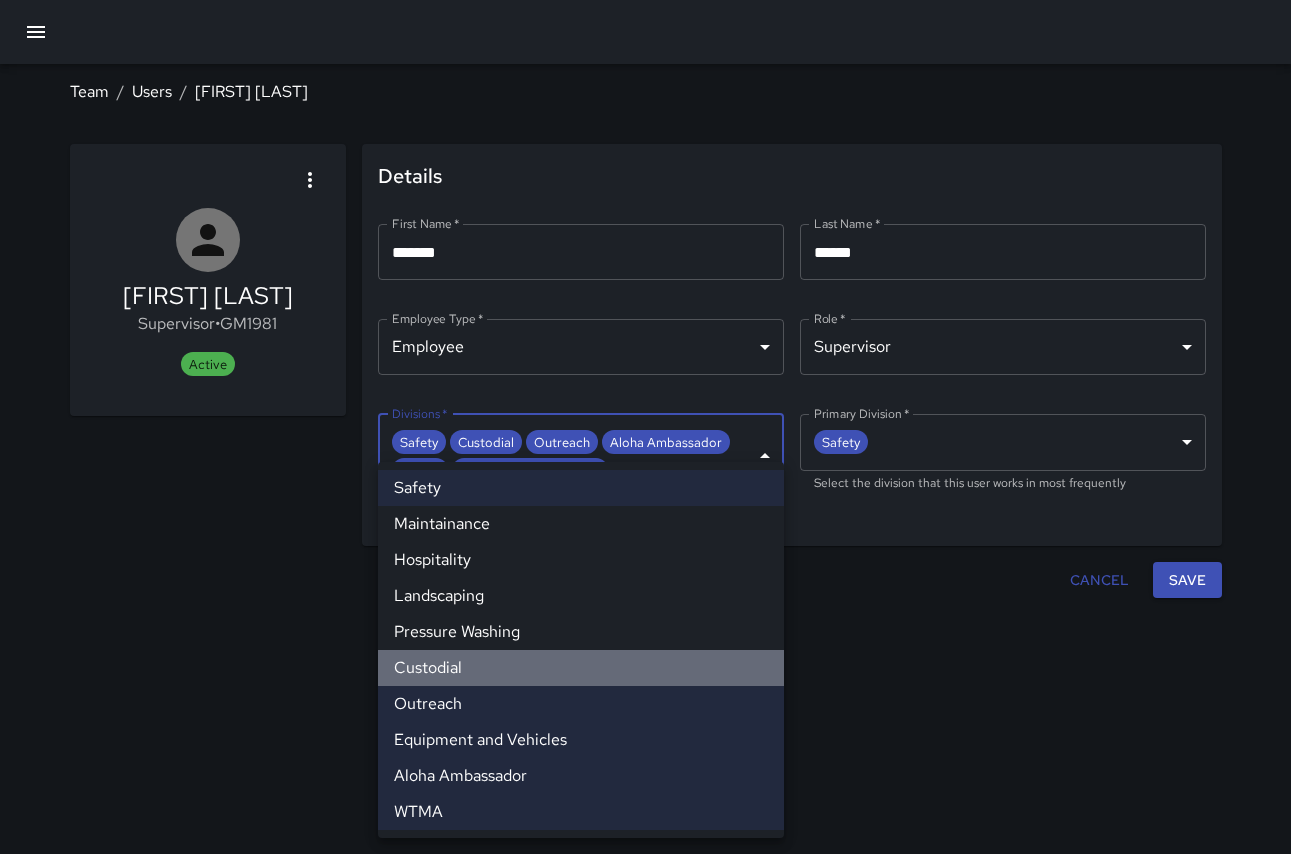 click on "Custodial" at bounding box center (581, 668) 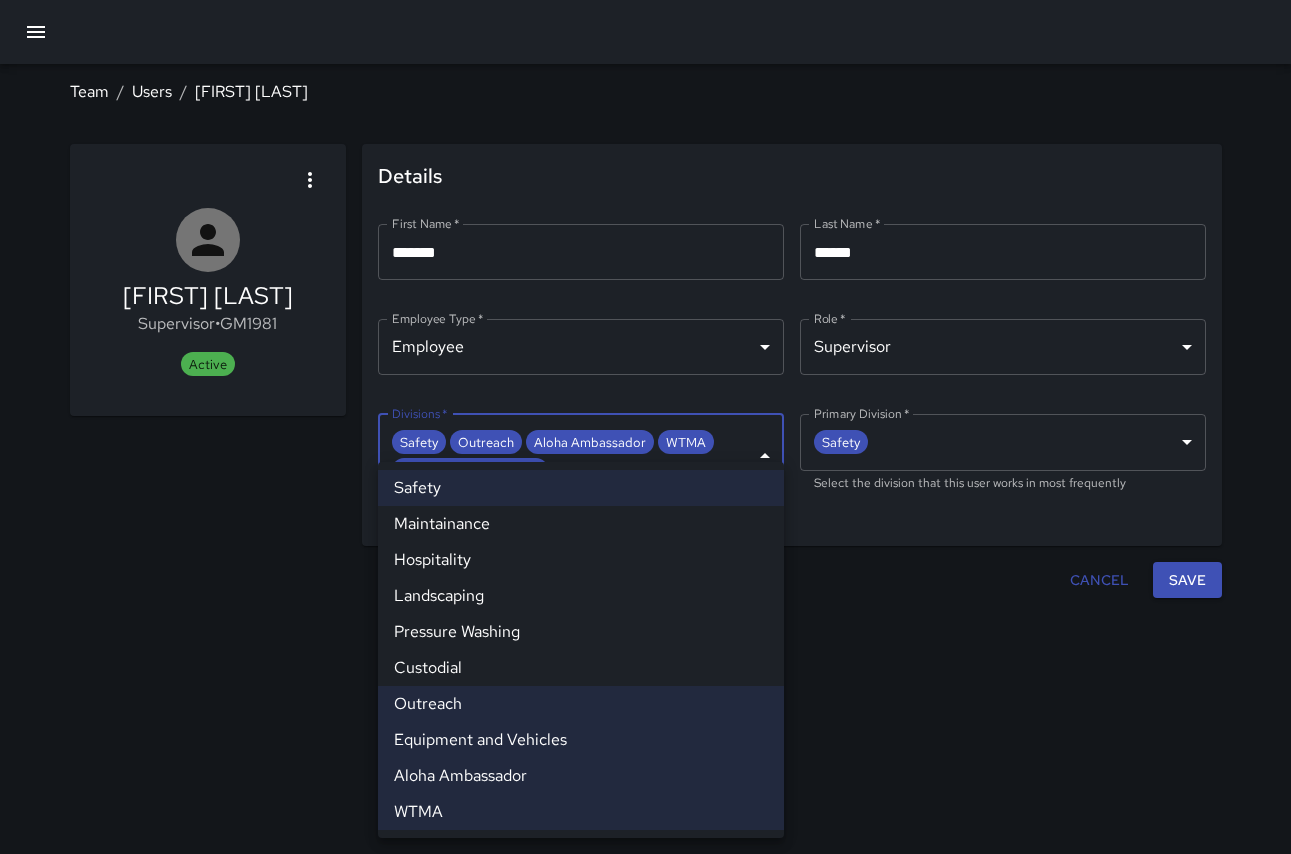 click on "Outreach" at bounding box center (581, 704) 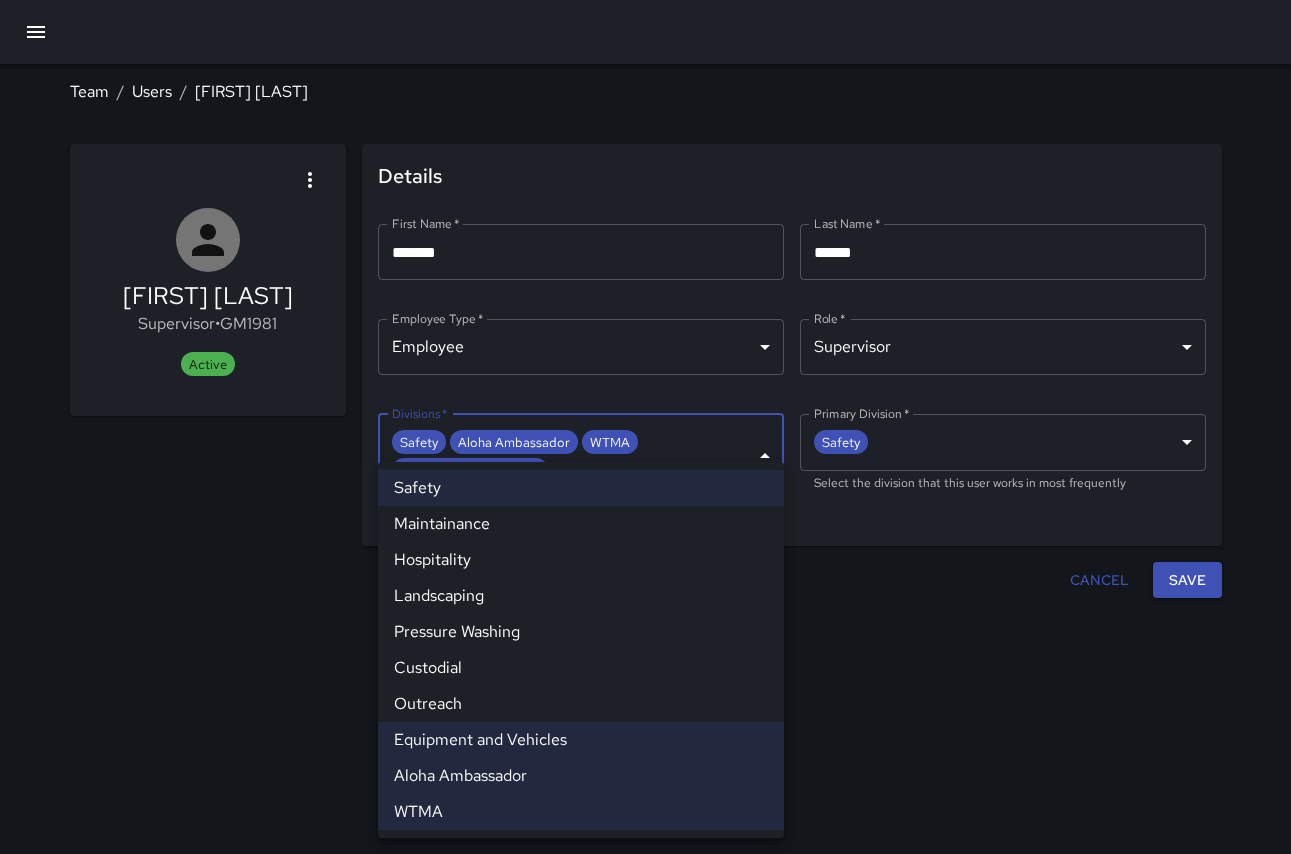click on "Equipment and Vehicles" at bounding box center (581, 740) 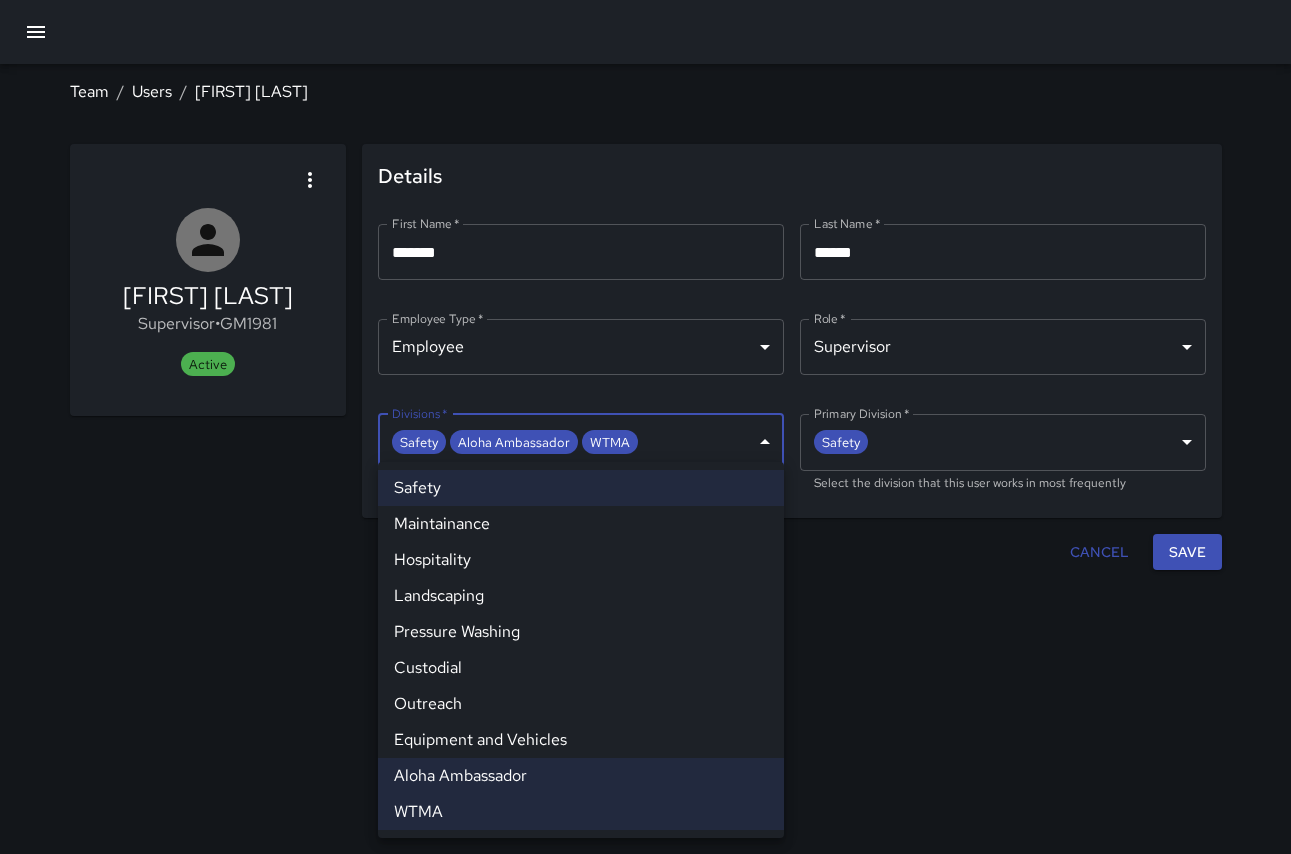 click on "WTMA" at bounding box center [581, 812] 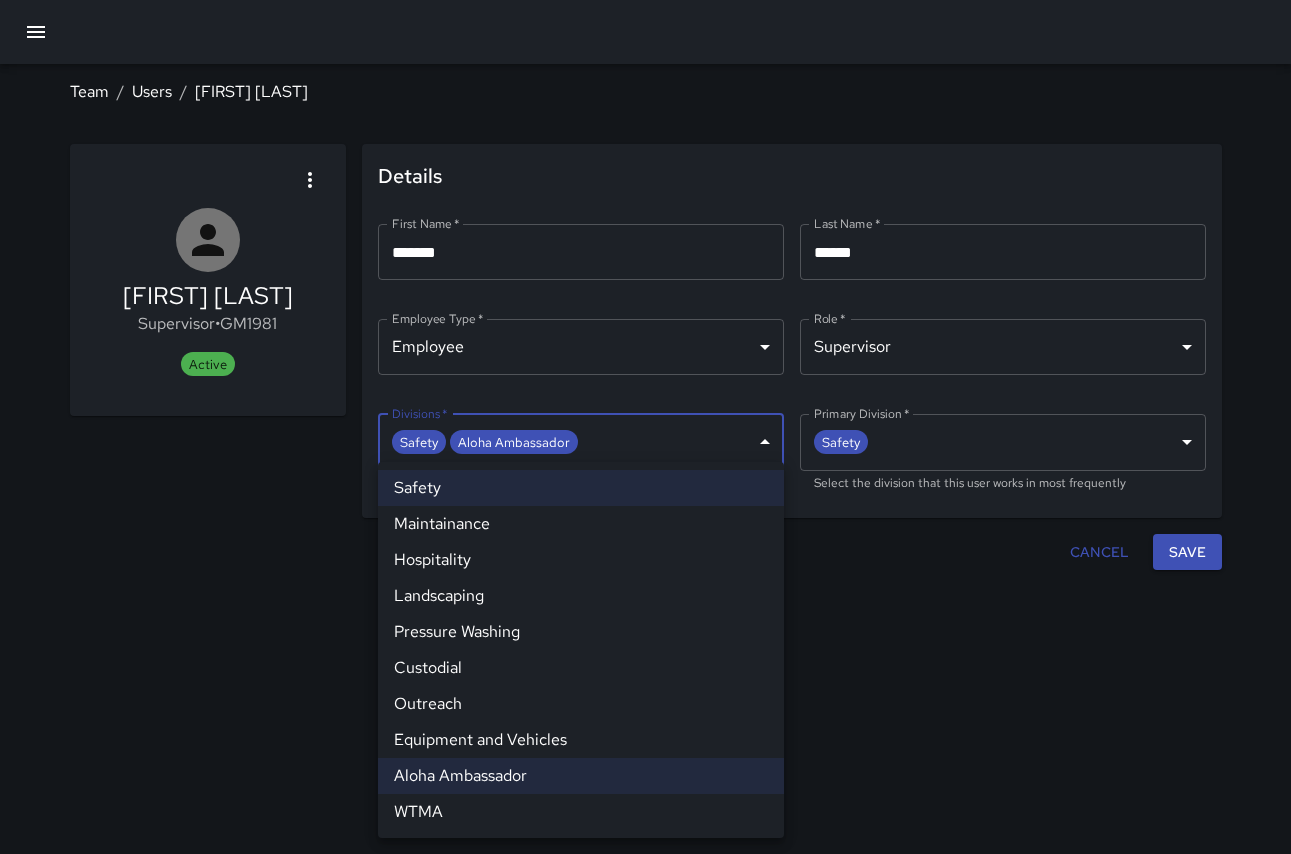 click at bounding box center [645, 427] 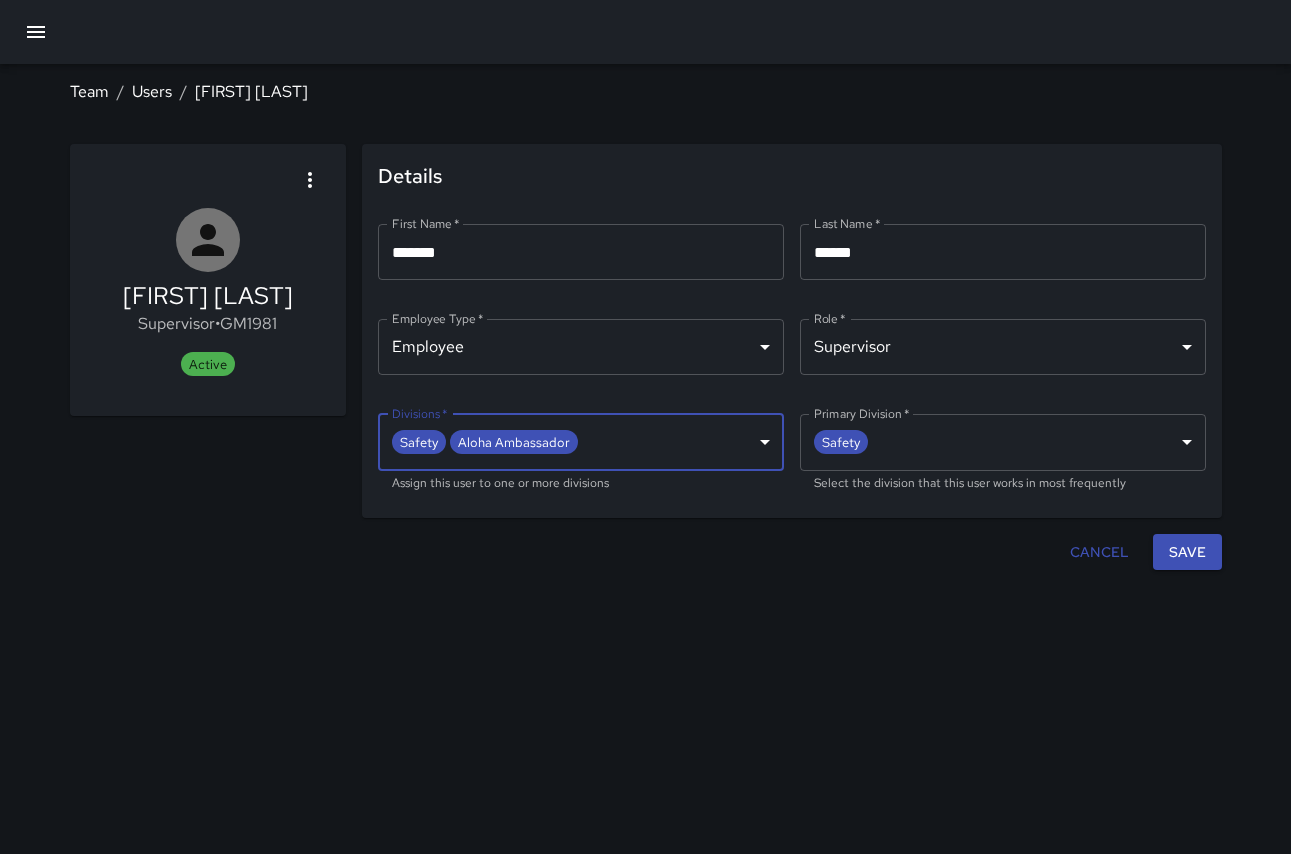 click on "Save" at bounding box center (1187, 552) 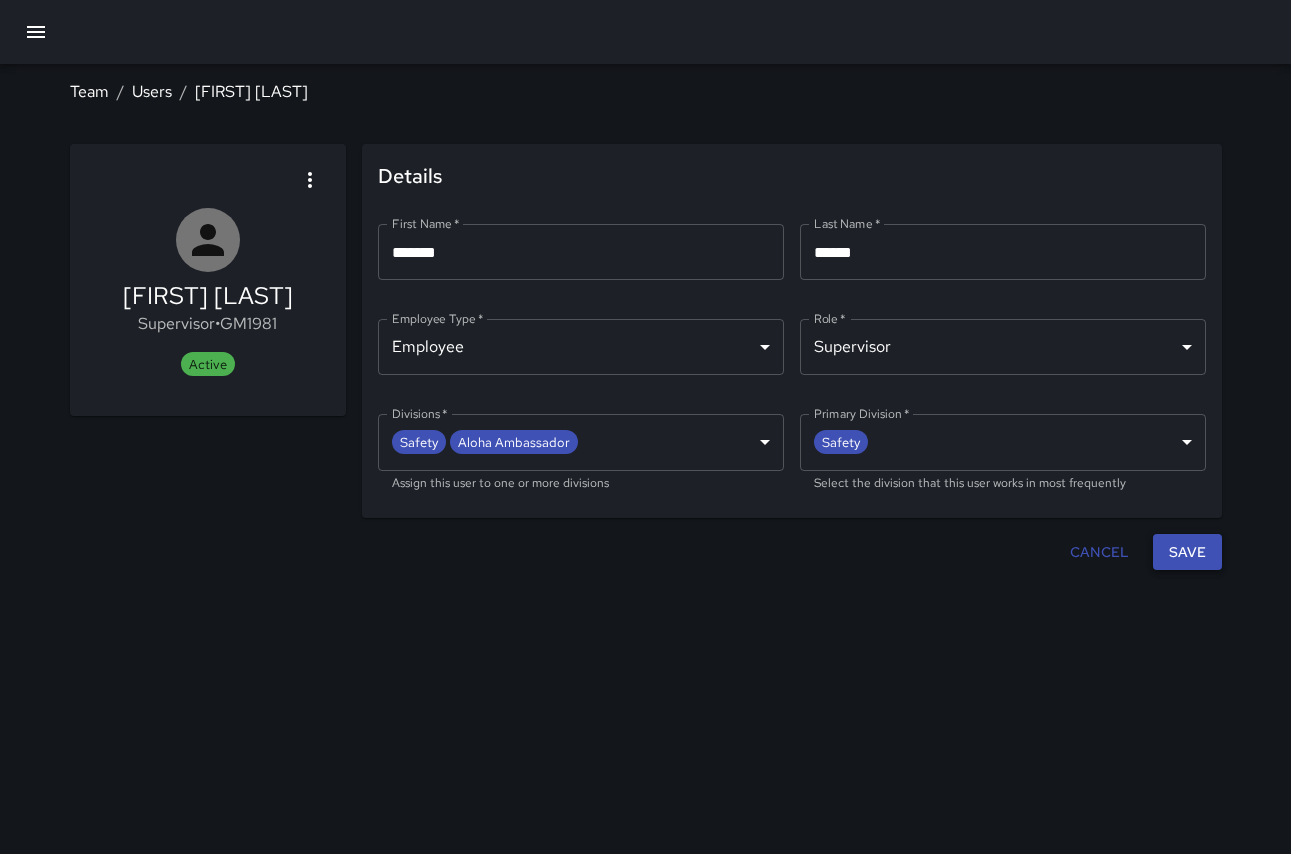 click on "Save" at bounding box center [1187, 552] 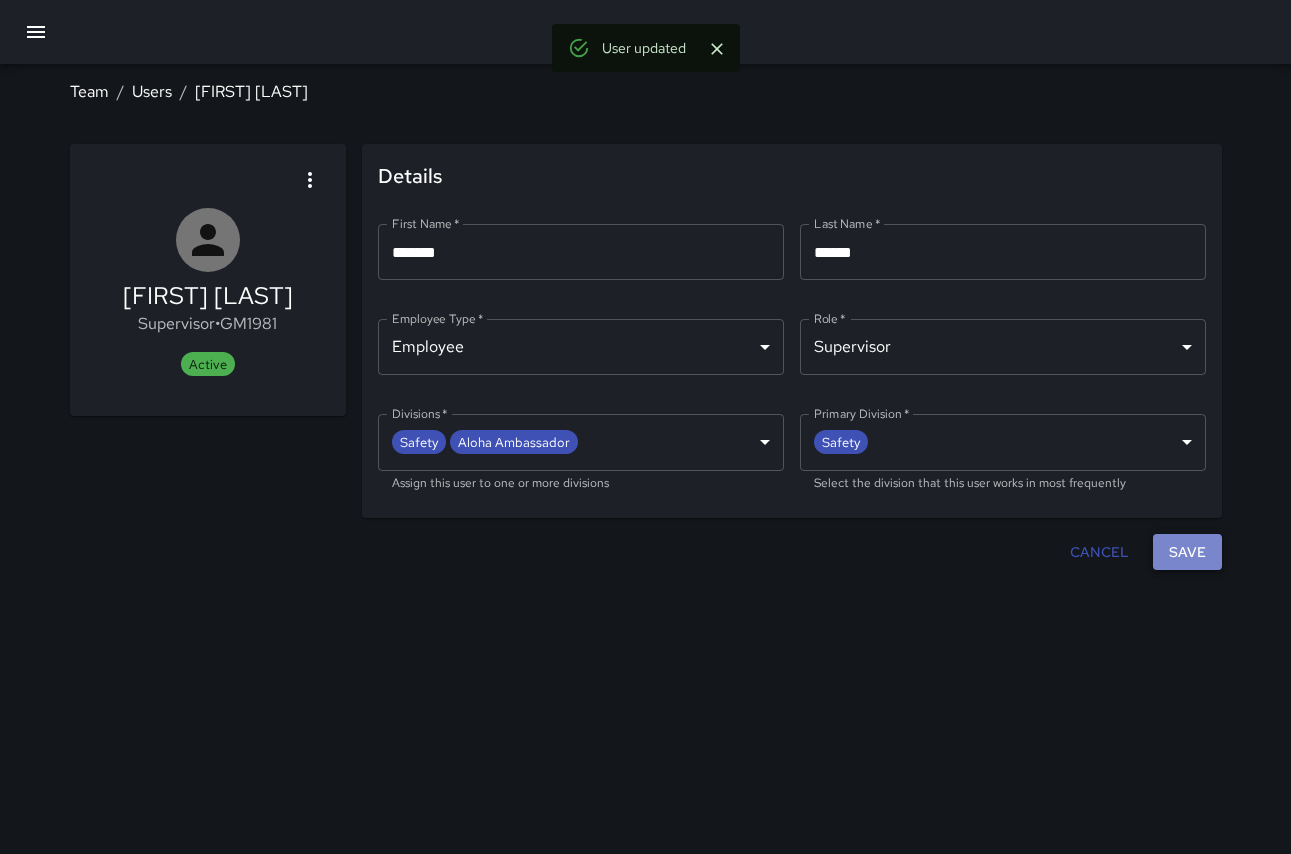 click on "Save" at bounding box center [1187, 552] 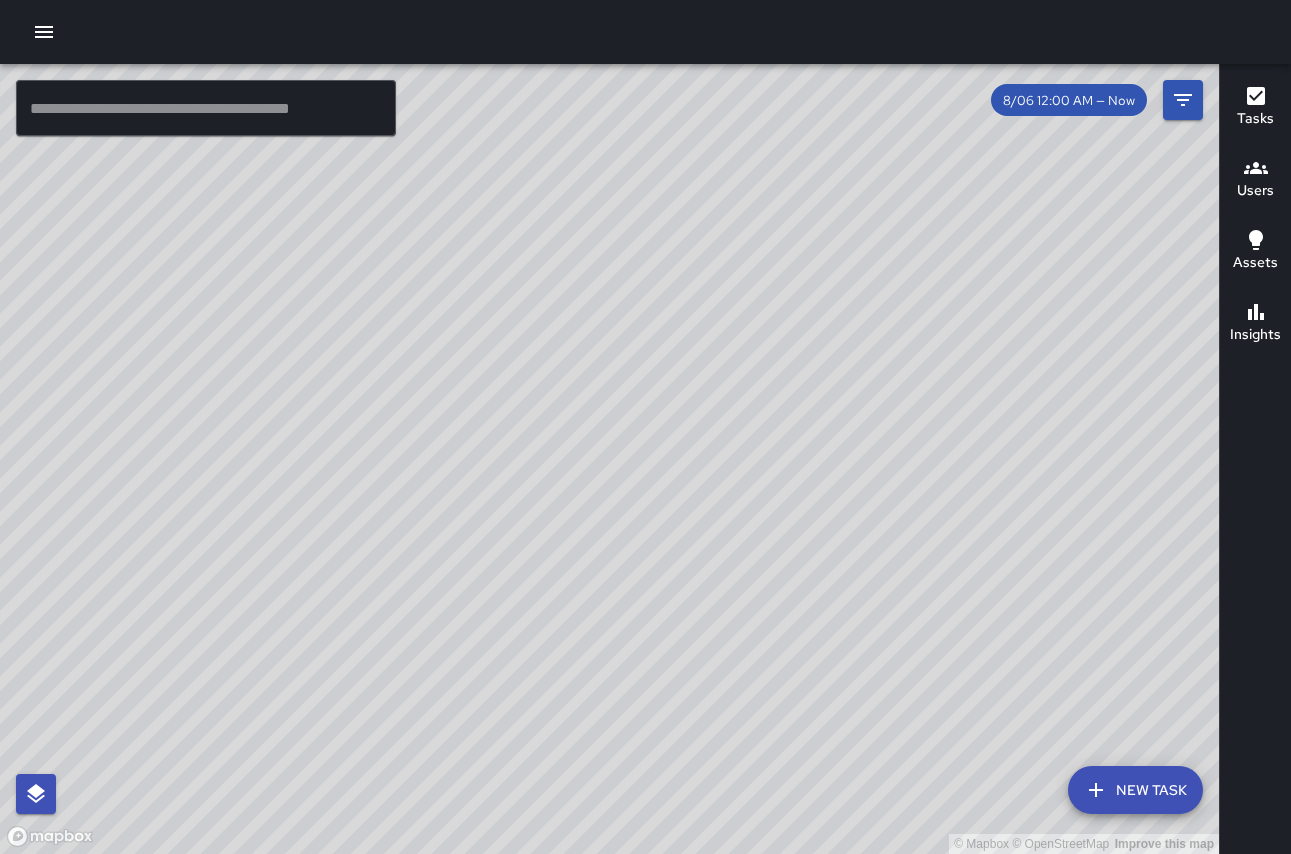 scroll, scrollTop: 0, scrollLeft: 0, axis: both 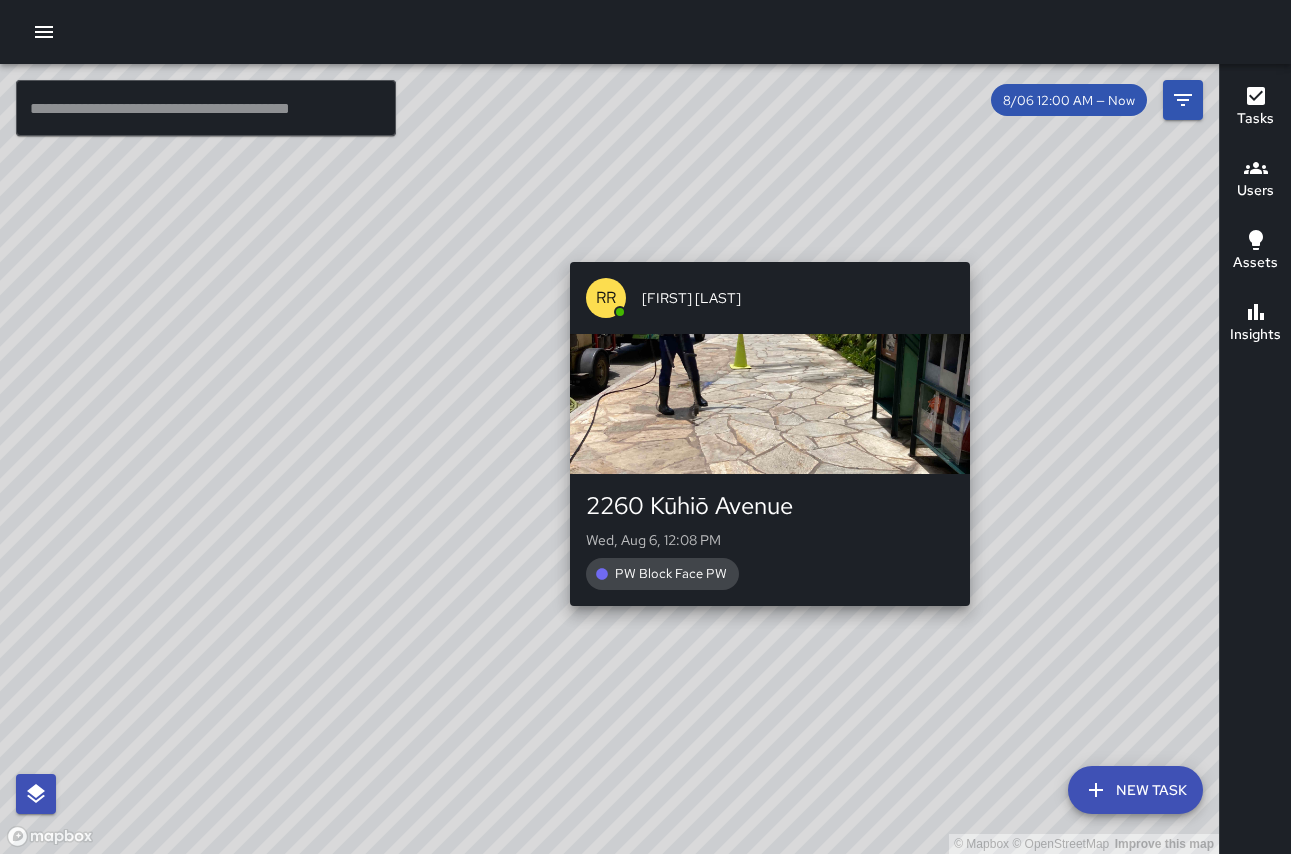 click on "© Mapbox   © OpenStreetMap   Improve this map RR [FIRST] [LAST] [NUMBER] [STREET] [DAY], [MONTH] [NUMBER], [TIME] PW Block Face PW" at bounding box center [609, 459] 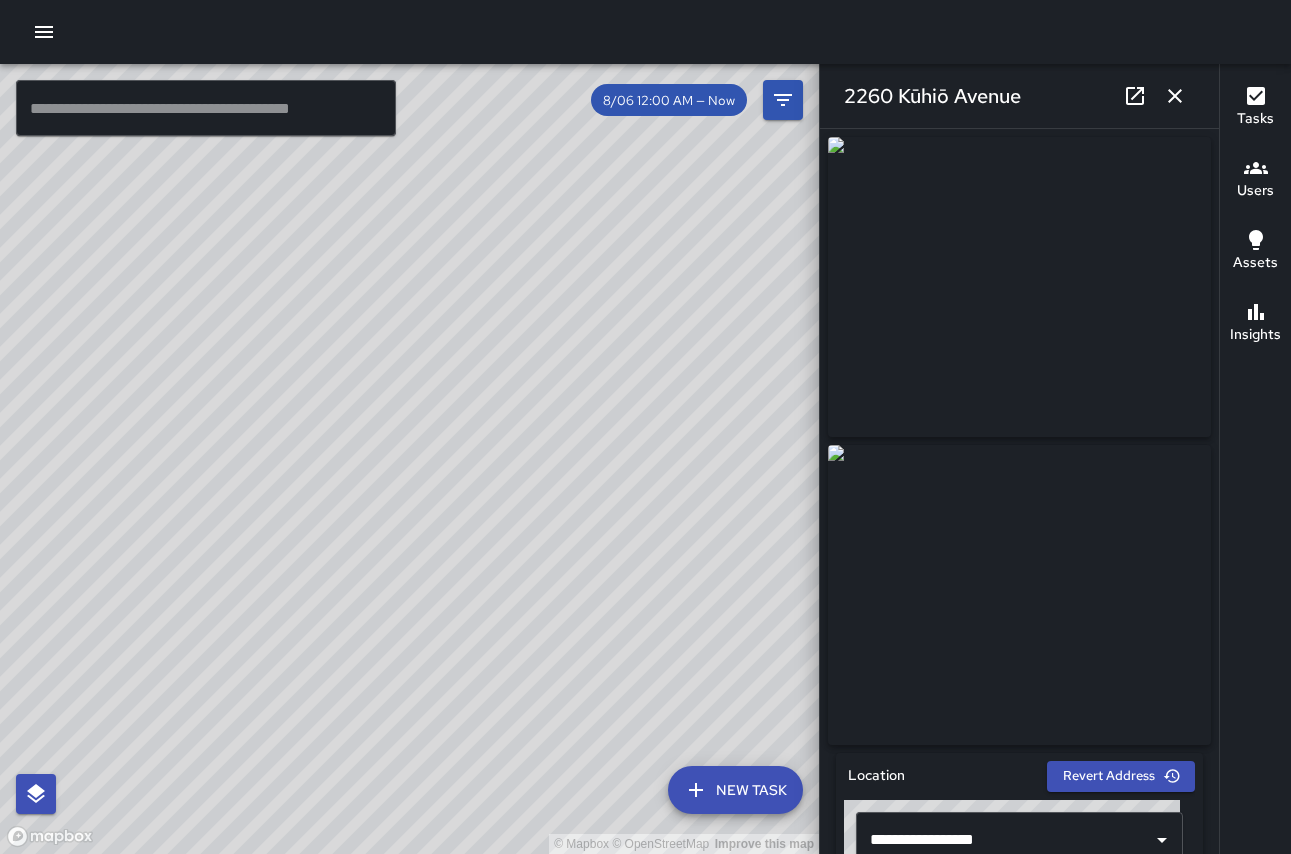click on "© Mapbox   © OpenStreetMap   Improve this map RR [FIRST] [LAST] [NUMBER] [STREET] [DAY], [MONTH] [NUMBER], [TIME] PW Other" at bounding box center [409, 459] 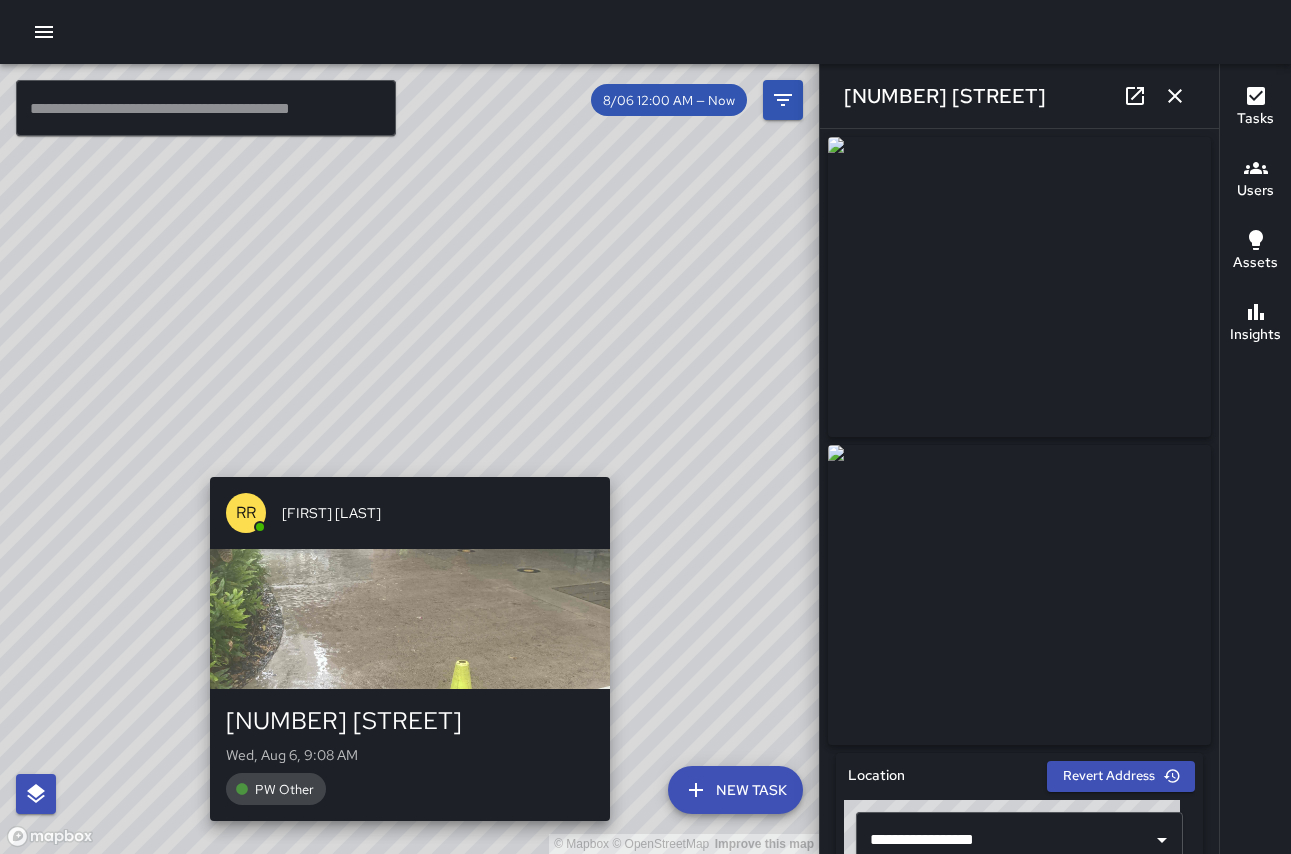 click on "© Mapbox   © OpenStreetMap   Improve this map RR [FIRST] [LAST] [NUMBER] [STREET] [DAY], [MONTH] [NUMBER], [TIME] PW Other" at bounding box center (409, 459) 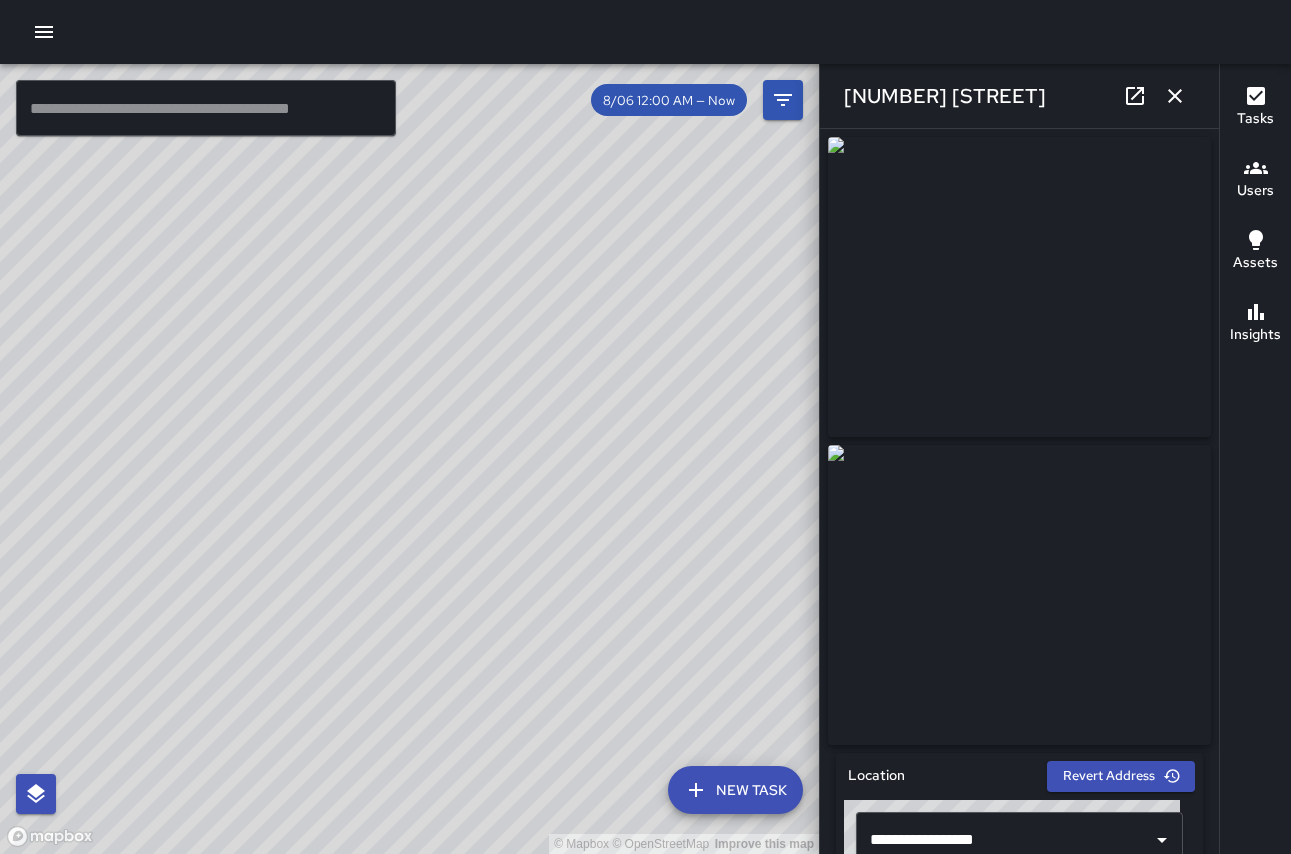 click on "© Mapbox   © OpenStreetMap   Improve this map RR [FIRST] [LAST] [NUMBER] [STREET] [DAY], [MONTH] [NUMBER], [TIME] PW Block Face PW" at bounding box center (409, 459) 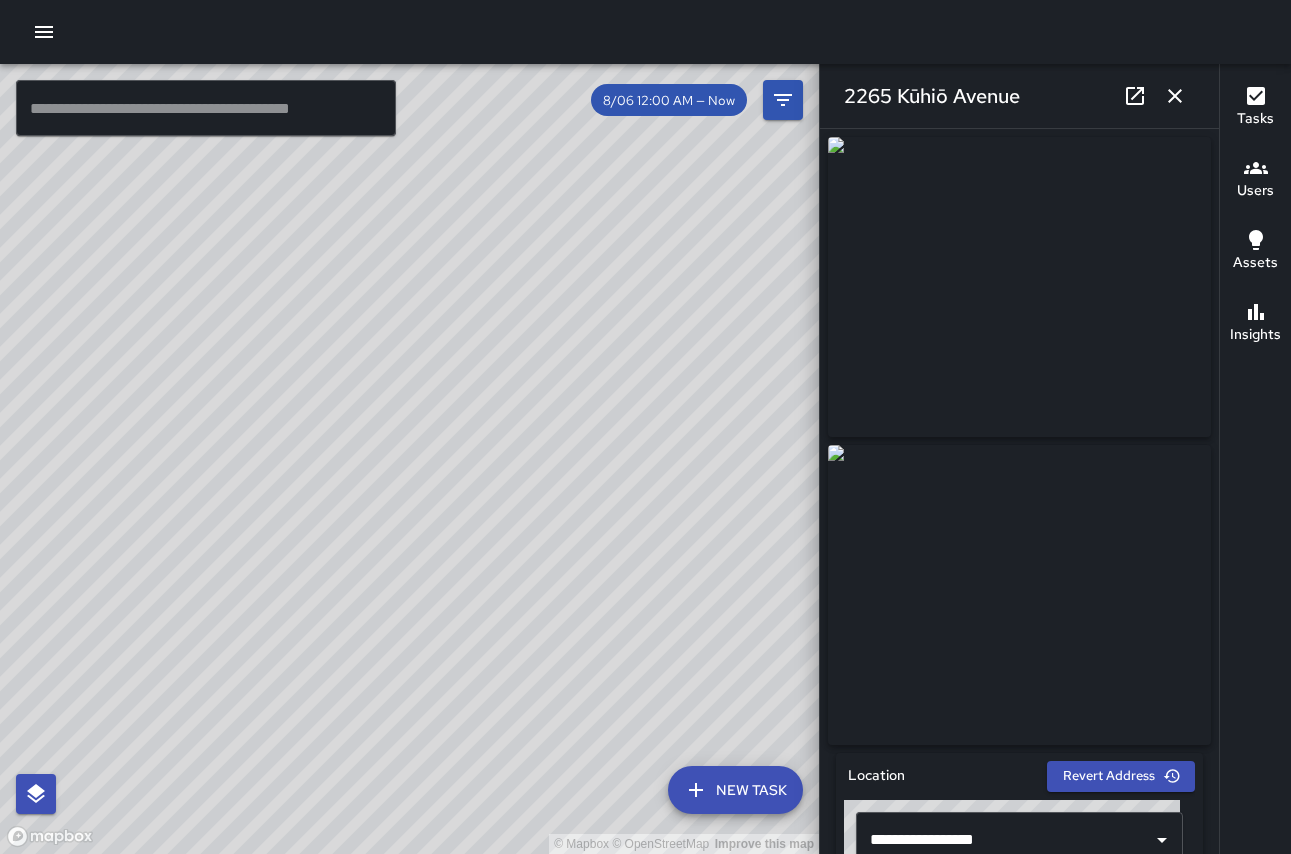 drag, startPoint x: 237, startPoint y: 308, endPoint x: 513, endPoint y: 219, distance: 289.99484 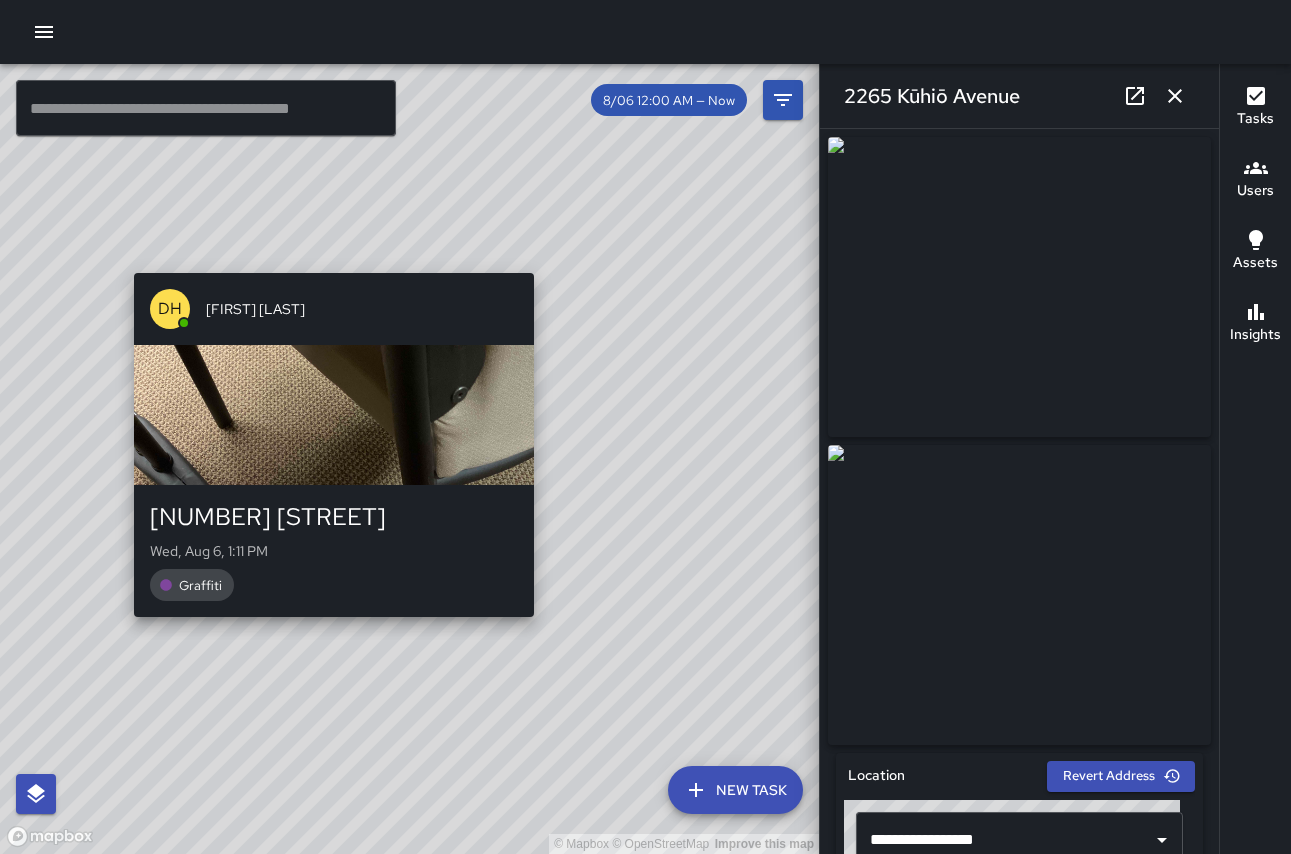 click on "© Mapbox   © OpenStreetMap   Improve this map DH [FIRST] [LAST] [NUMBER] [STREET] [DAY], [MONTH] [NUMBER], [TIME] Graffiti" at bounding box center (409, 459) 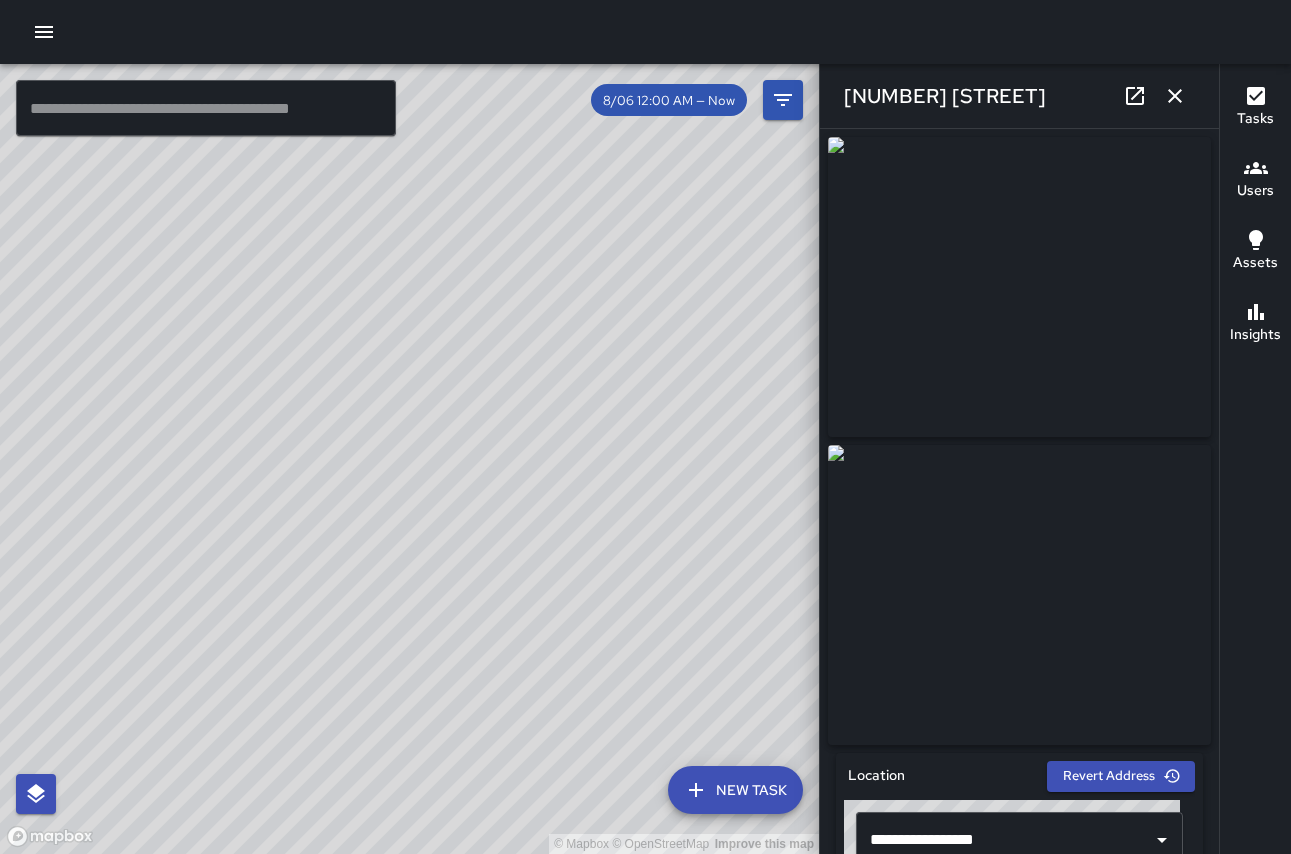drag, startPoint x: 641, startPoint y: 262, endPoint x: 637, endPoint y: 644, distance: 382.02094 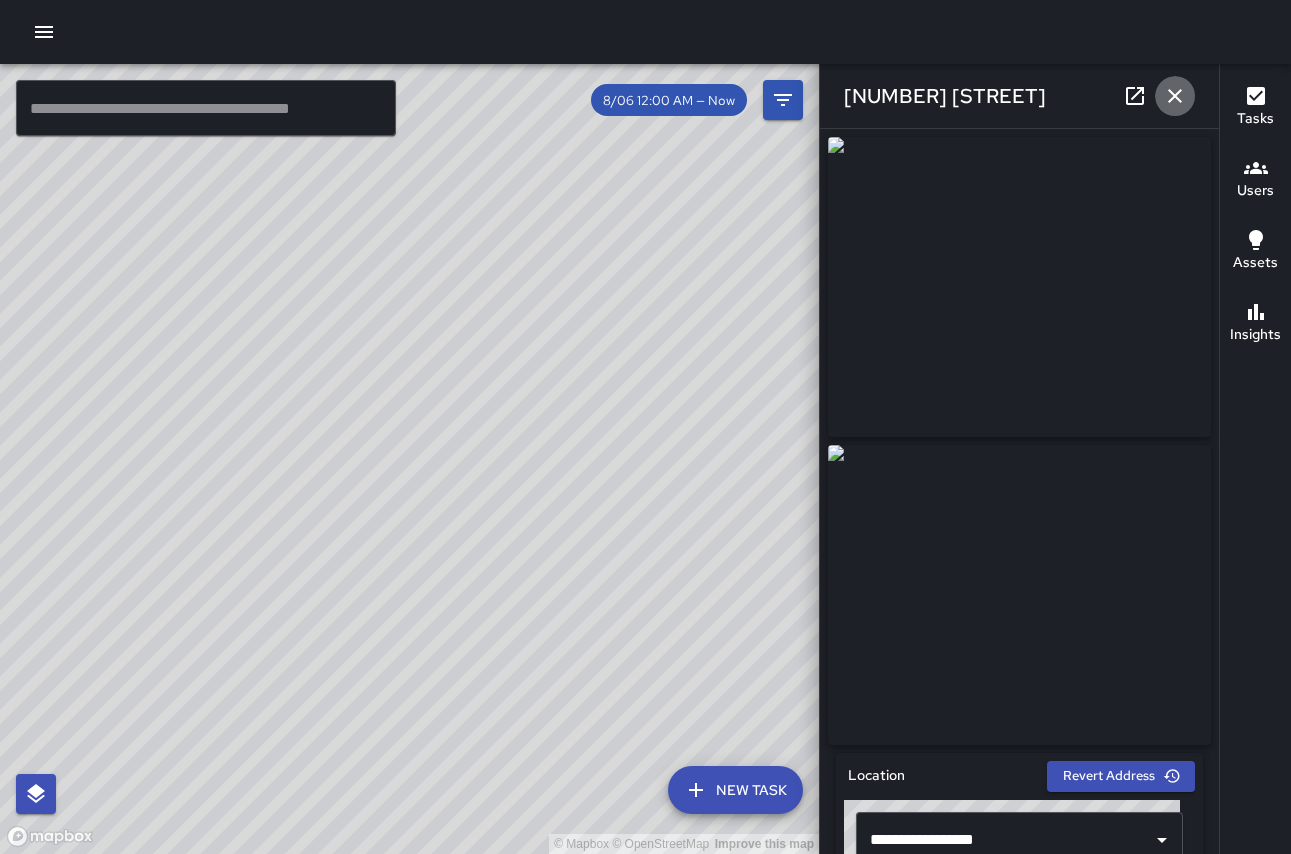 drag, startPoint x: 1176, startPoint y: 100, endPoint x: 1169, endPoint y: 129, distance: 29.832869 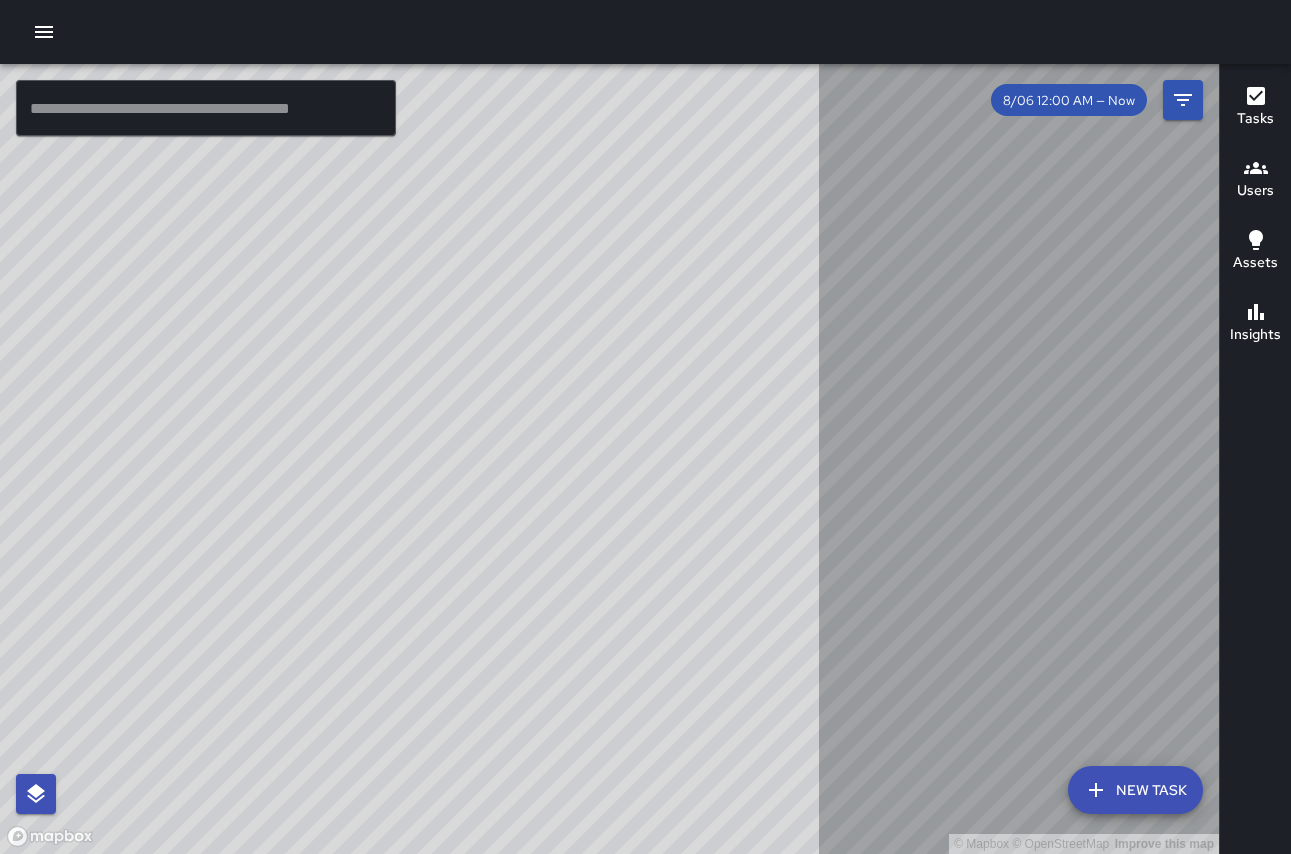 click on "© Mapbox   © OpenStreetMap   Improve this map" at bounding box center (609, 459) 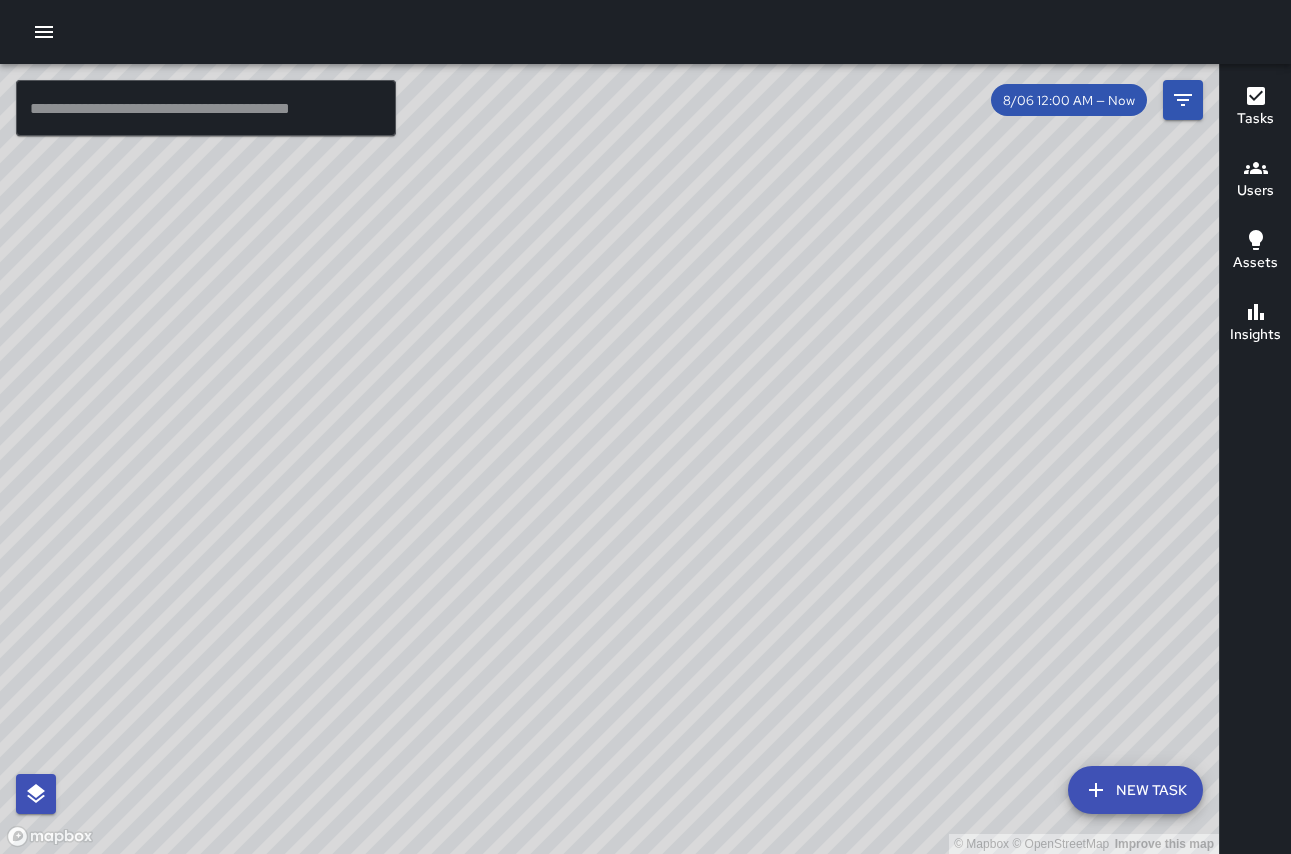 click on "© Mapbox   © OpenStreetMap   Improve this map" at bounding box center [609, 459] 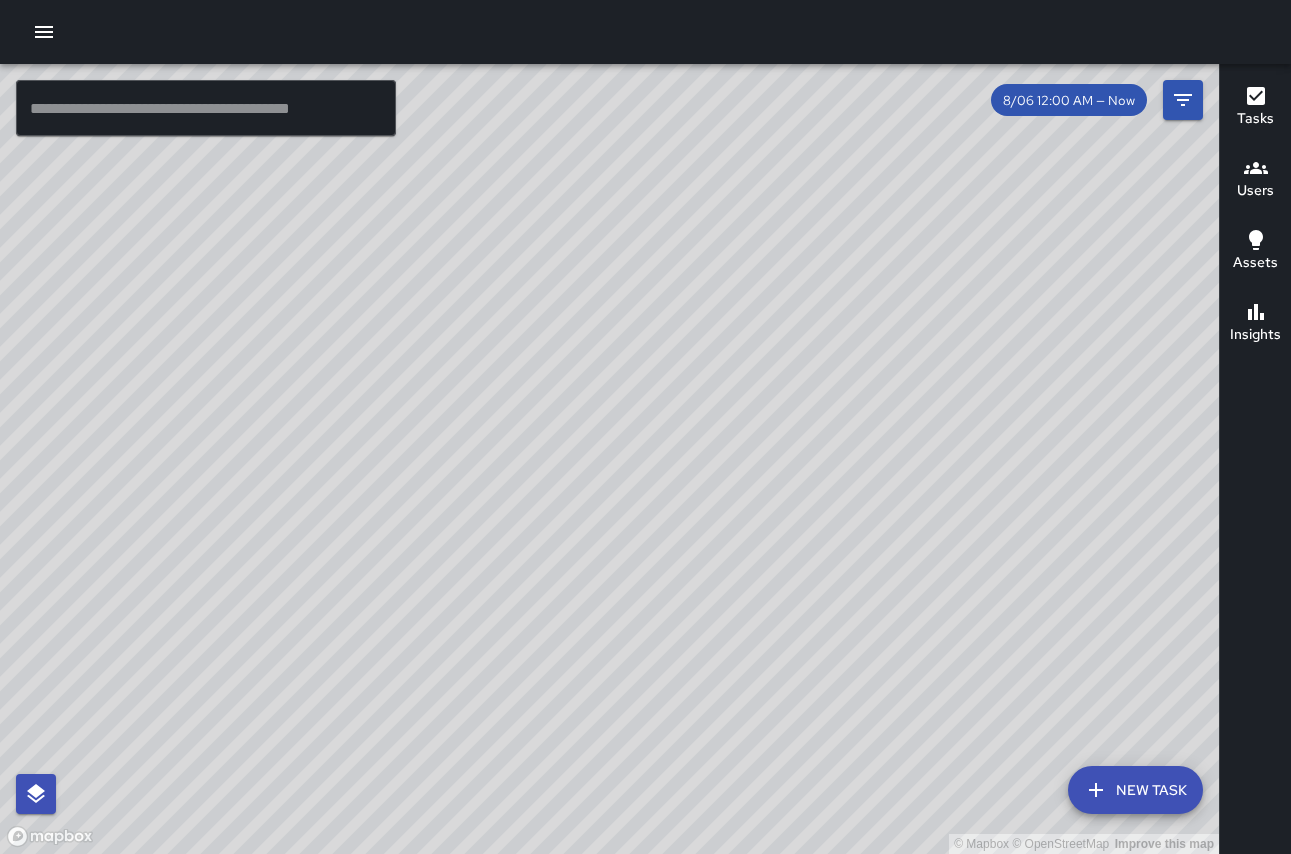 drag, startPoint x: 735, startPoint y: 423, endPoint x: -46, endPoint y: 272, distance: 795.4634 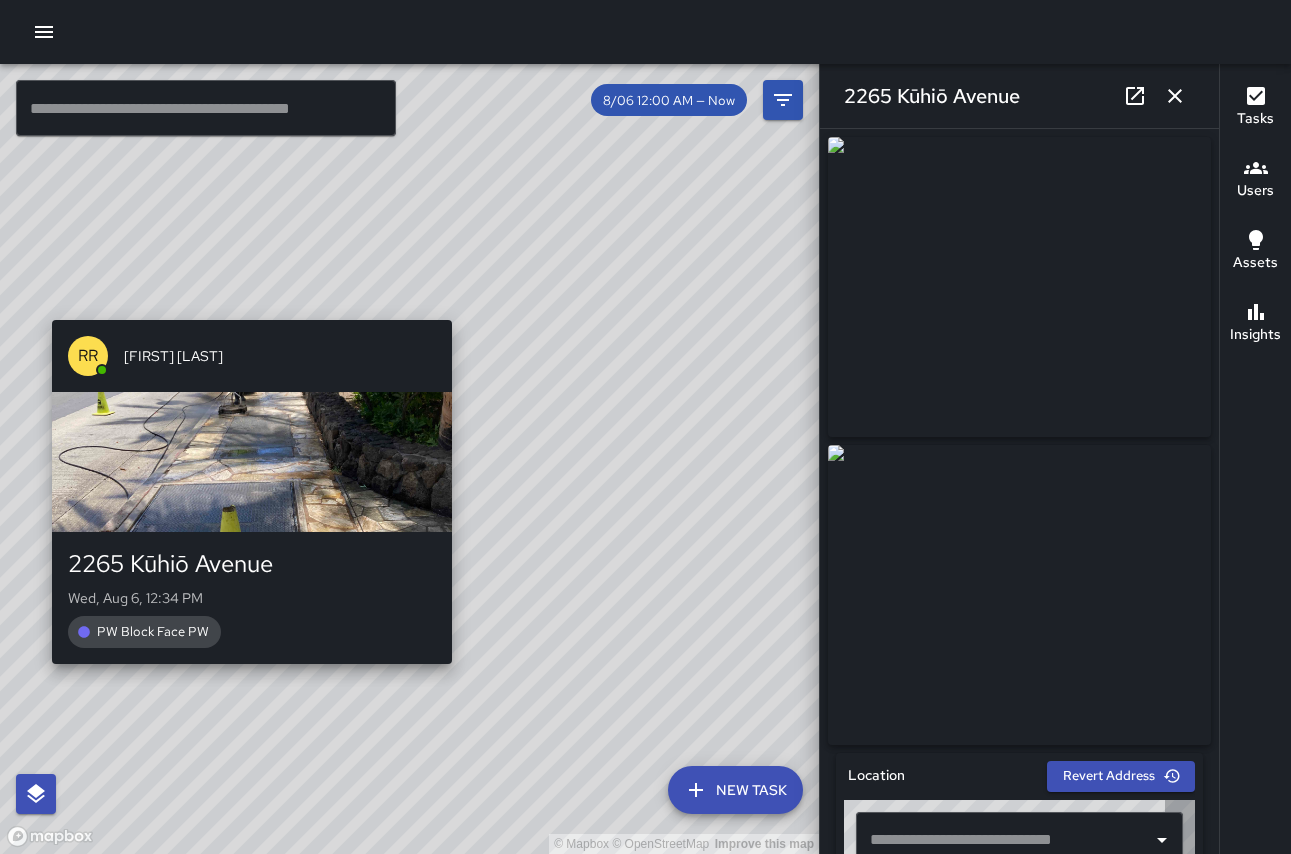 type on "**********" 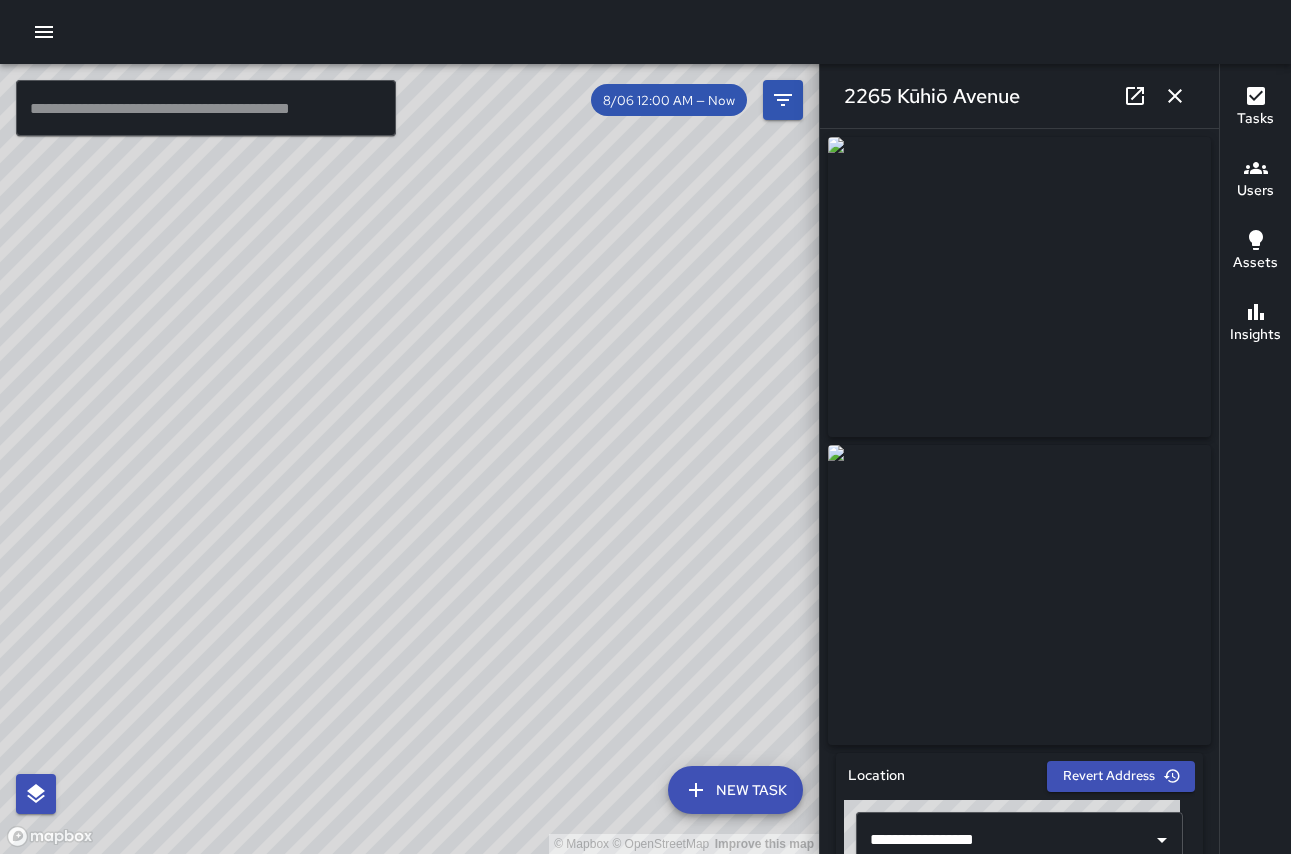 drag, startPoint x: 667, startPoint y: 434, endPoint x: 555, endPoint y: 206, distance: 254.02362 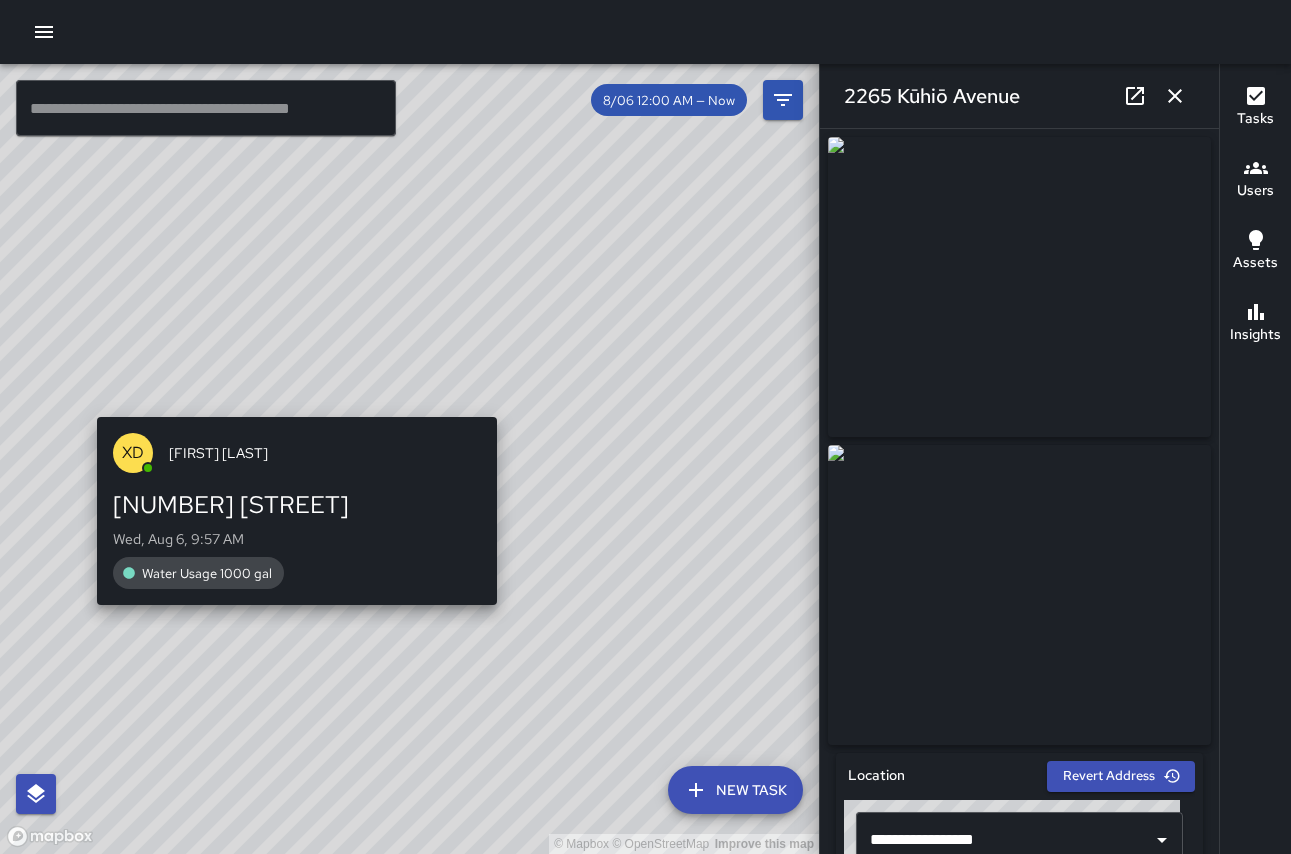 click on "© Mapbox   © OpenStreetMap   Improve this map XD [FIRST] [LAST] [NUMBER] [STREET] [DAY], [MONTH] [NUMBER], [TIME] Water Usage [NUMBER] gal" at bounding box center [409, 459] 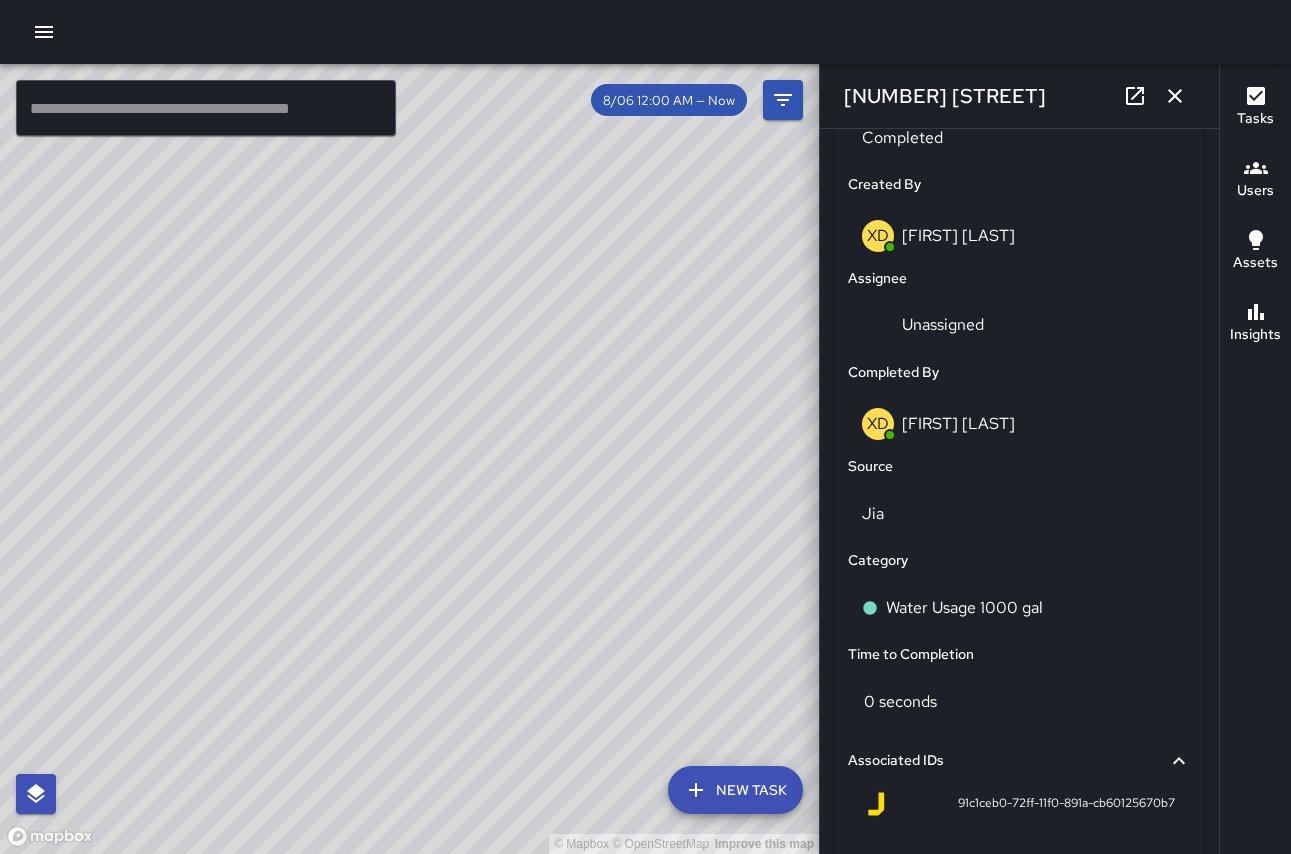 scroll, scrollTop: 981, scrollLeft: 0, axis: vertical 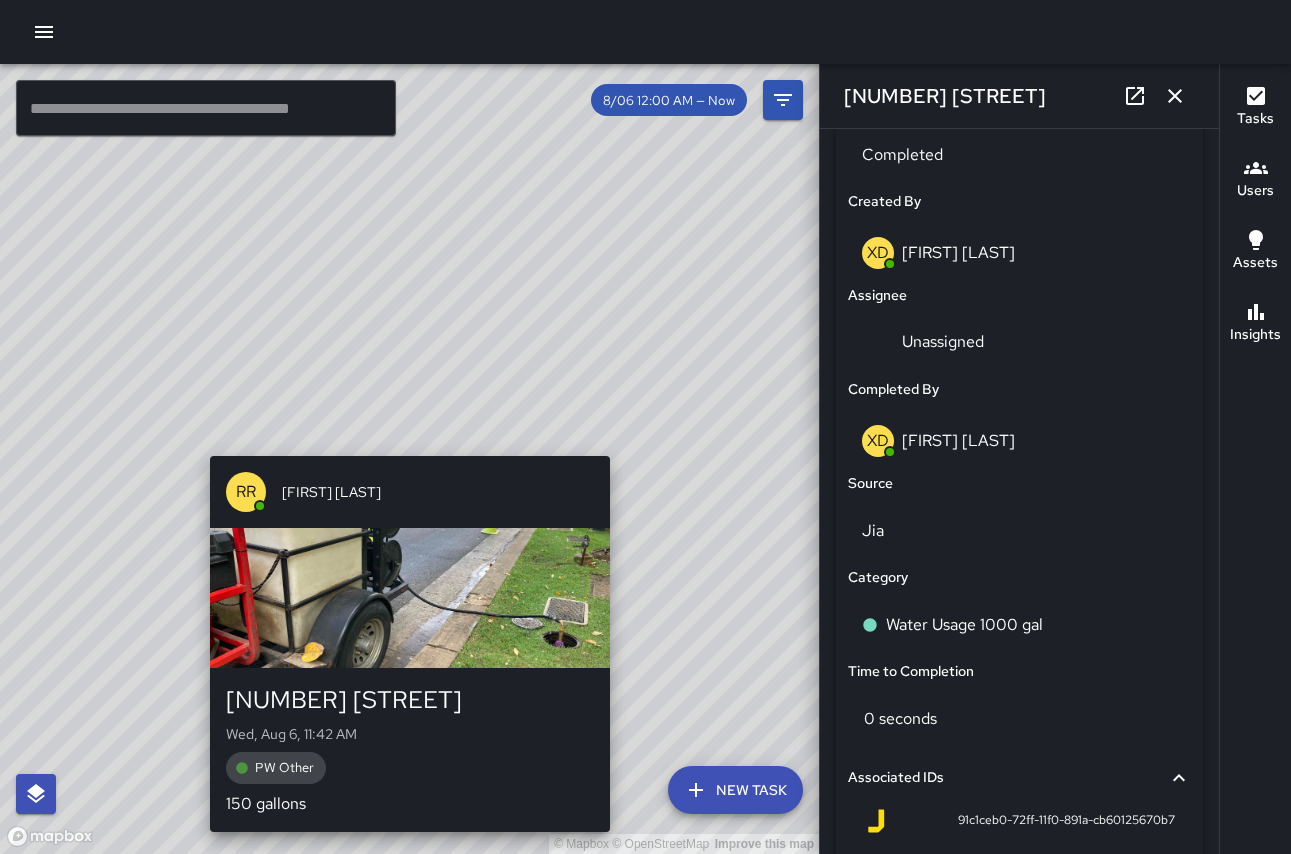 click on "© Mapbox   © OpenStreetMap   Improve this map RR [FIRST] [LAST] [NUMBER] [STREET] [DAY], [MONTH] [NUMBER], [TIME] PW Other [NUMBER] gallons" at bounding box center (409, 459) 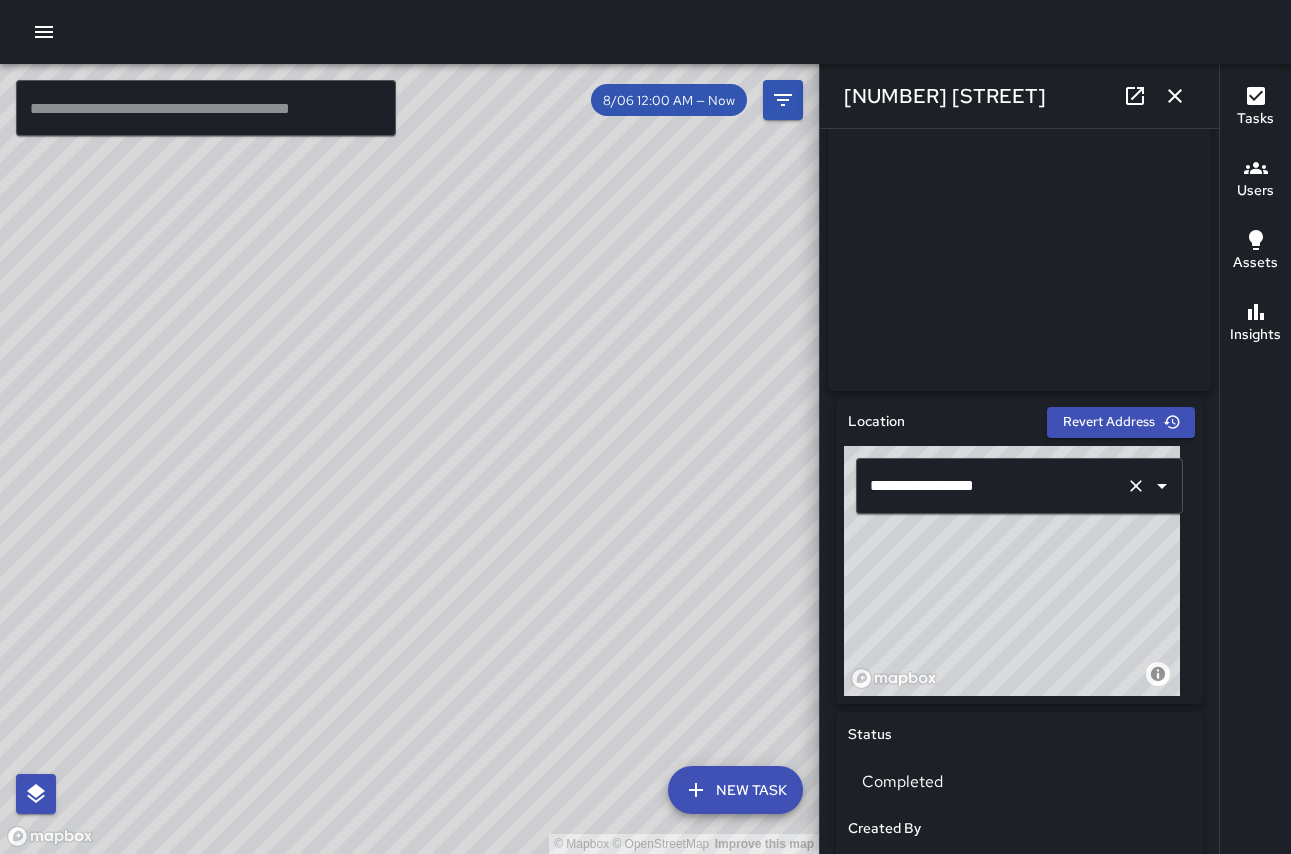 scroll, scrollTop: 0, scrollLeft: 0, axis: both 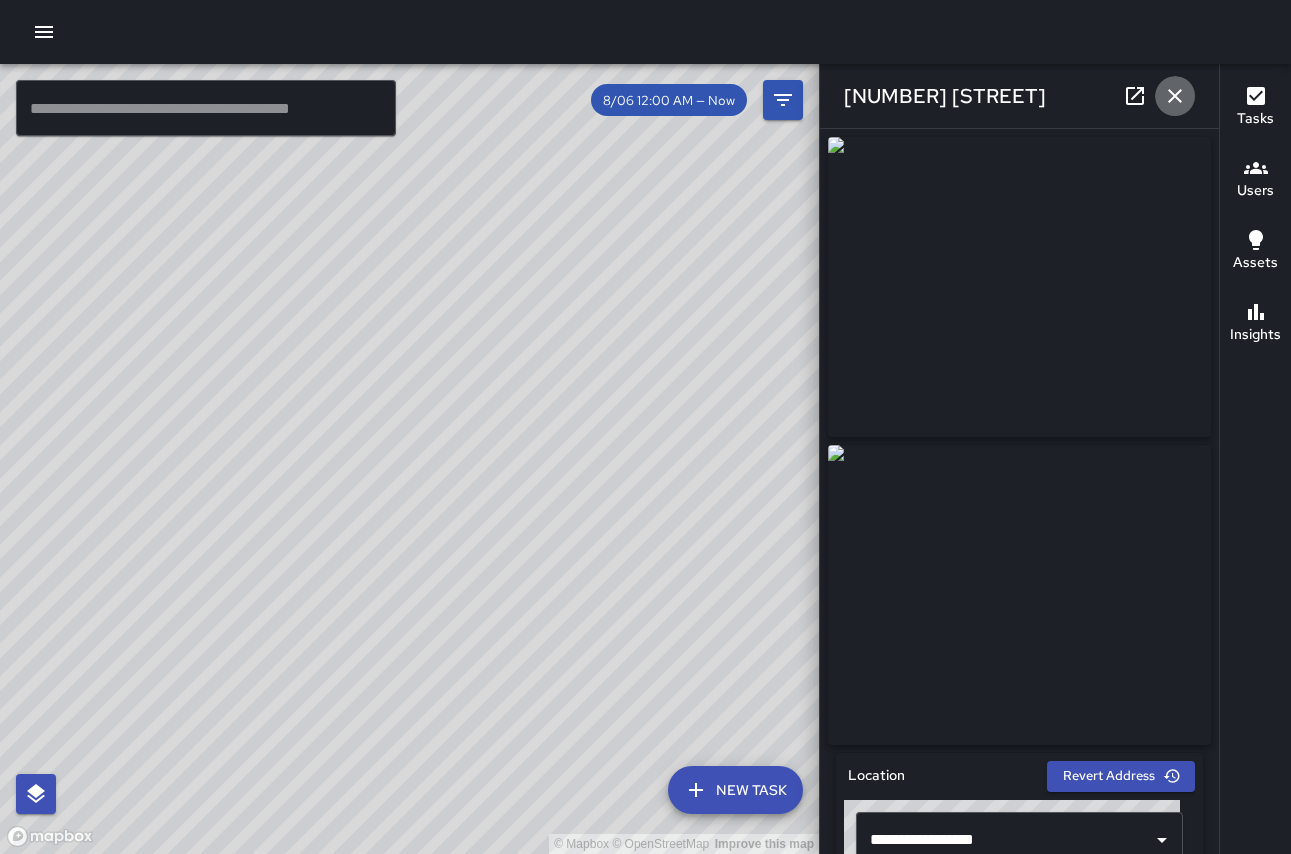 click 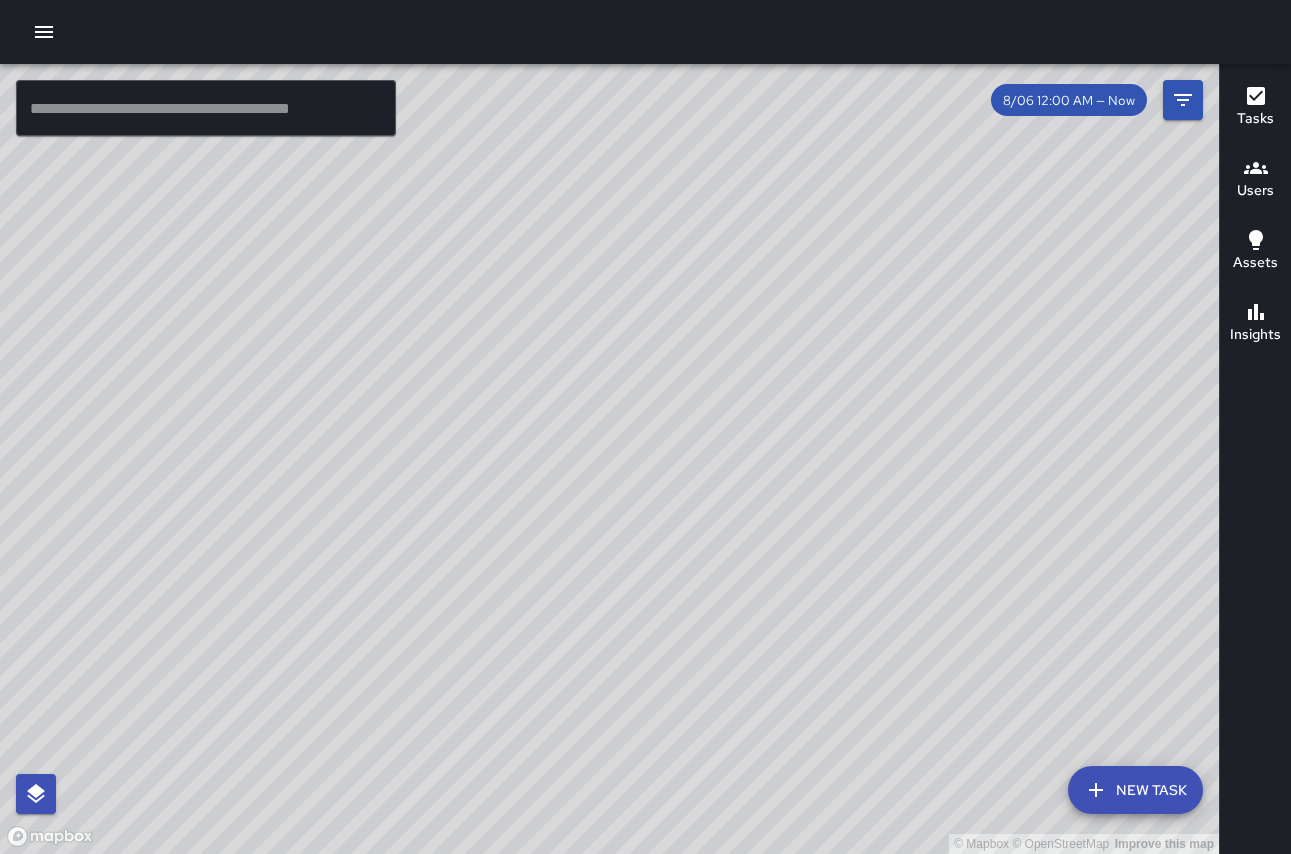 drag, startPoint x: 970, startPoint y: 397, endPoint x: 625, endPoint y: 213, distance: 391 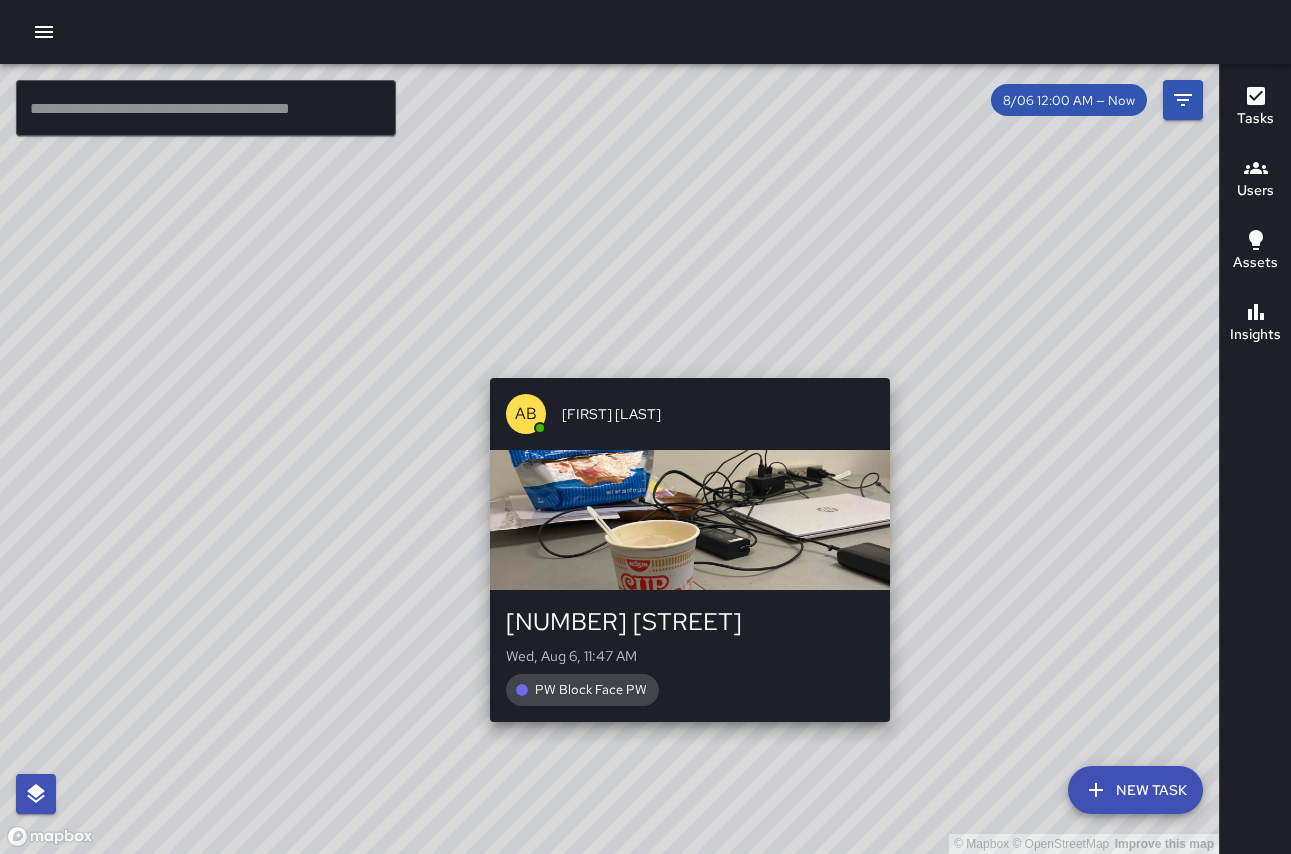 click on "[INITIALS] [FIRST] [LAST] [NUMBER] [STREET] [DAY], [MONTH] [NUMBER], [TIME] PW Block Face PW" at bounding box center [690, 550] 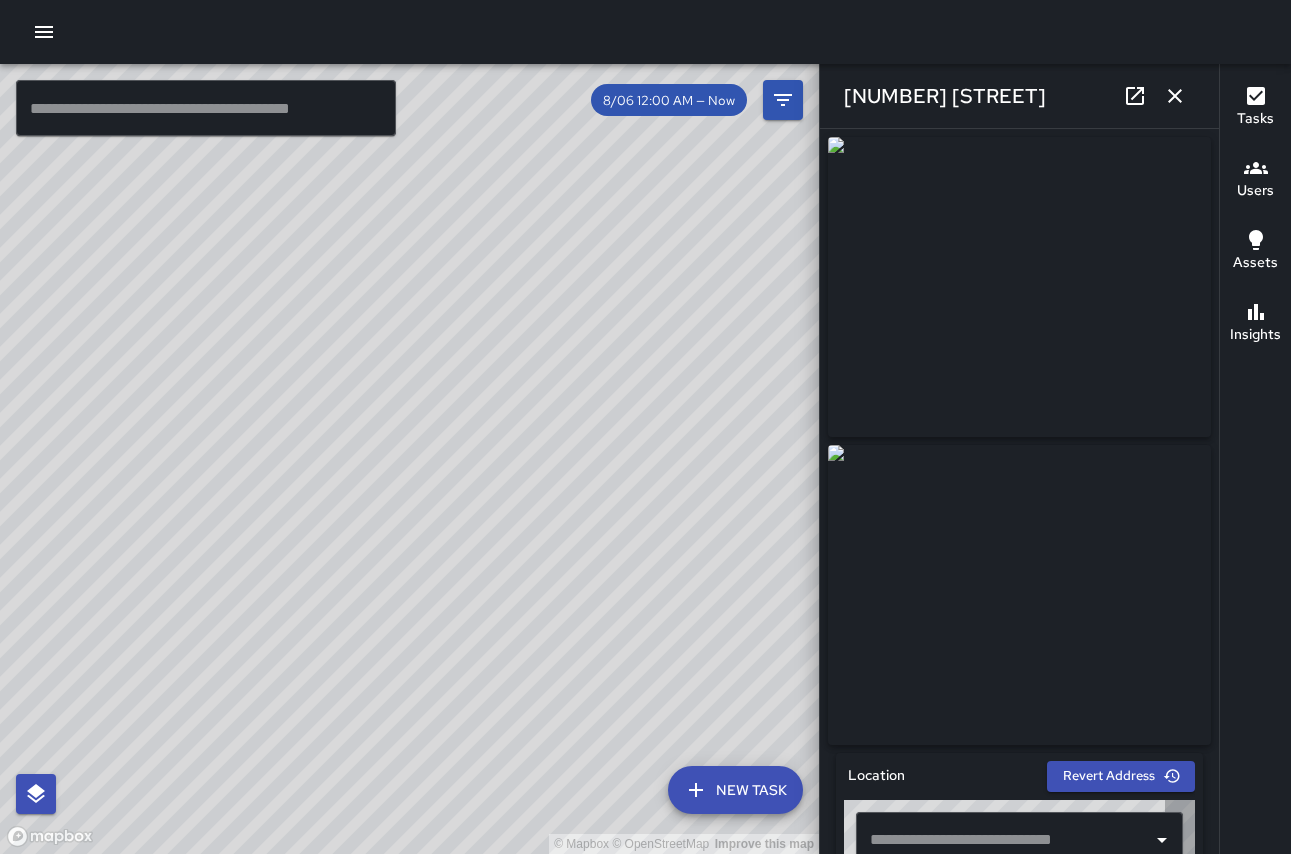 type on "**********" 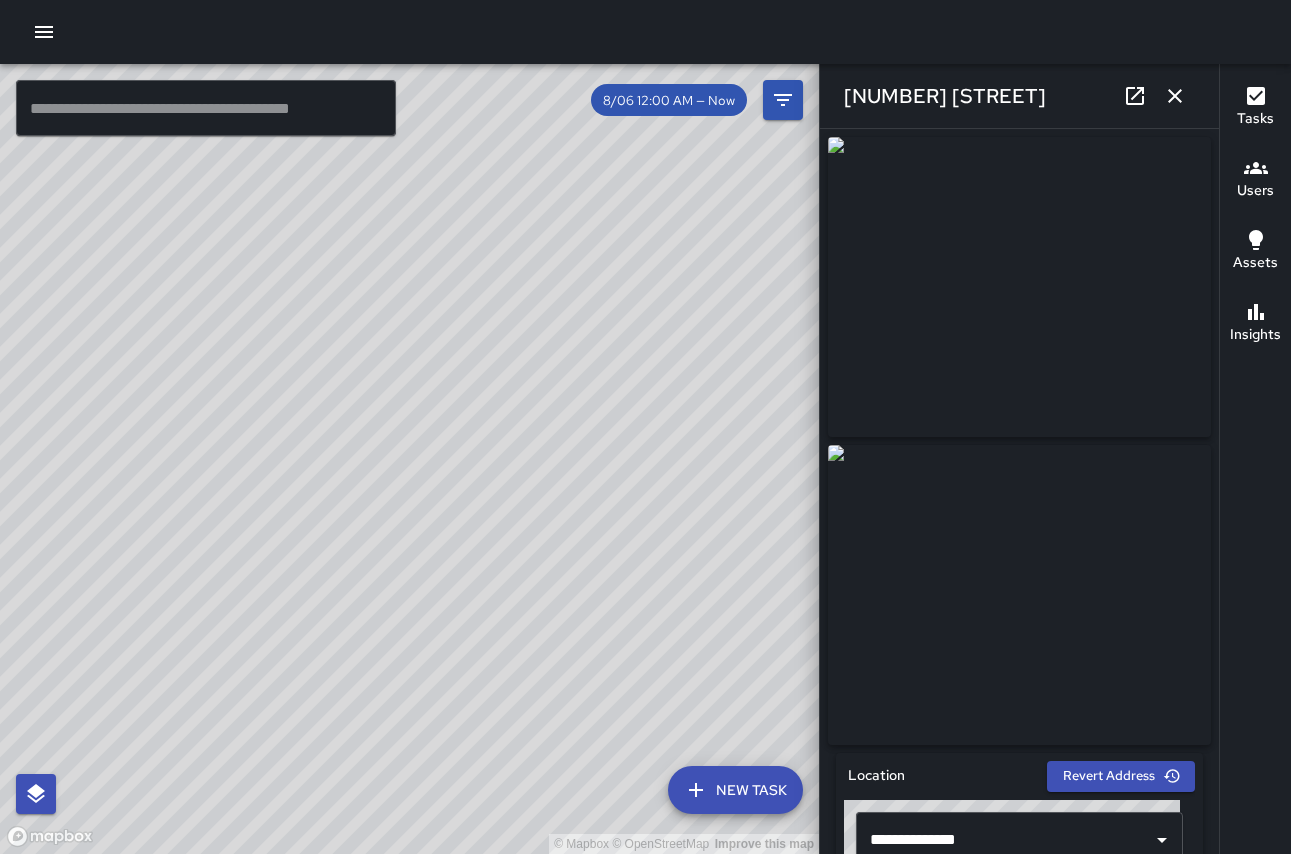 drag, startPoint x: 611, startPoint y: 294, endPoint x: 670, endPoint y: 972, distance: 680.56226 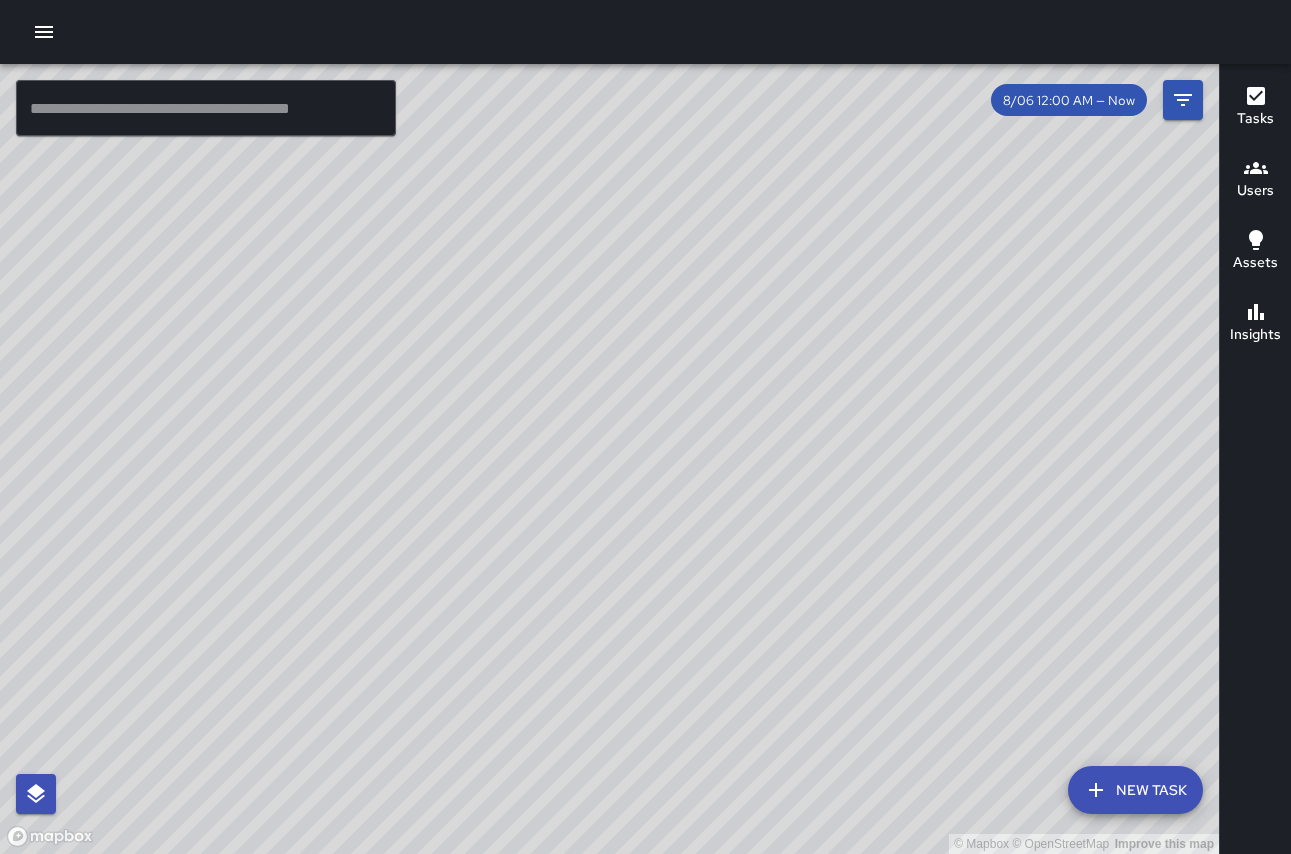 drag, startPoint x: 934, startPoint y: 399, endPoint x: 472, endPoint y: 251, distance: 485.1268 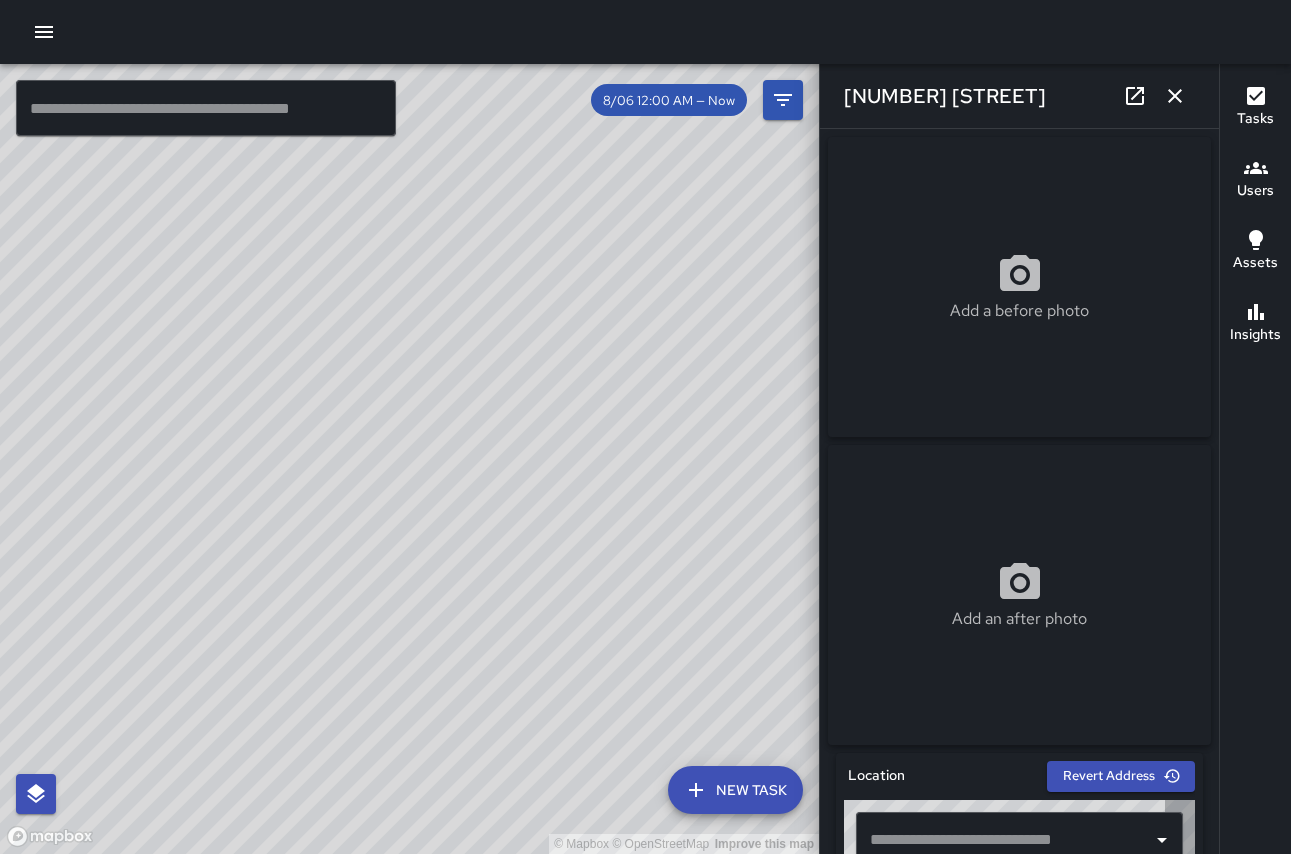 type on "**********" 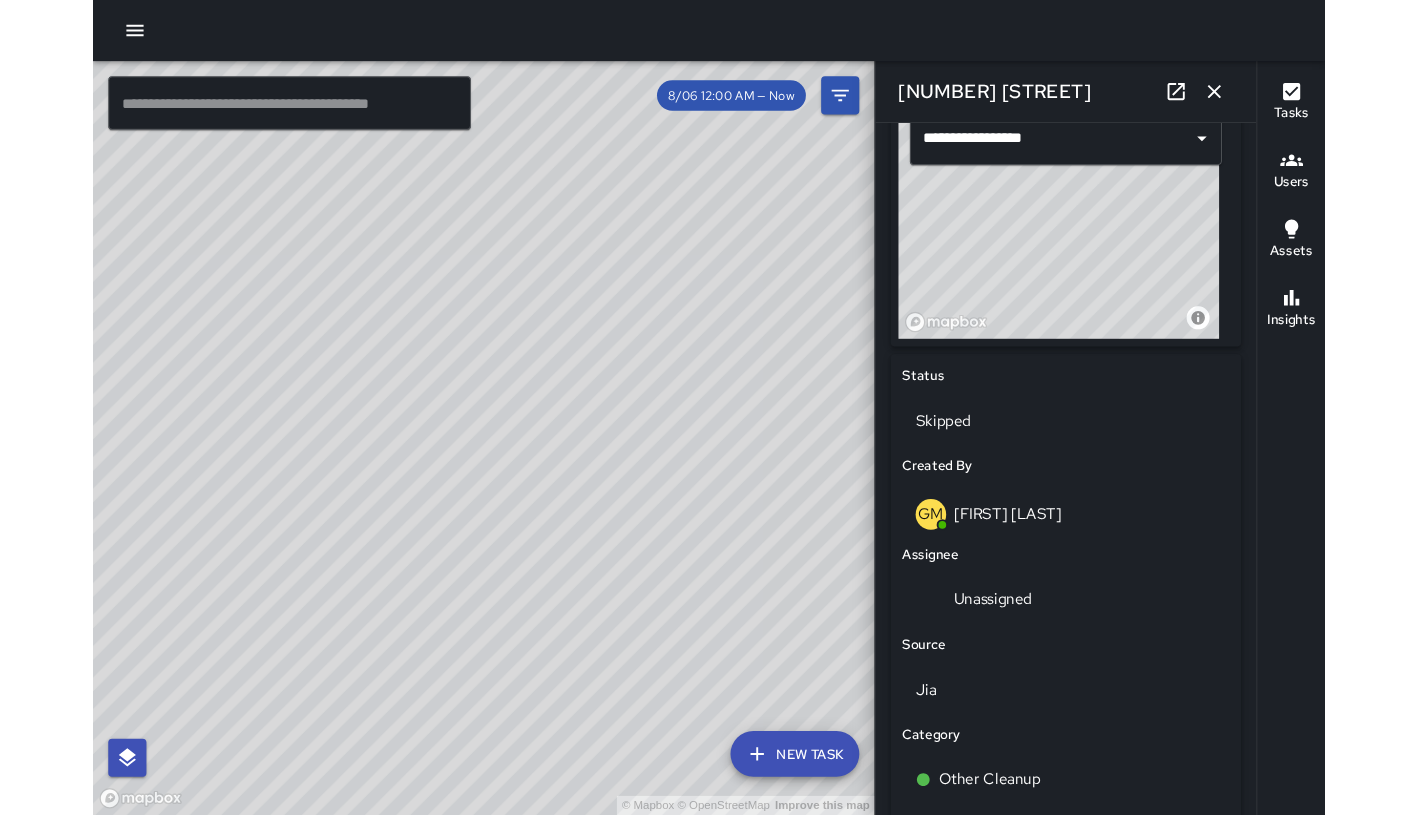 scroll, scrollTop: 719, scrollLeft: 0, axis: vertical 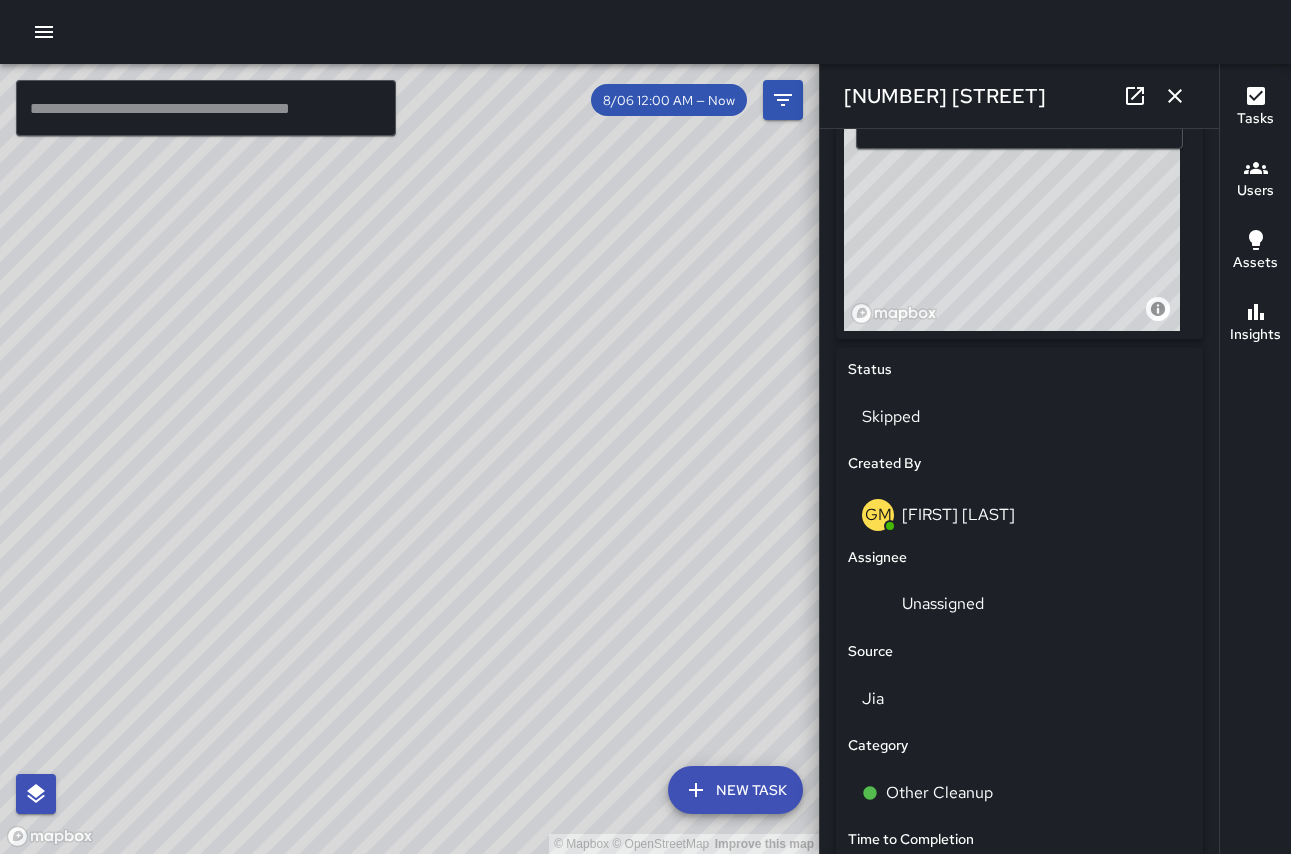 click 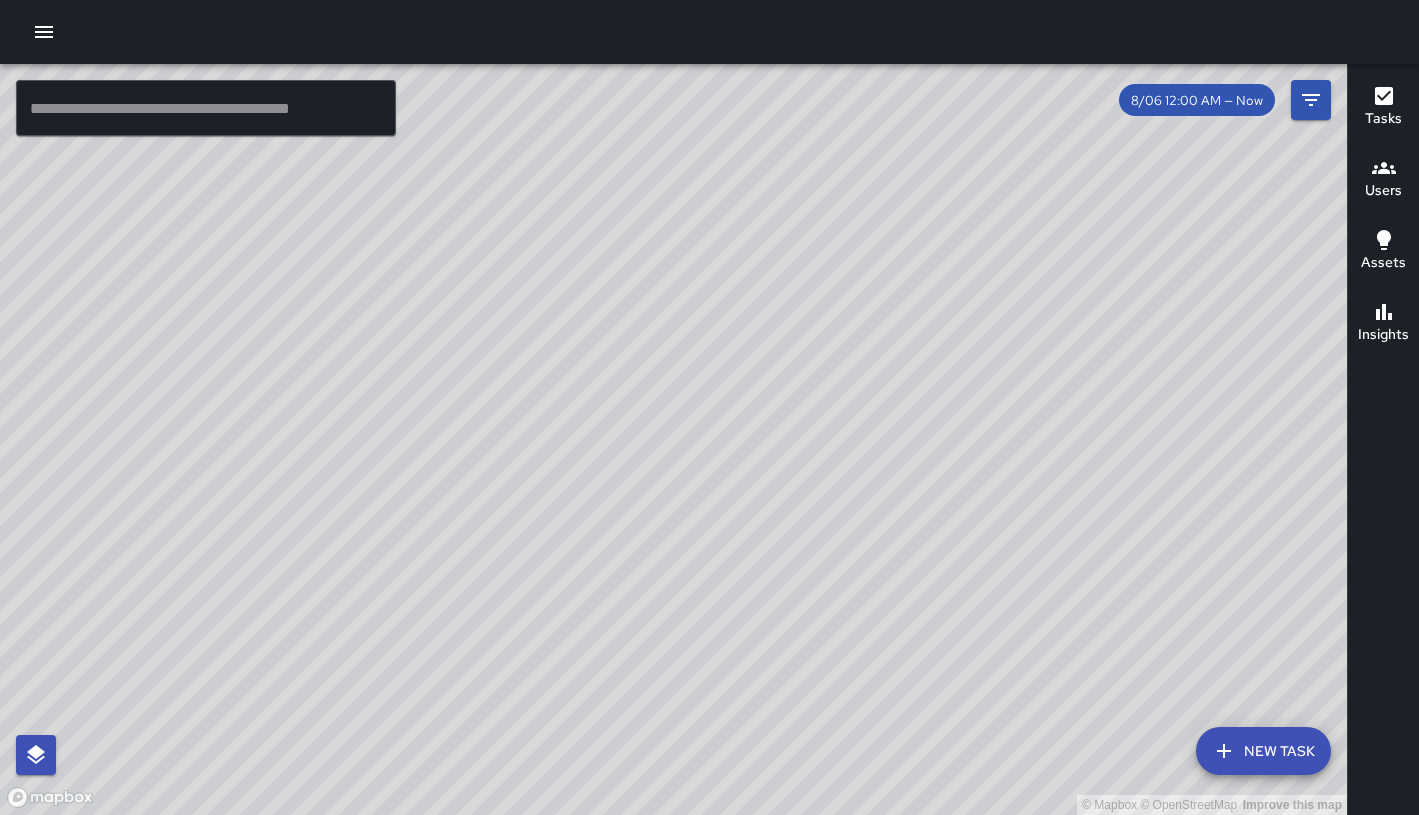 drag, startPoint x: 335, startPoint y: 359, endPoint x: 596, endPoint y: 512, distance: 302.53925 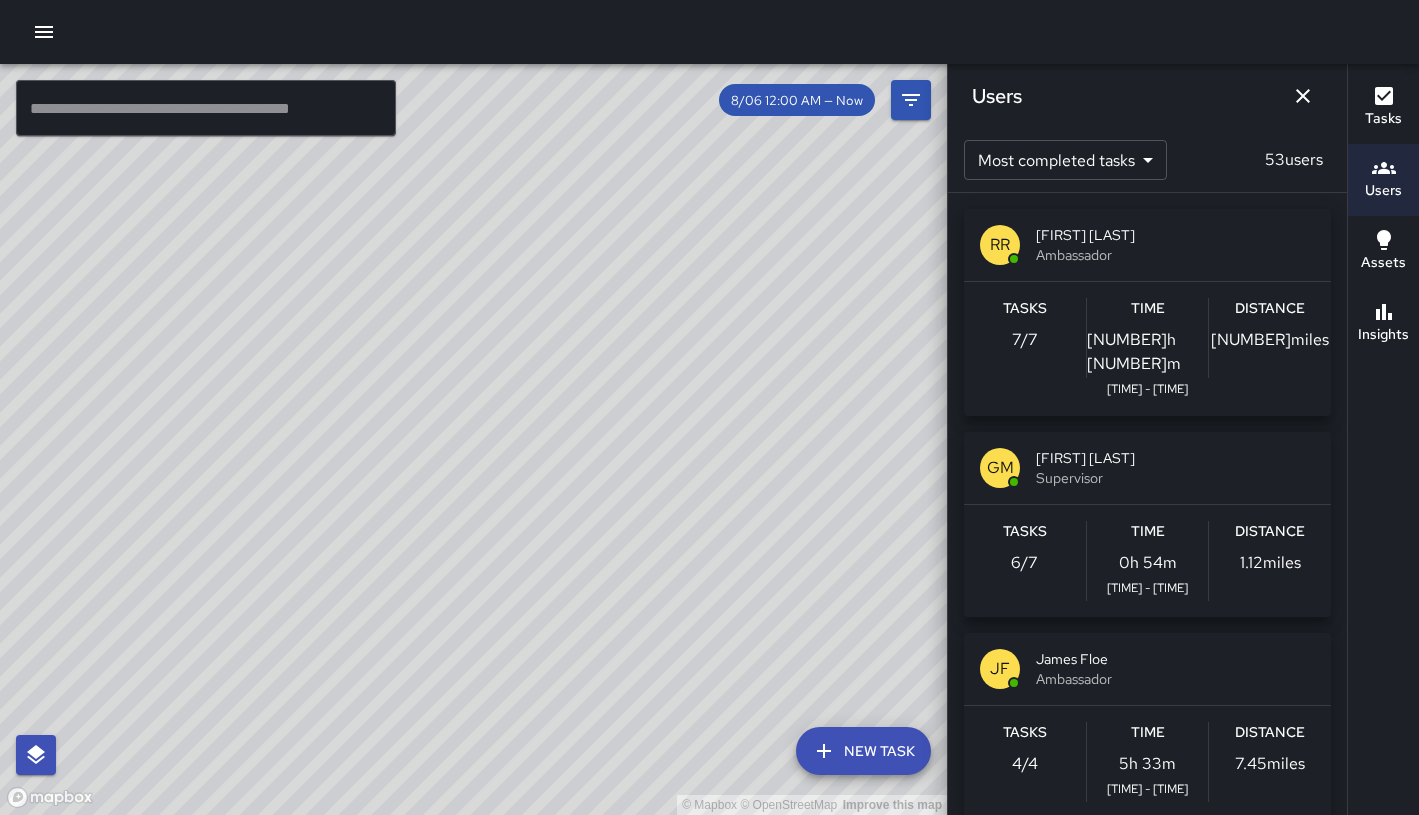 click on "[FIRST] [LAST]" at bounding box center (1175, 458) 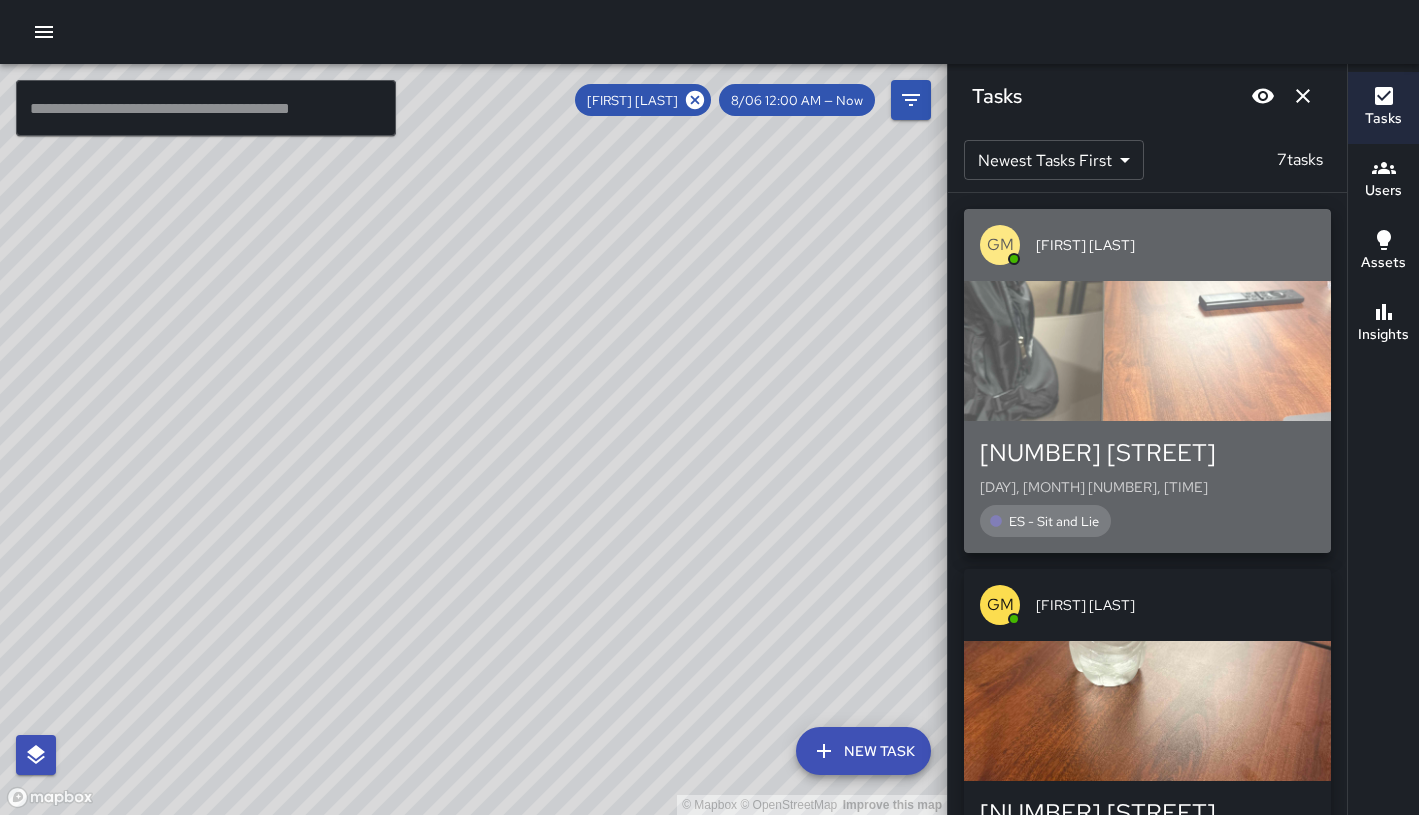 click at bounding box center [1147, 351] 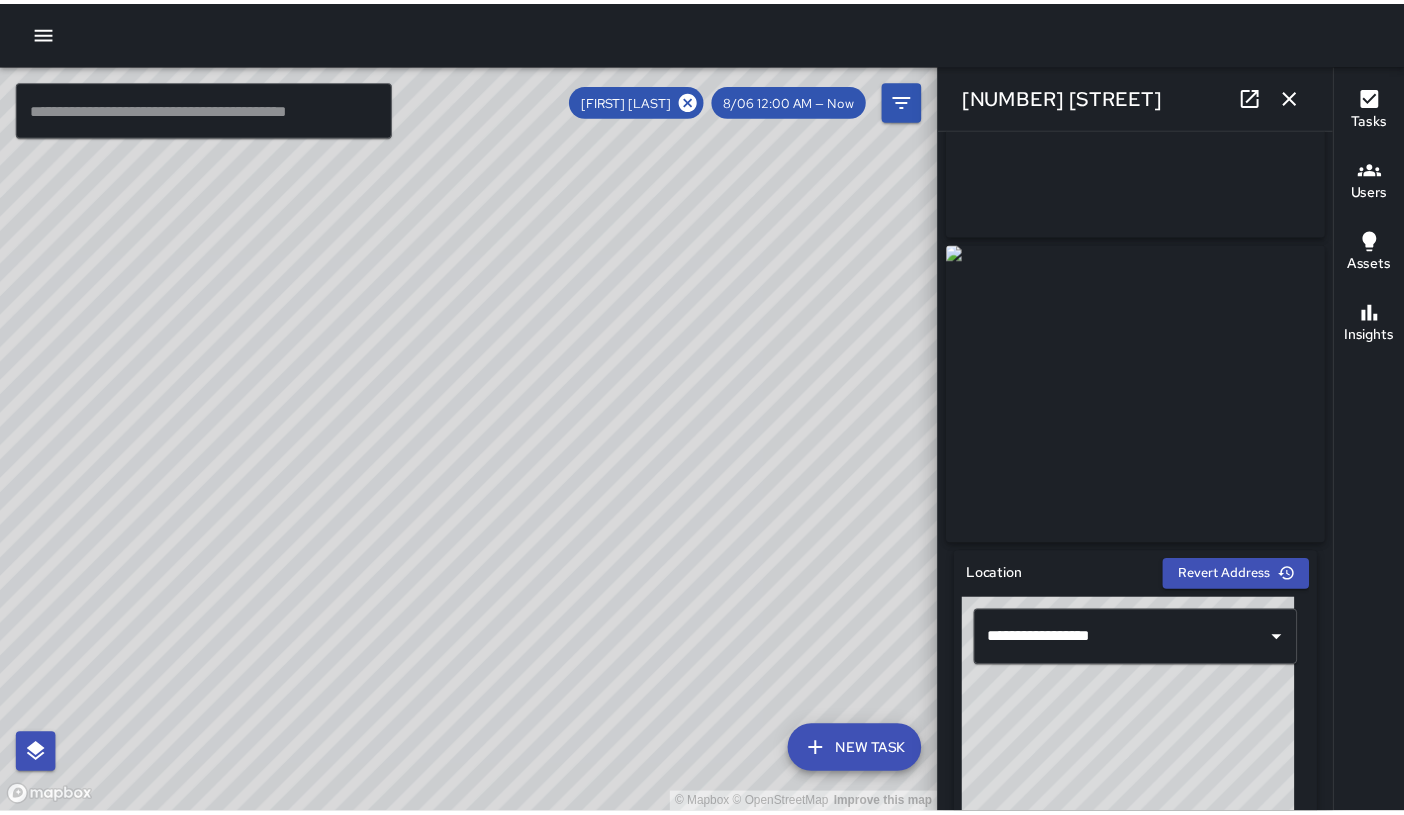 scroll, scrollTop: 0, scrollLeft: 0, axis: both 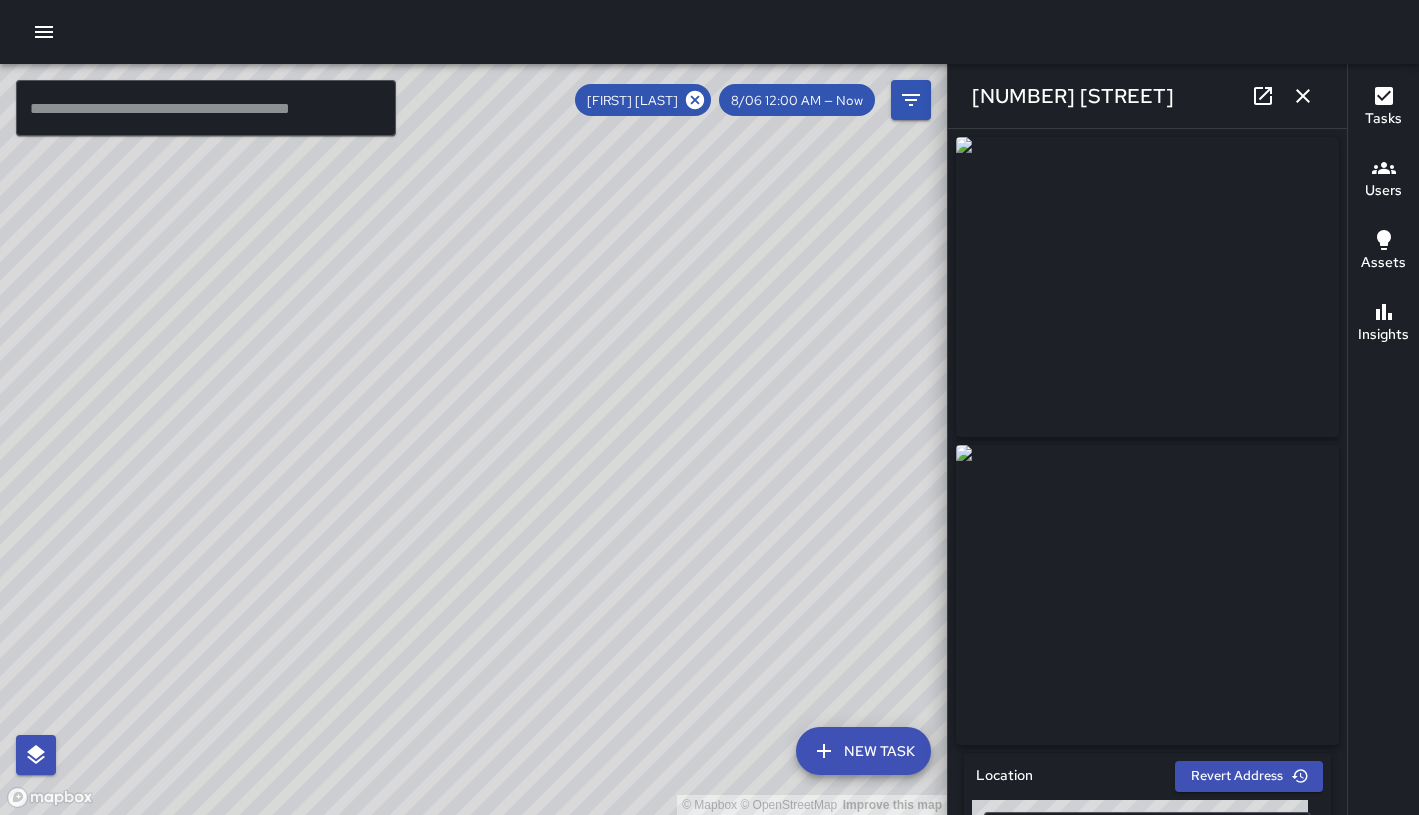click 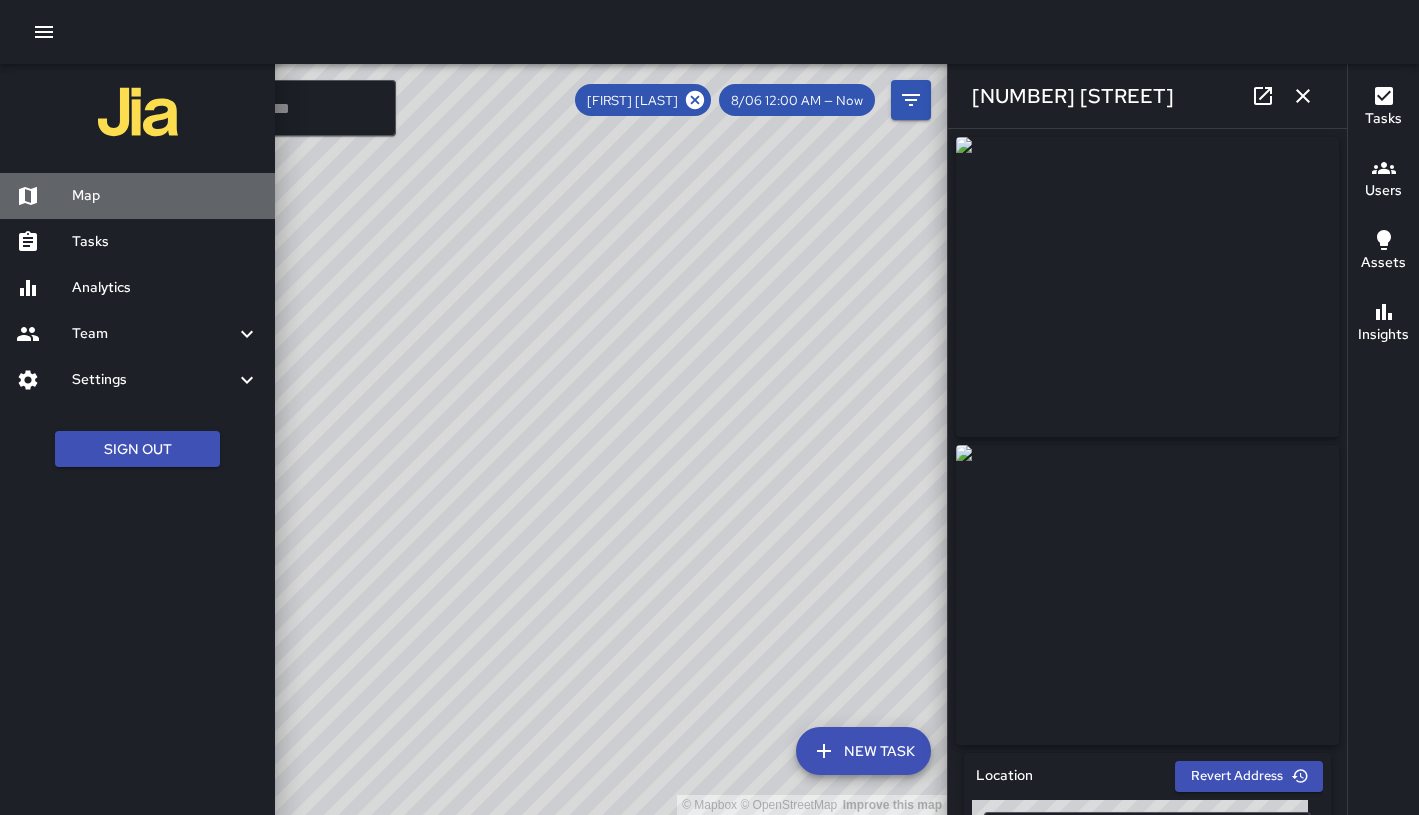 click on "Map" at bounding box center [165, 196] 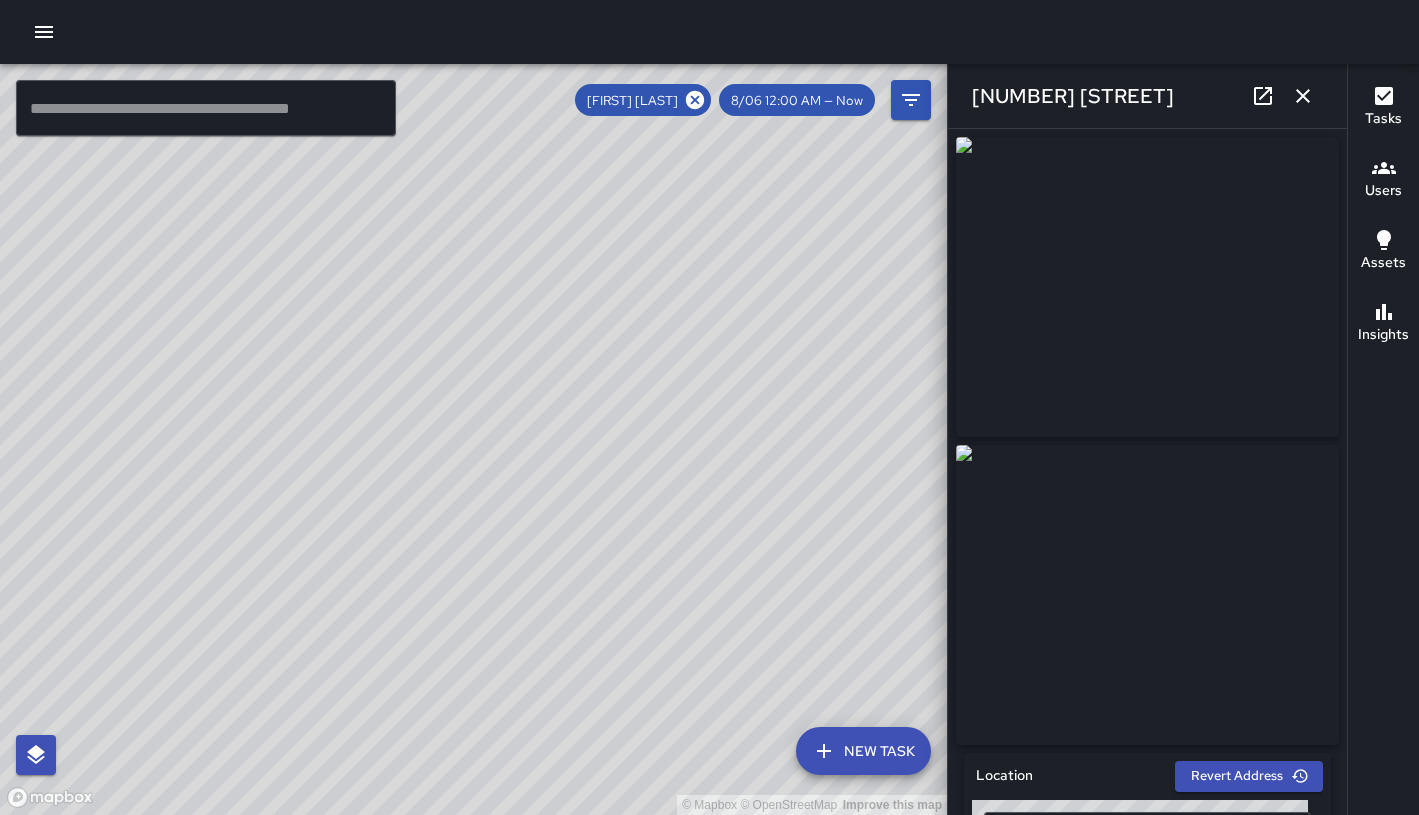 click 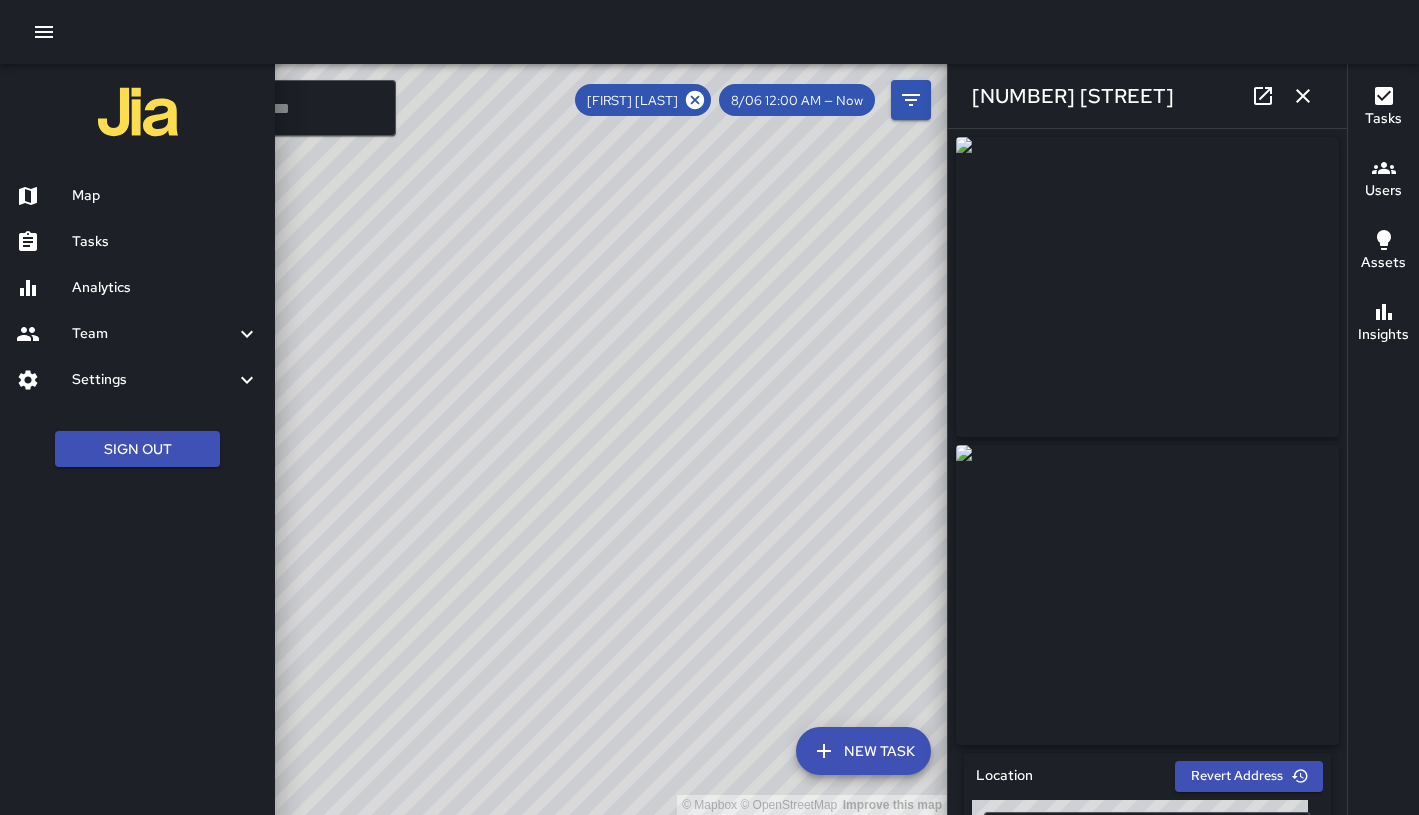click on "Tasks" at bounding box center (165, 242) 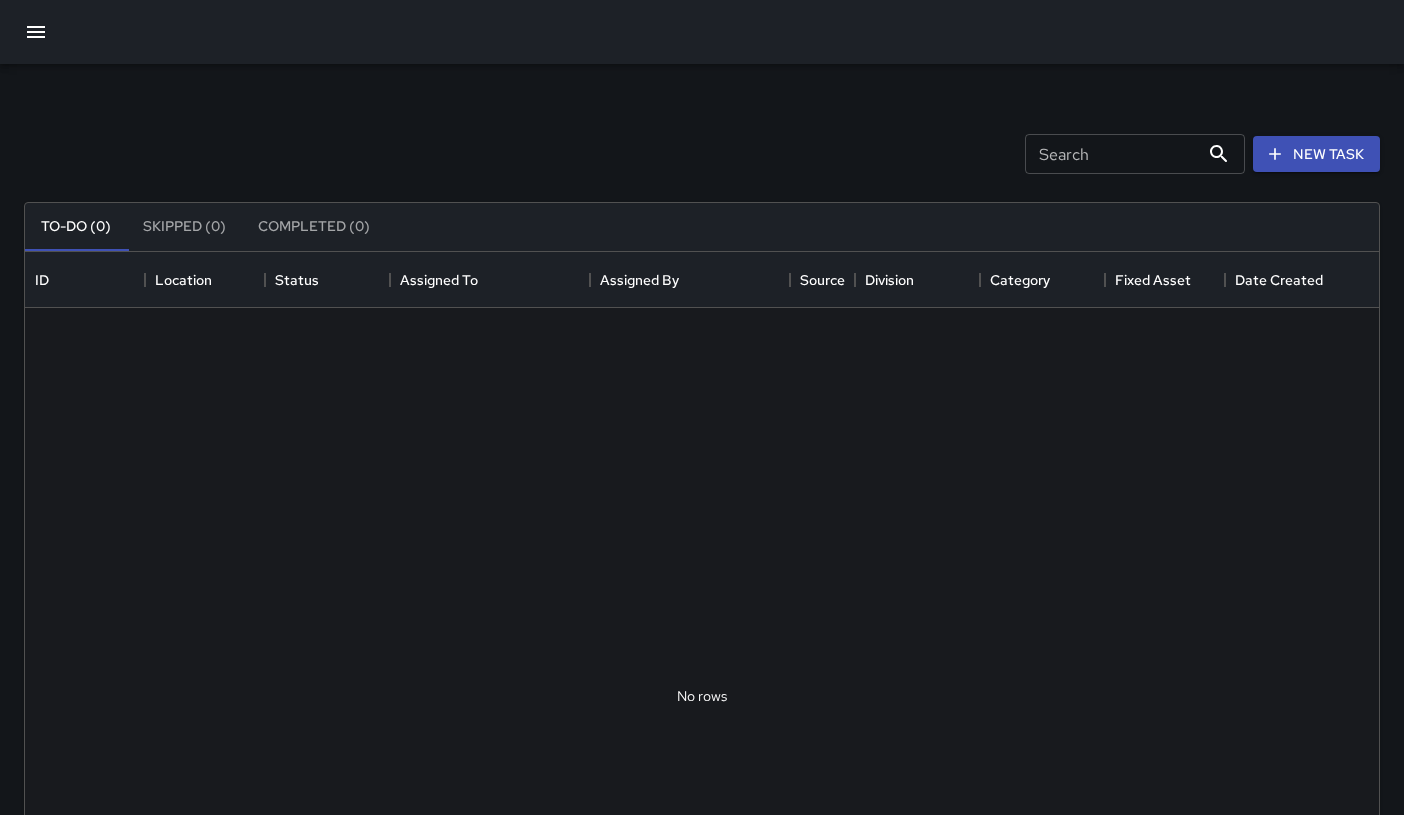 scroll, scrollTop: 16, scrollLeft: 16, axis: both 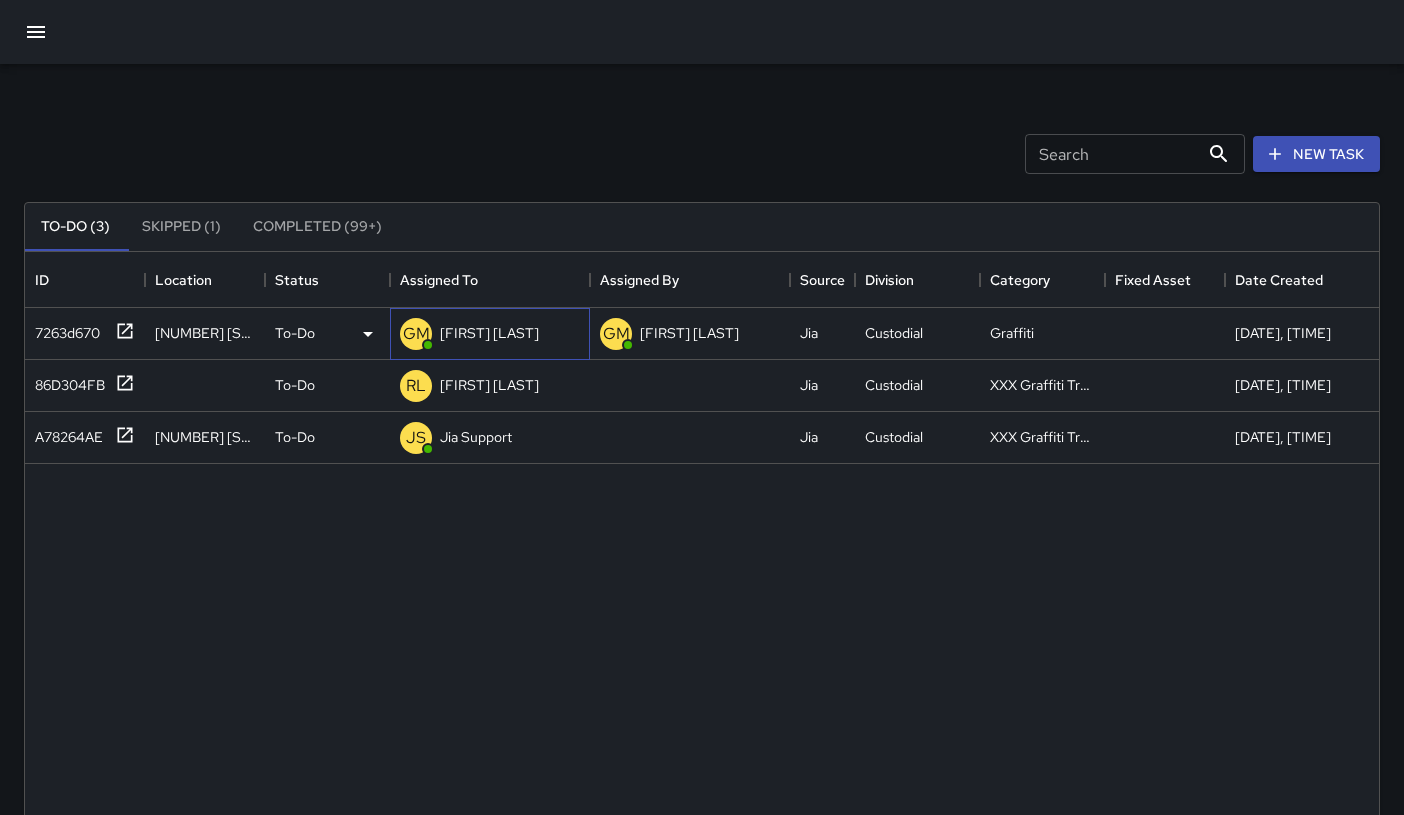 click on "[FIRST] [LAST]" at bounding box center (489, 333) 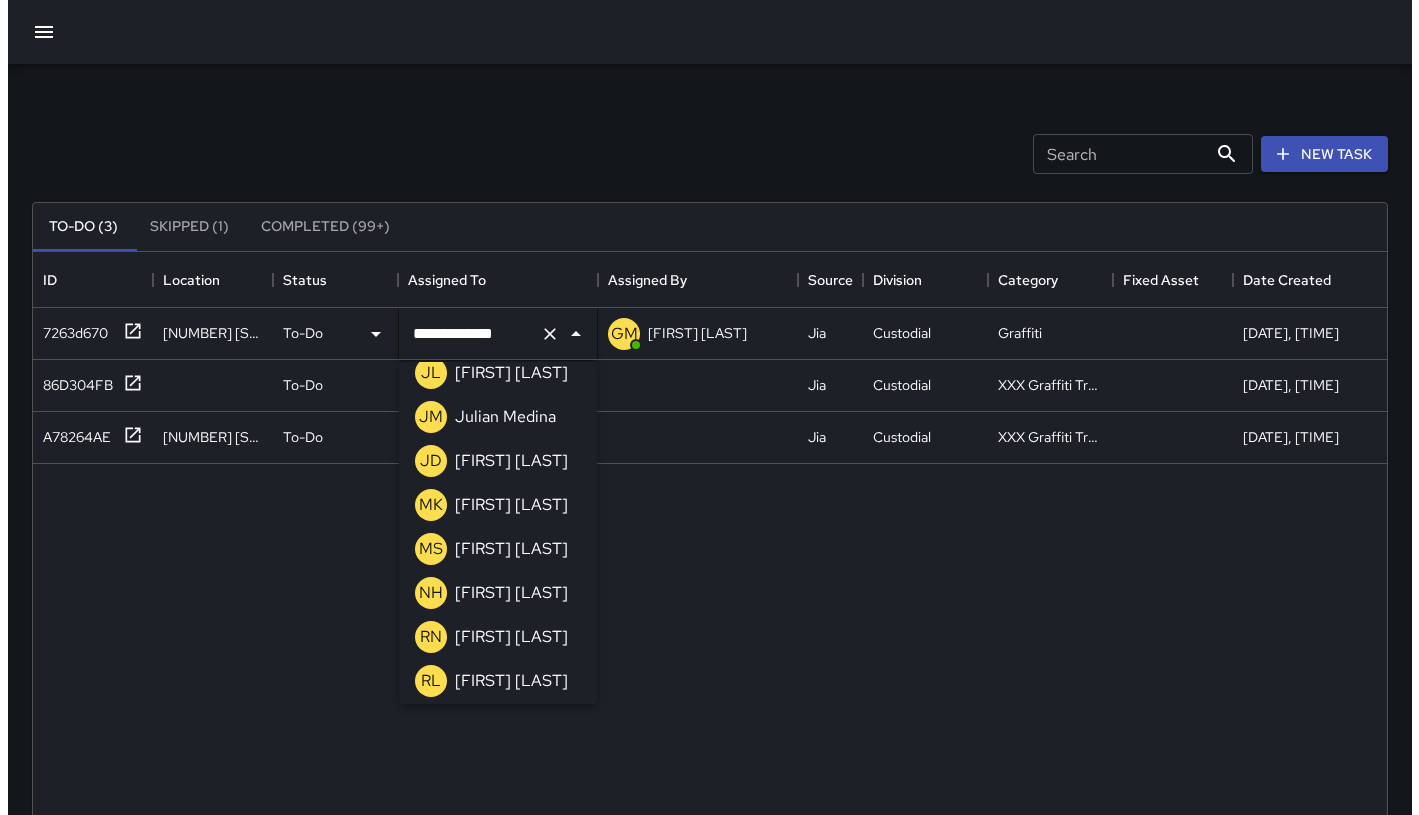 scroll, scrollTop: 0, scrollLeft: 0, axis: both 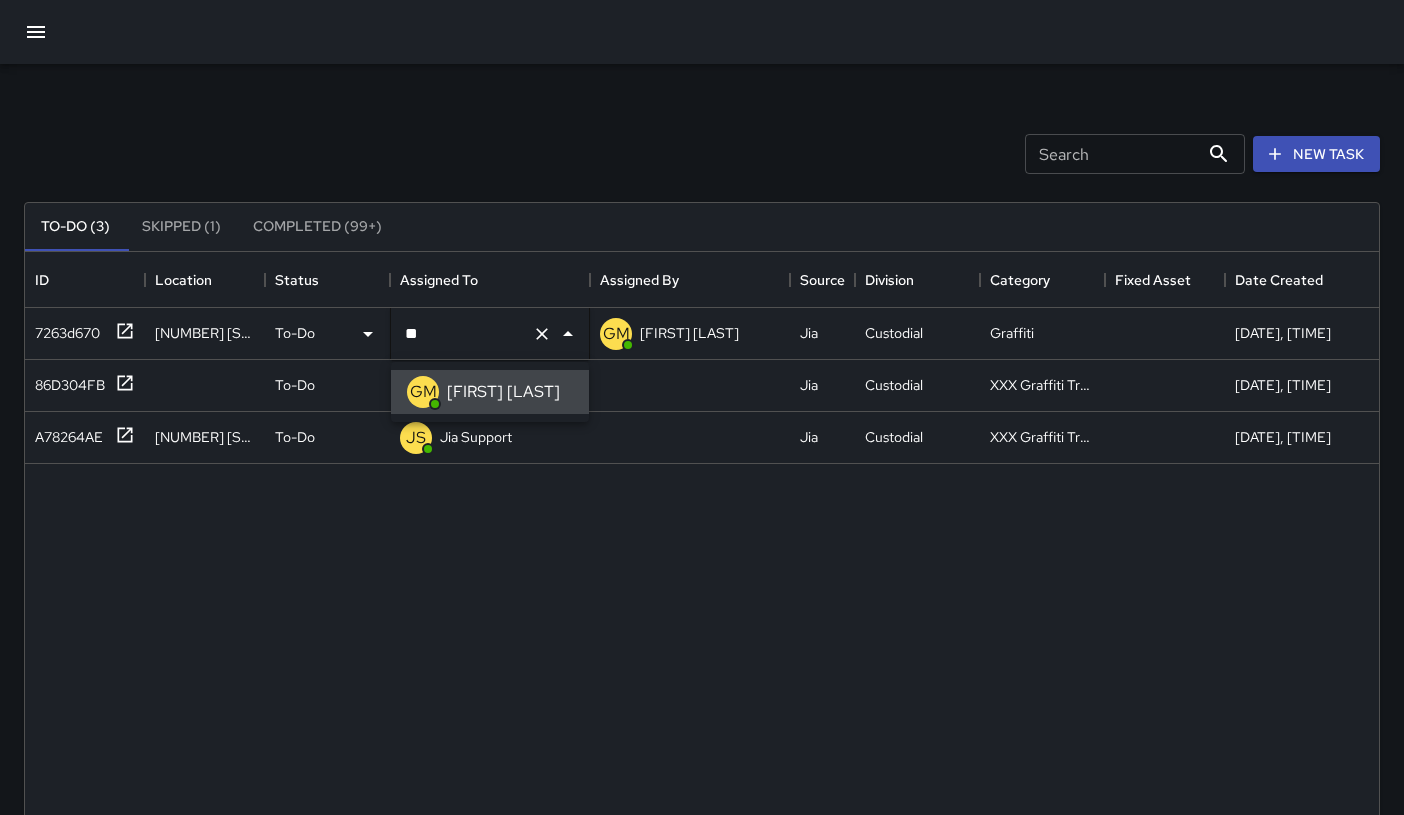 type on "*" 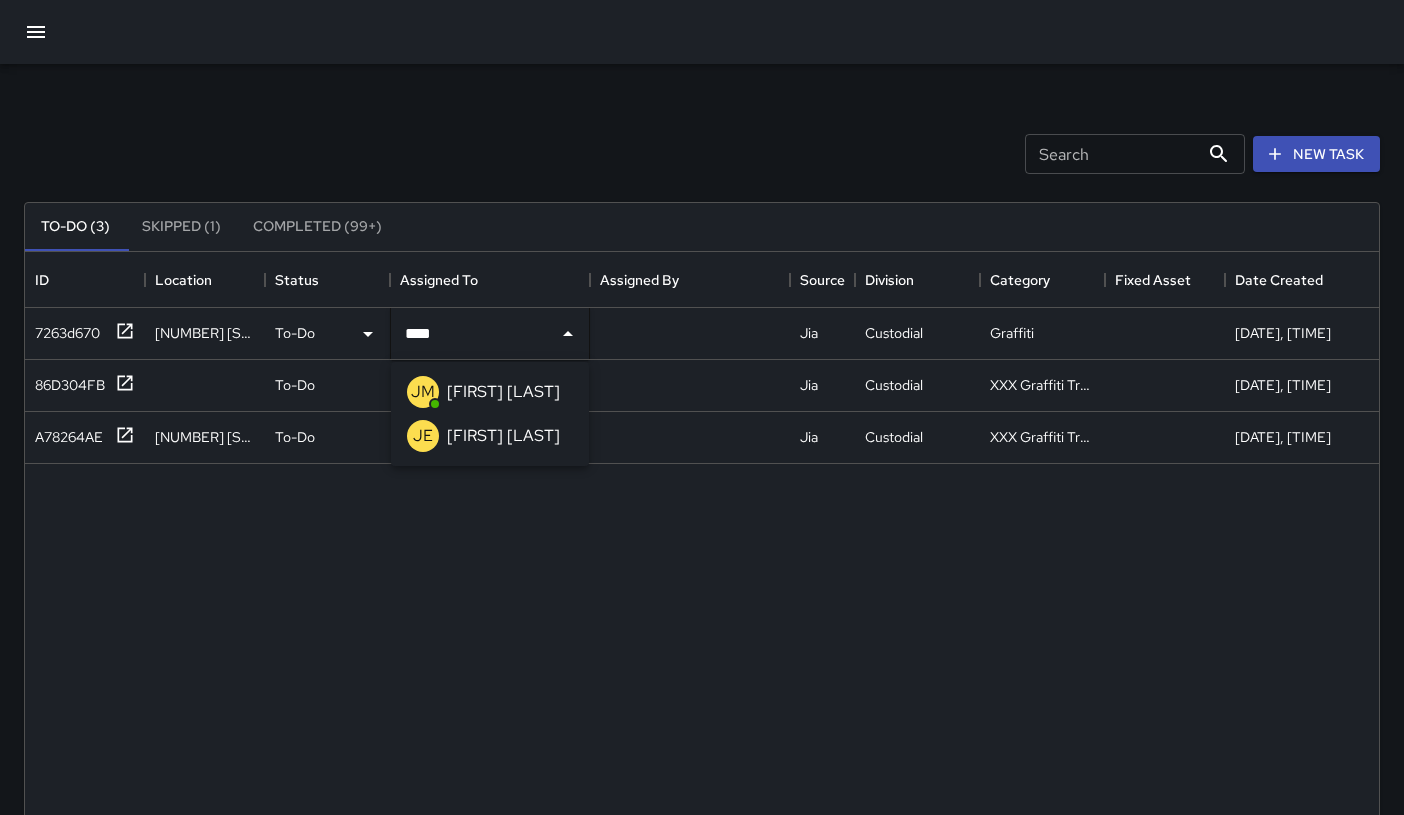 type on "*****" 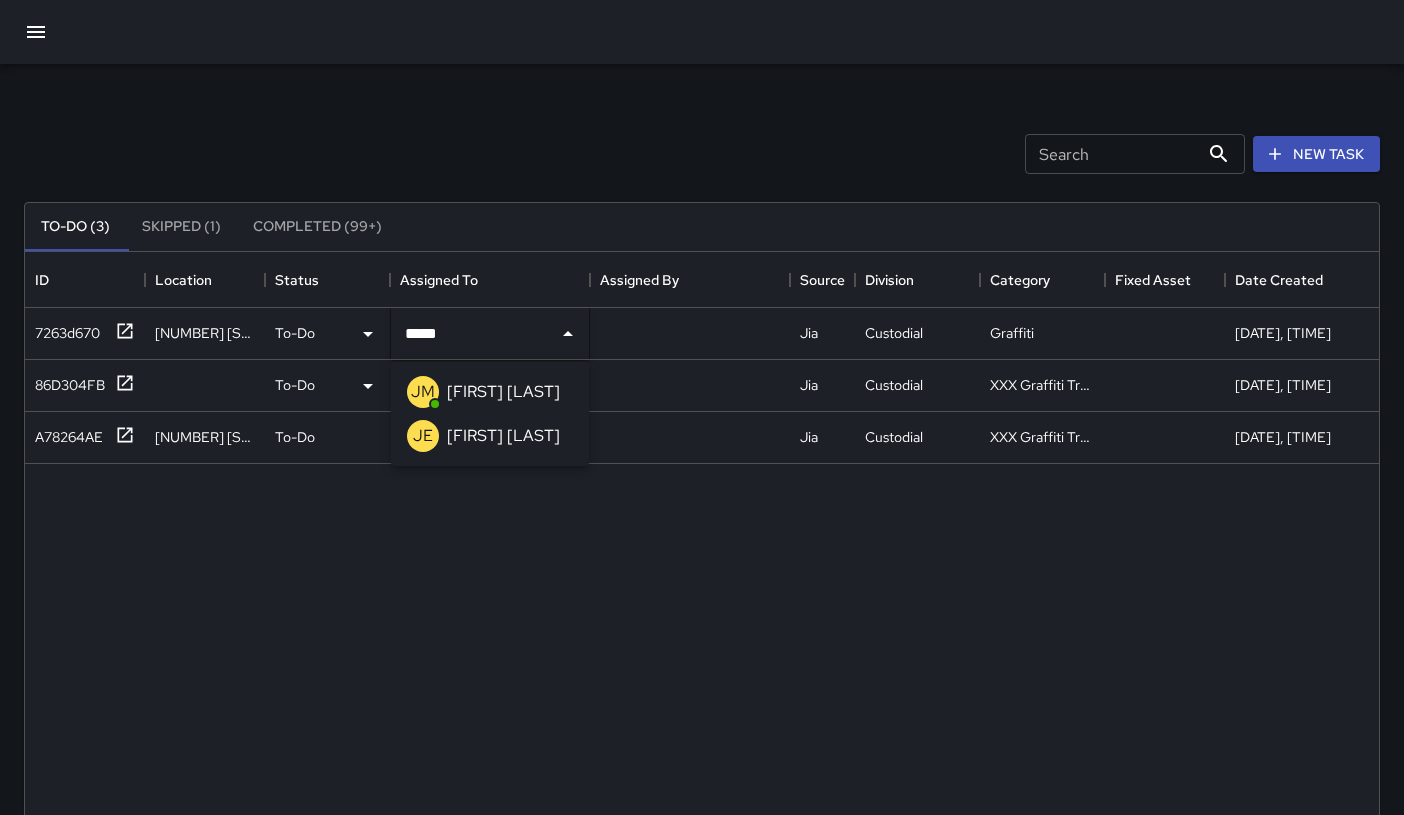 click on "[FIRST] [LAST]" at bounding box center [503, 392] 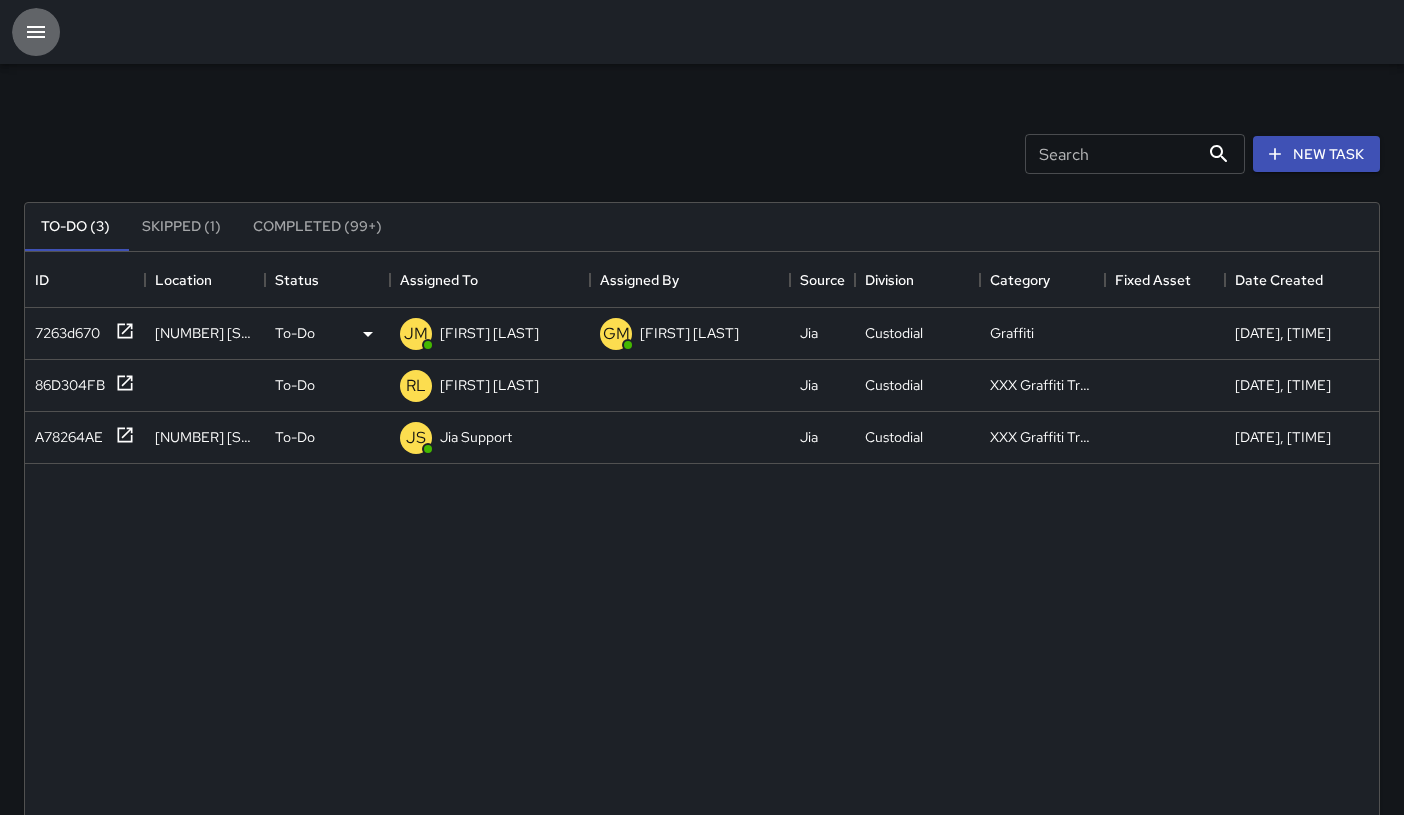 click 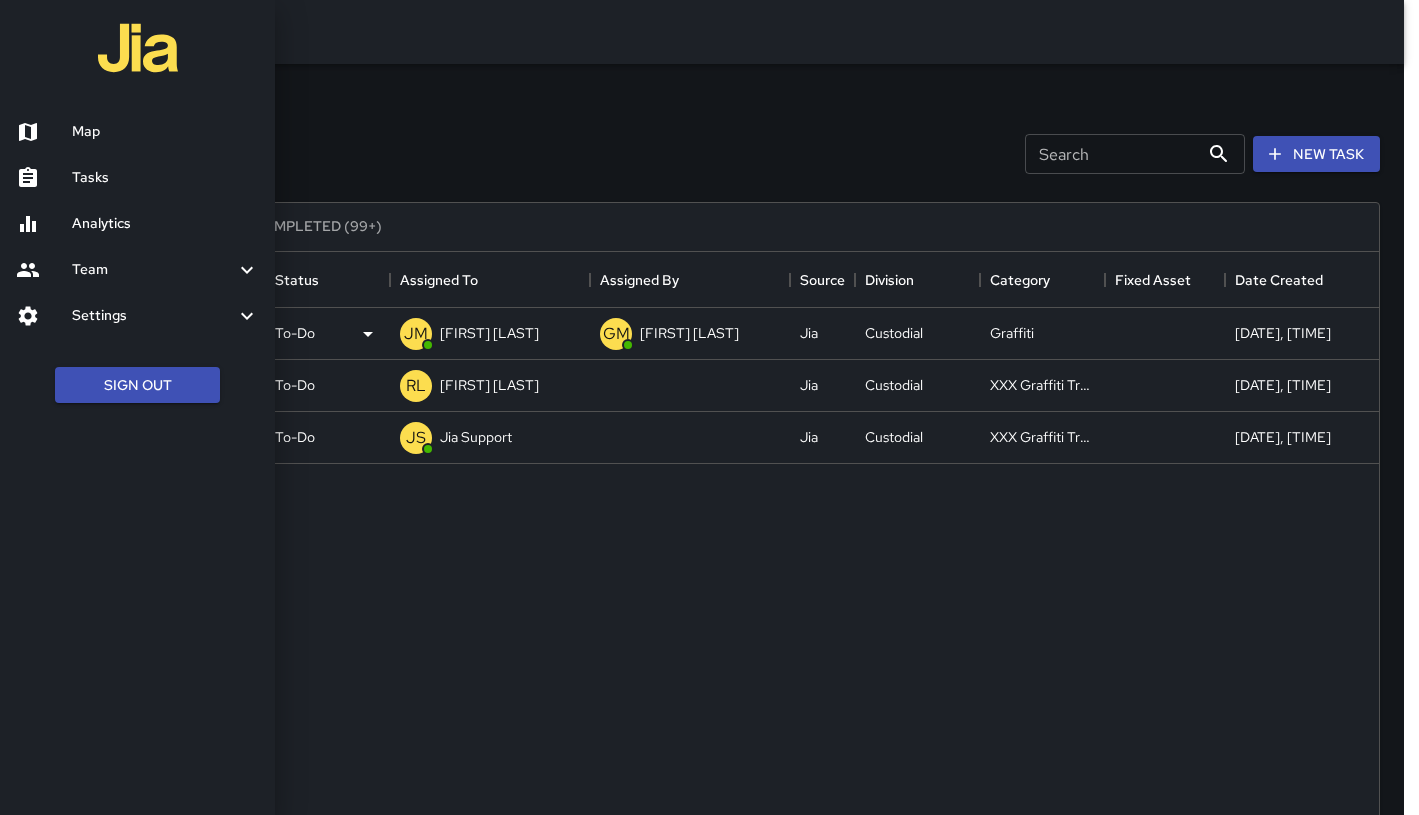 click on "Map" at bounding box center (165, 132) 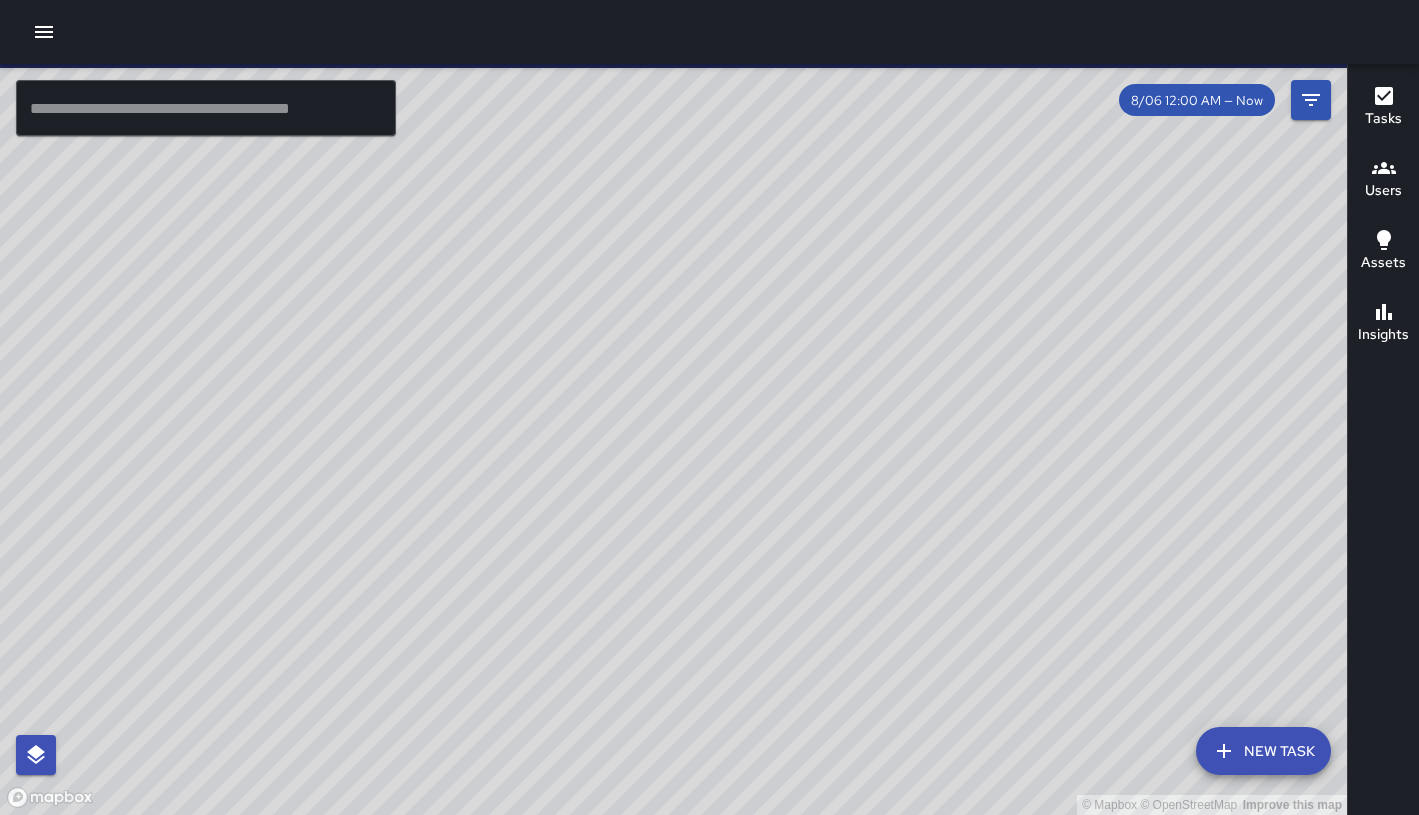 click at bounding box center [1311, 100] 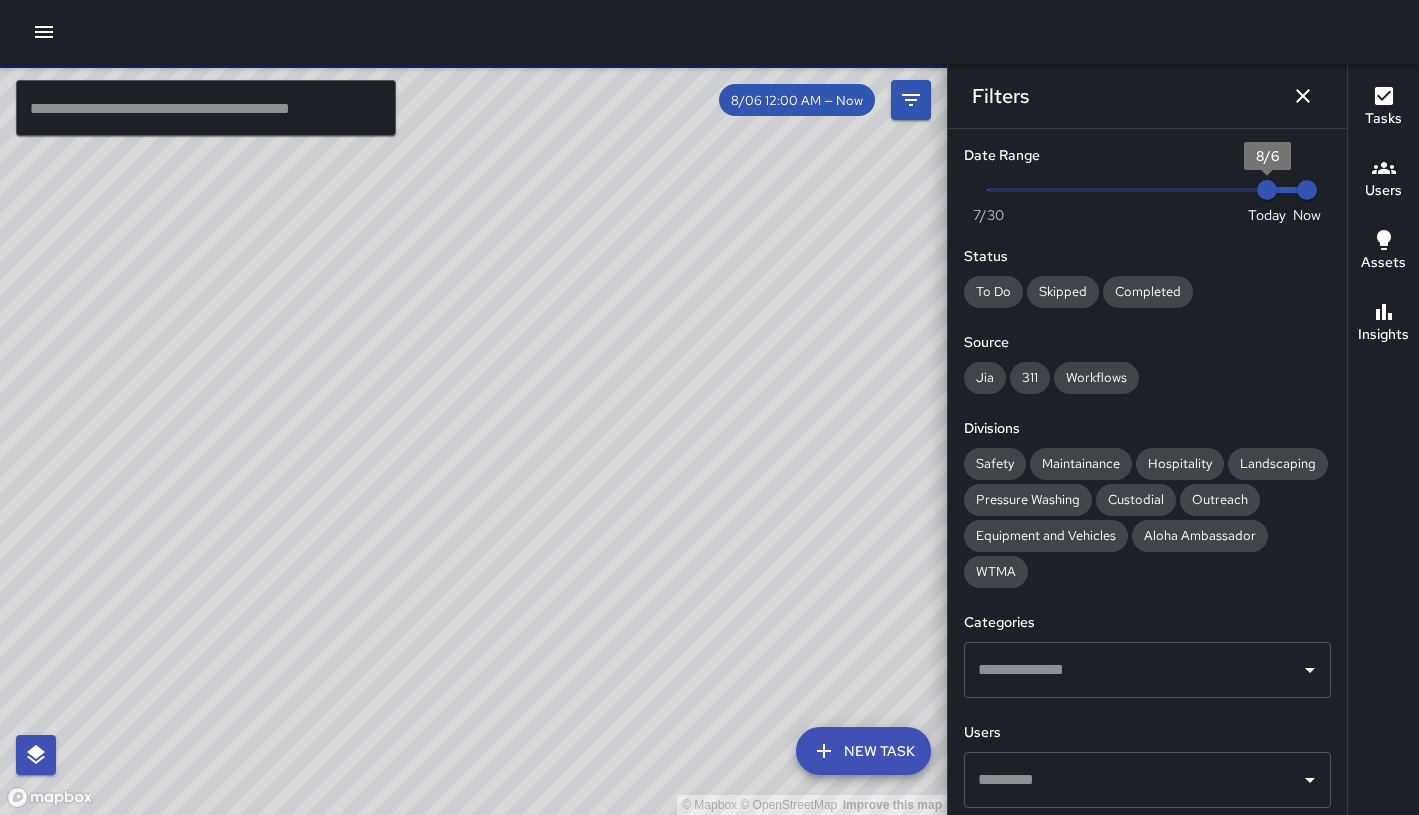 type on "*" 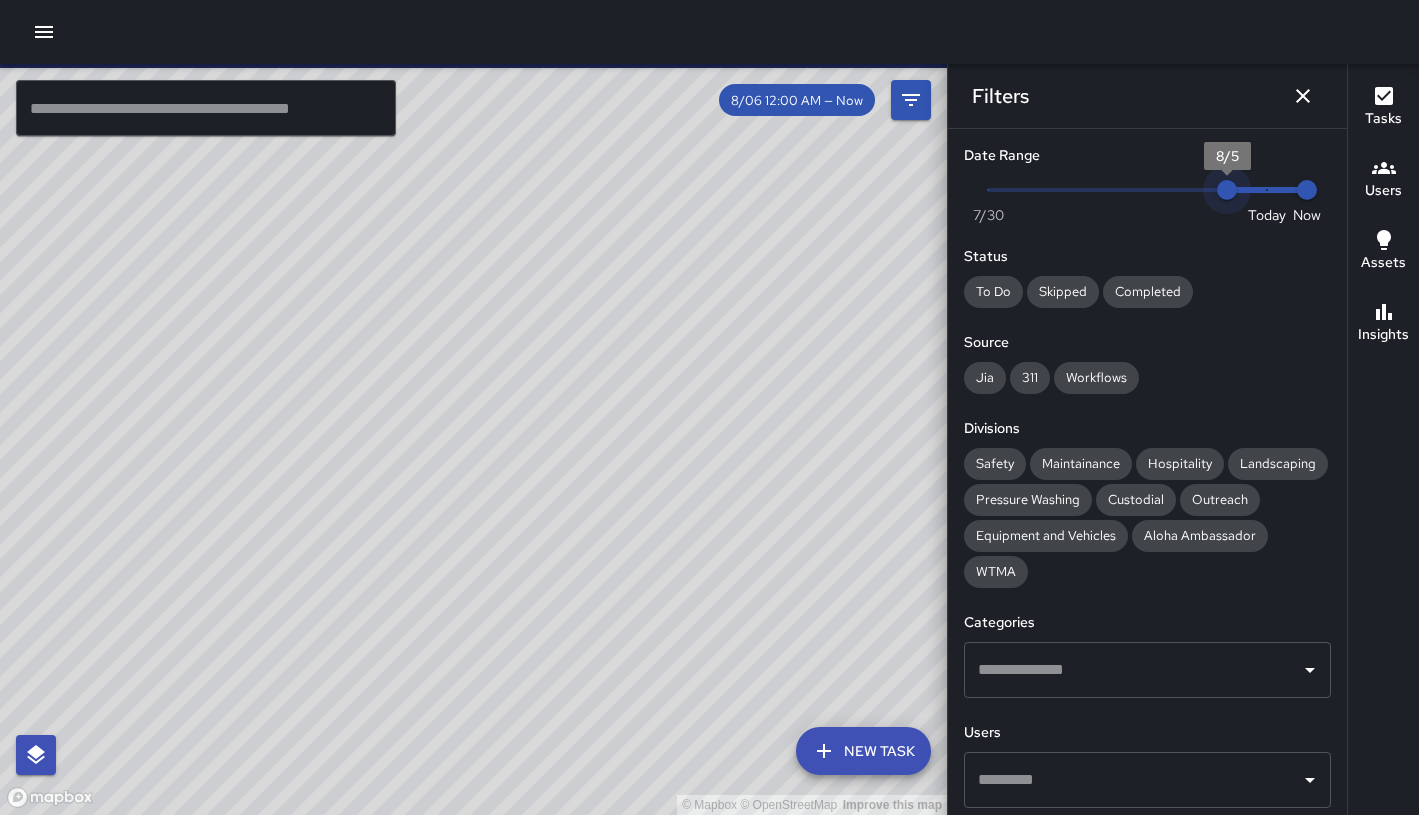 drag, startPoint x: 1251, startPoint y: 193, endPoint x: 1205, endPoint y: 195, distance: 46.043457 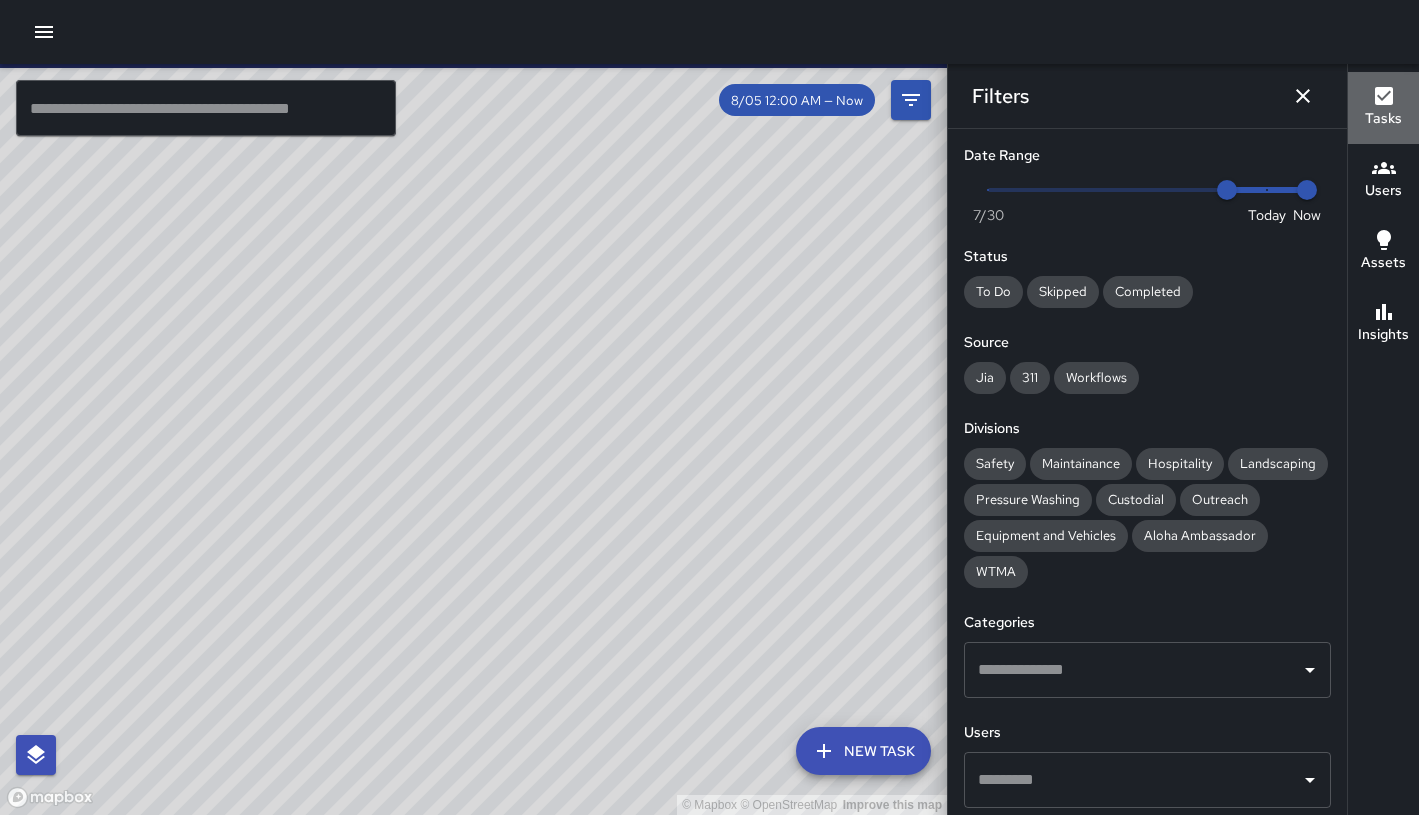 click 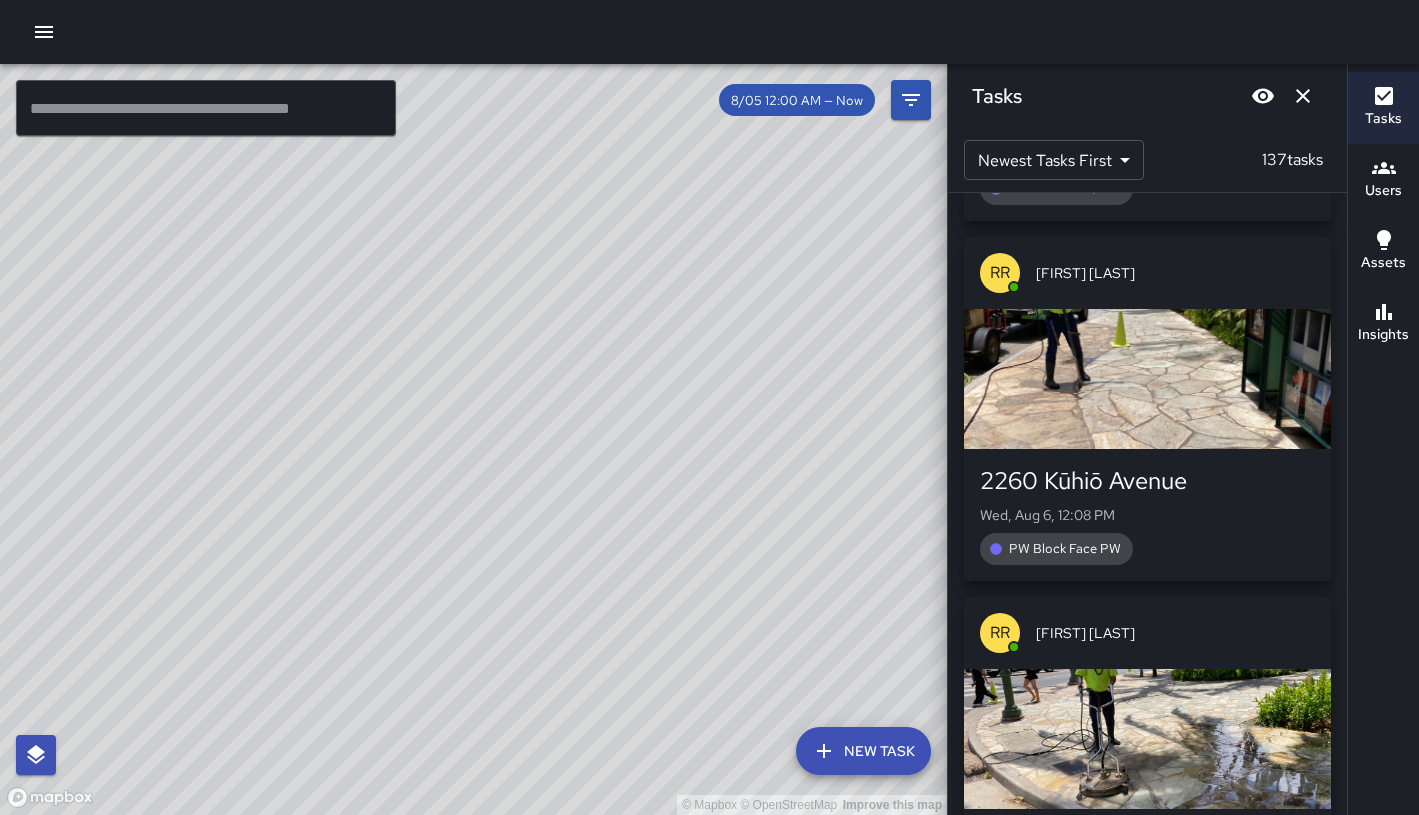 scroll, scrollTop: 8404, scrollLeft: 0, axis: vertical 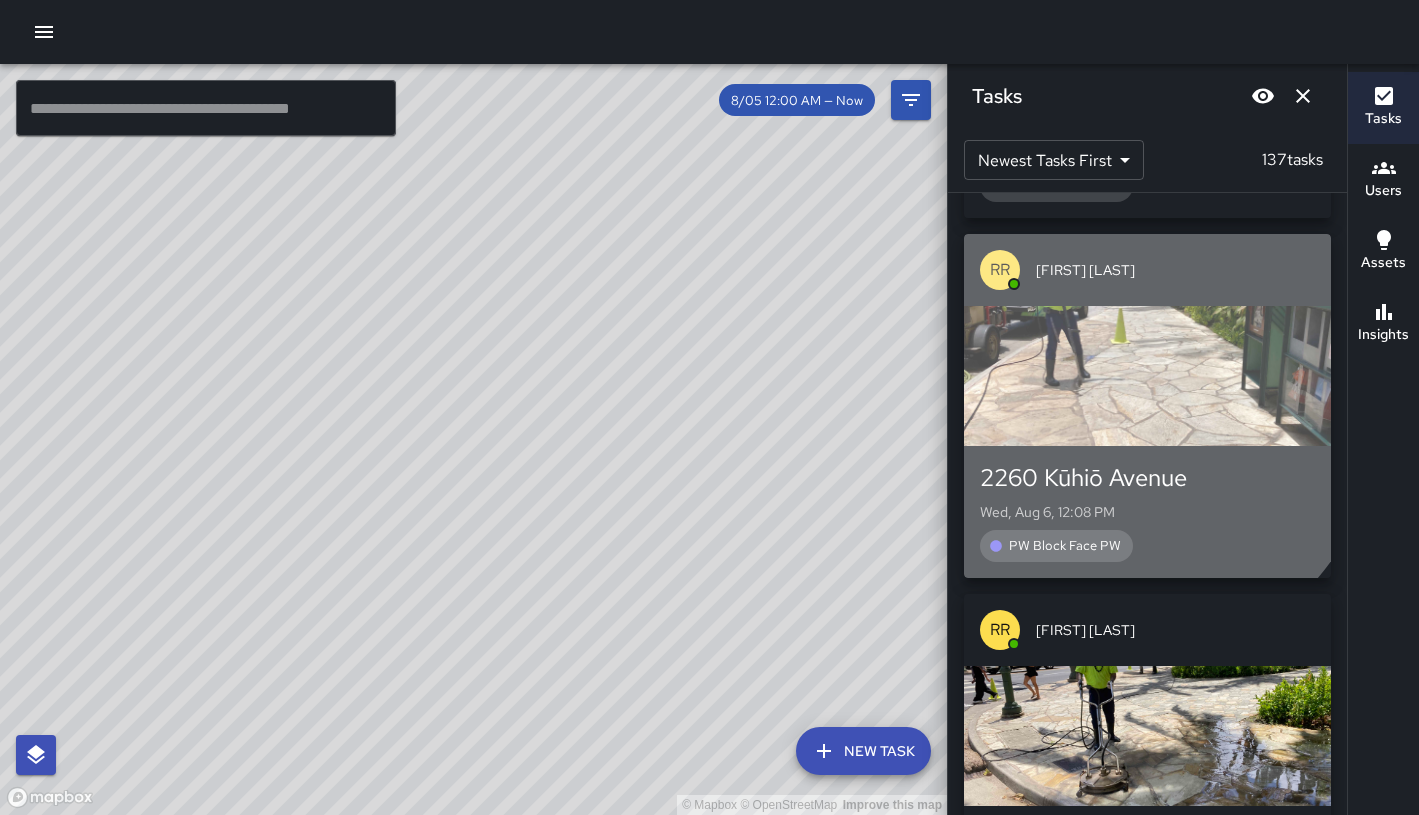 click at bounding box center (1147, 376) 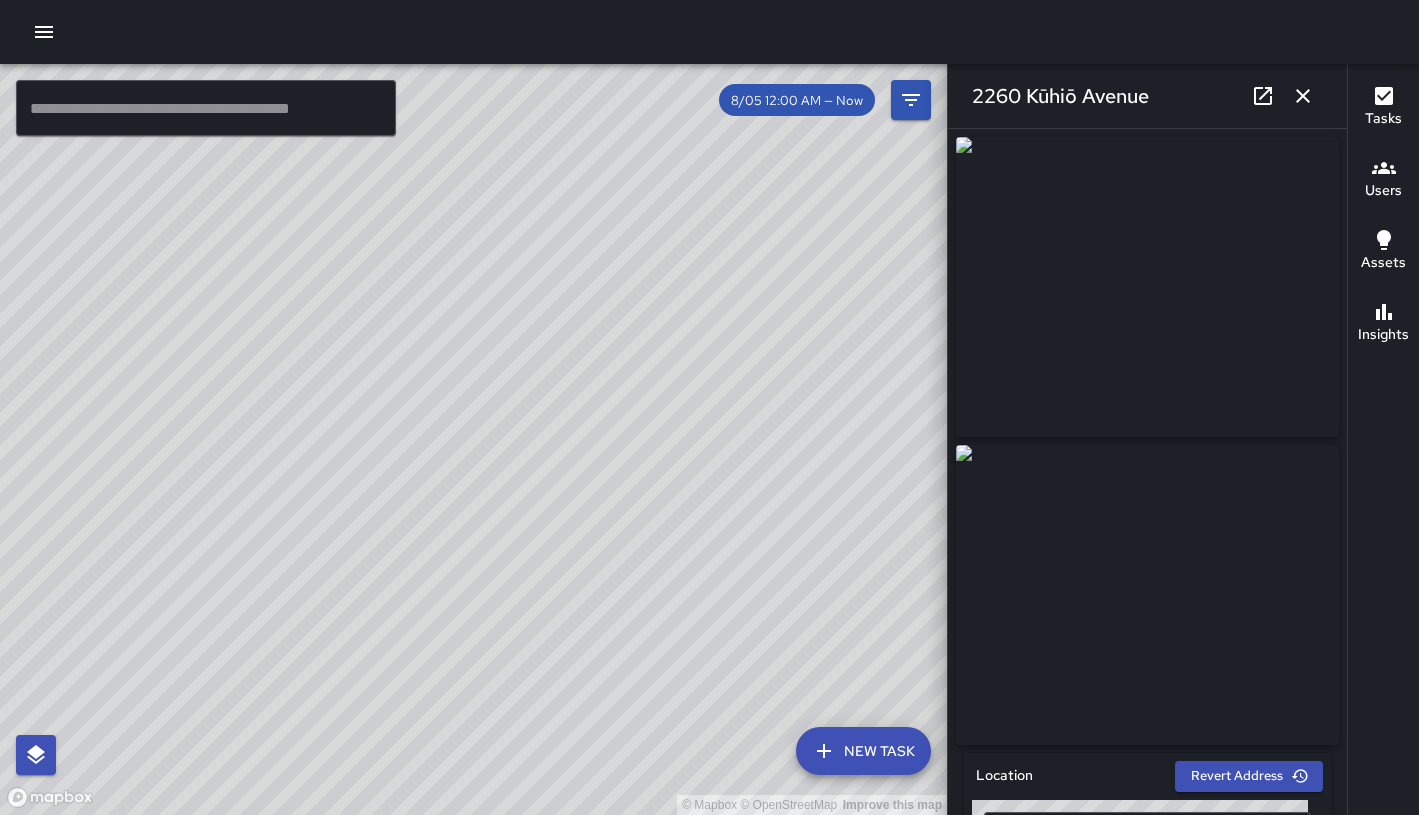scroll, scrollTop: 4, scrollLeft: 0, axis: vertical 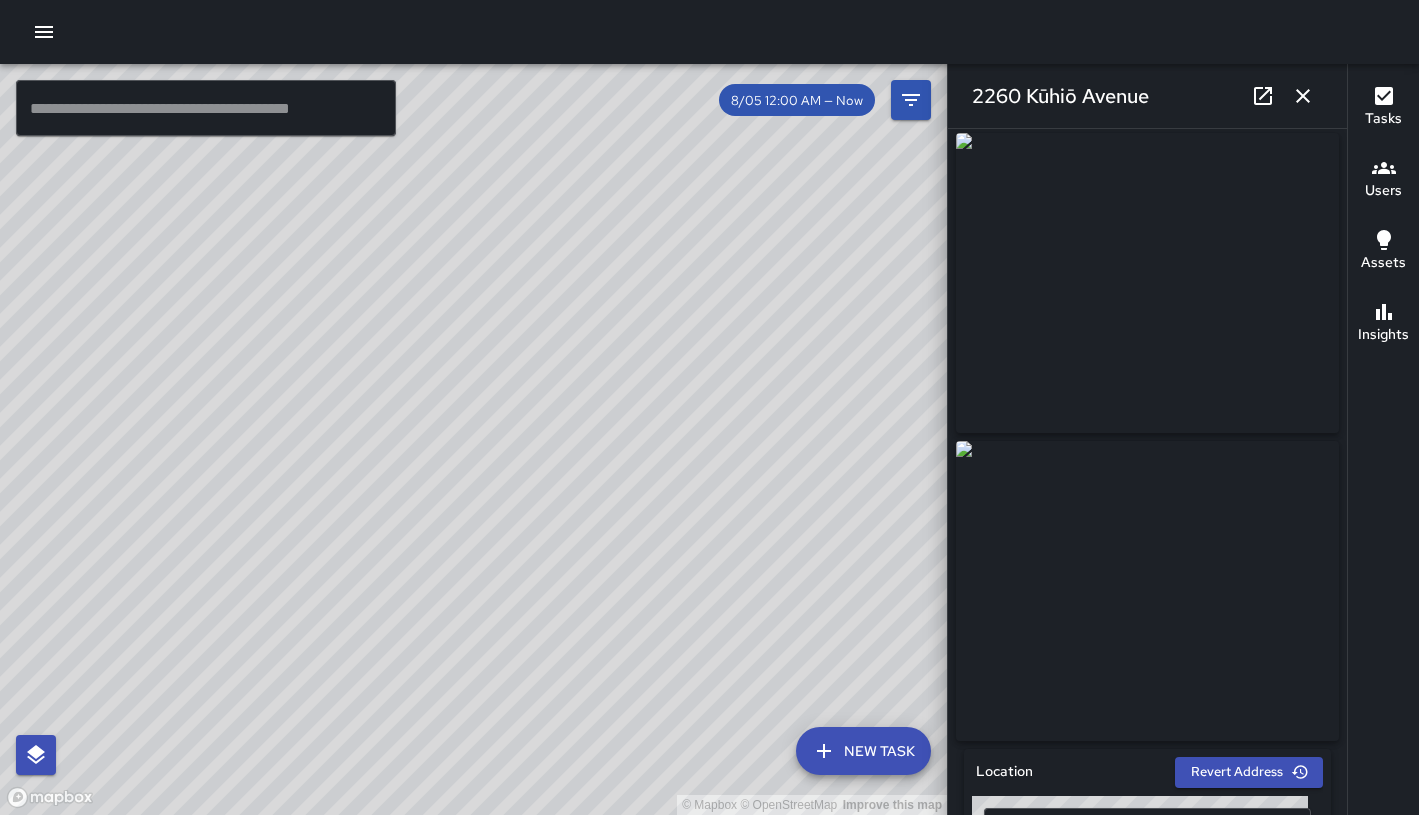 click 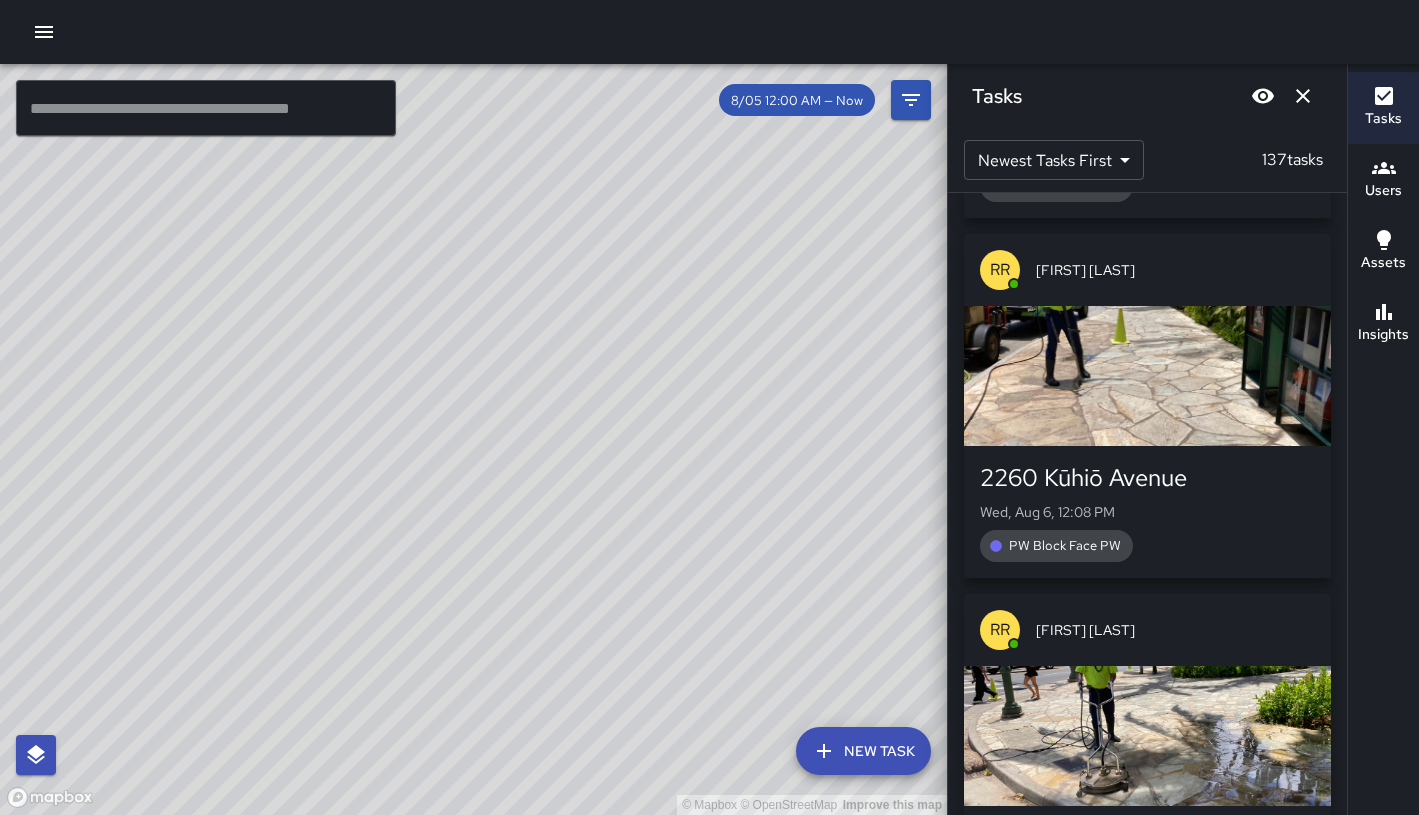 click 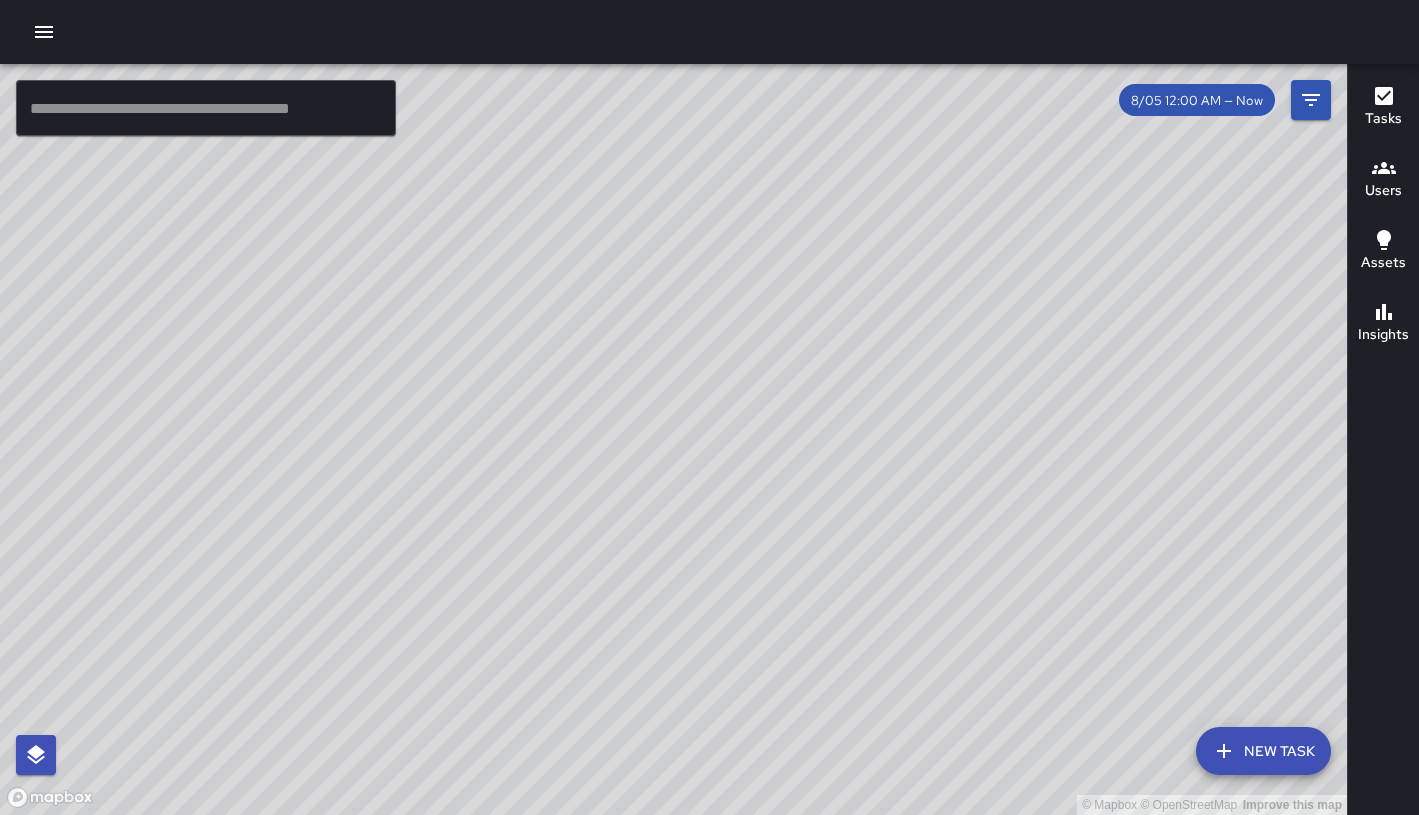 drag, startPoint x: 707, startPoint y: 689, endPoint x: 834, endPoint y: 651, distance: 132.56319 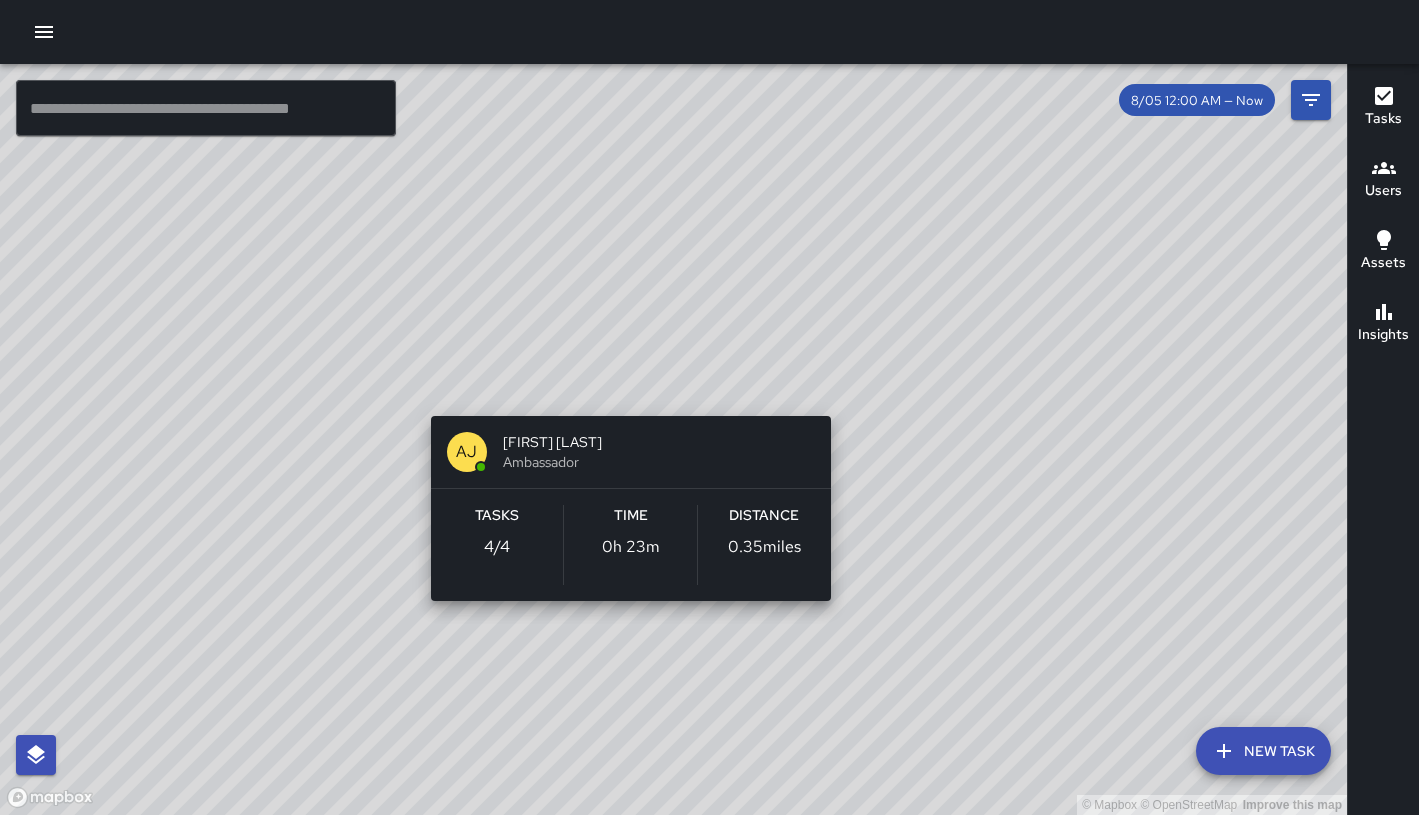 click on "© Mapbox   © OpenStreetMap   Improve this map AJ [FIRST] [LAST] Ambassador Tasks 4  /  4 Time 0h 23m Distance 0.35  miles" at bounding box center (673, 439) 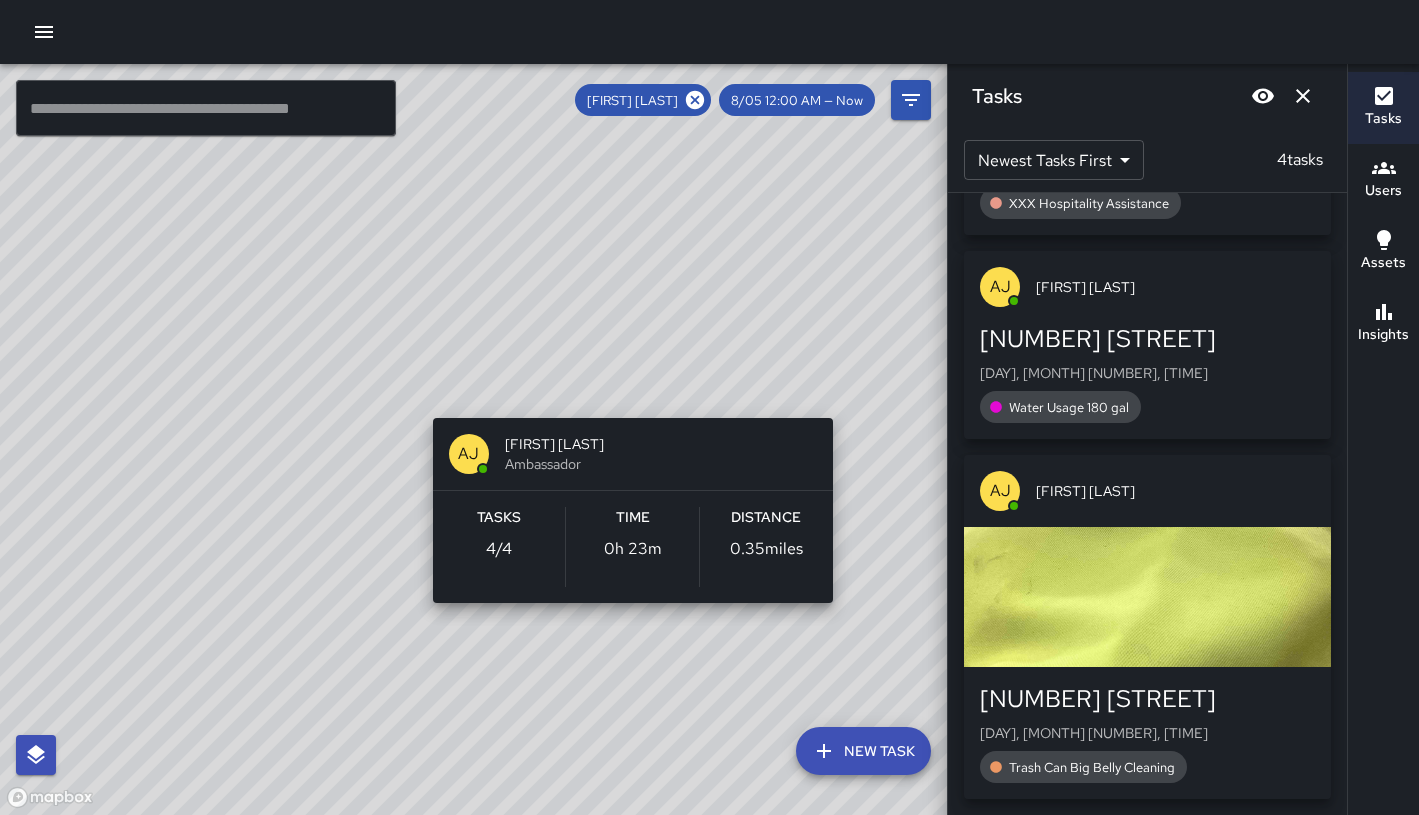 scroll, scrollTop: 366, scrollLeft: 0, axis: vertical 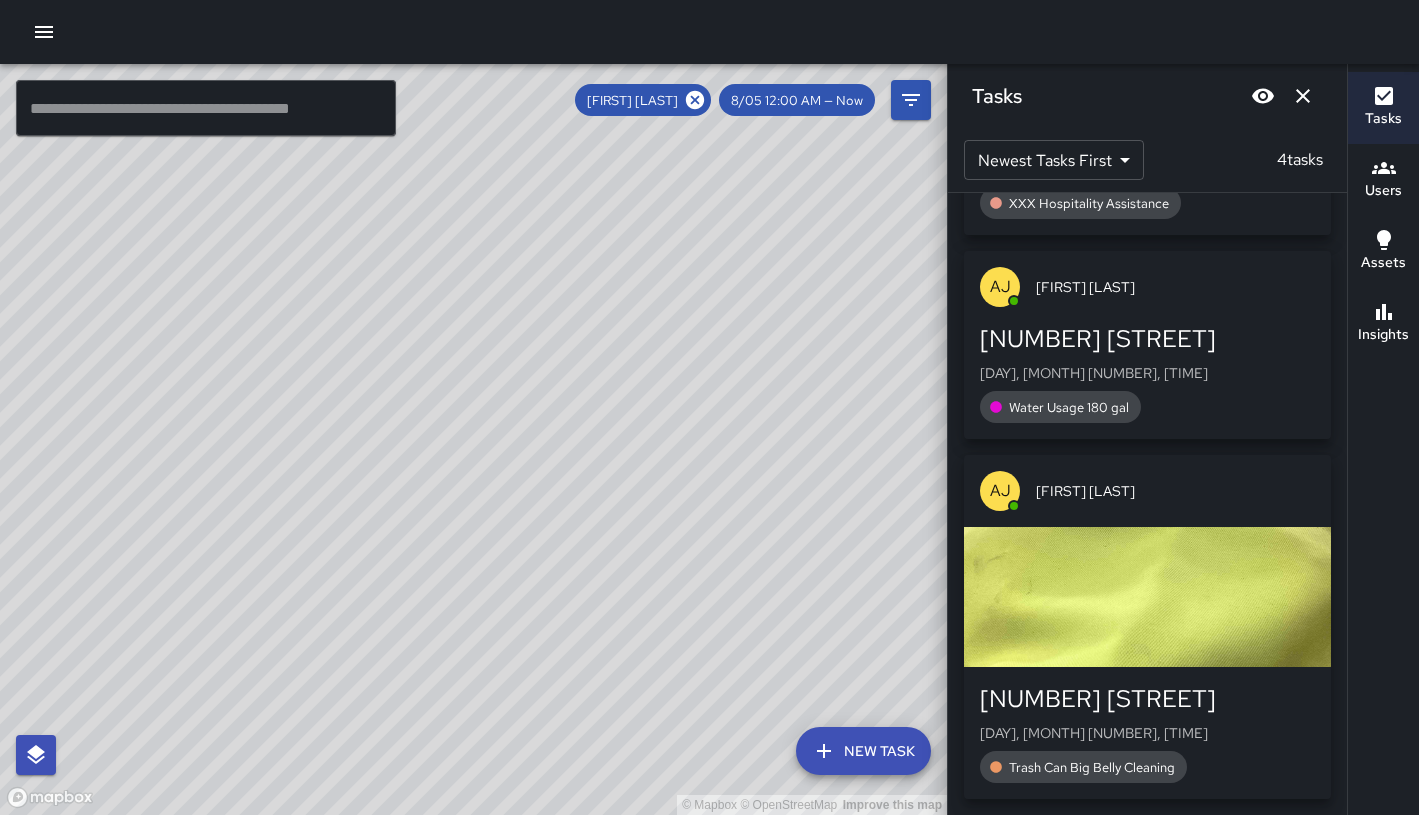 drag, startPoint x: 705, startPoint y: 102, endPoint x: 635, endPoint y: 448, distance: 353.00992 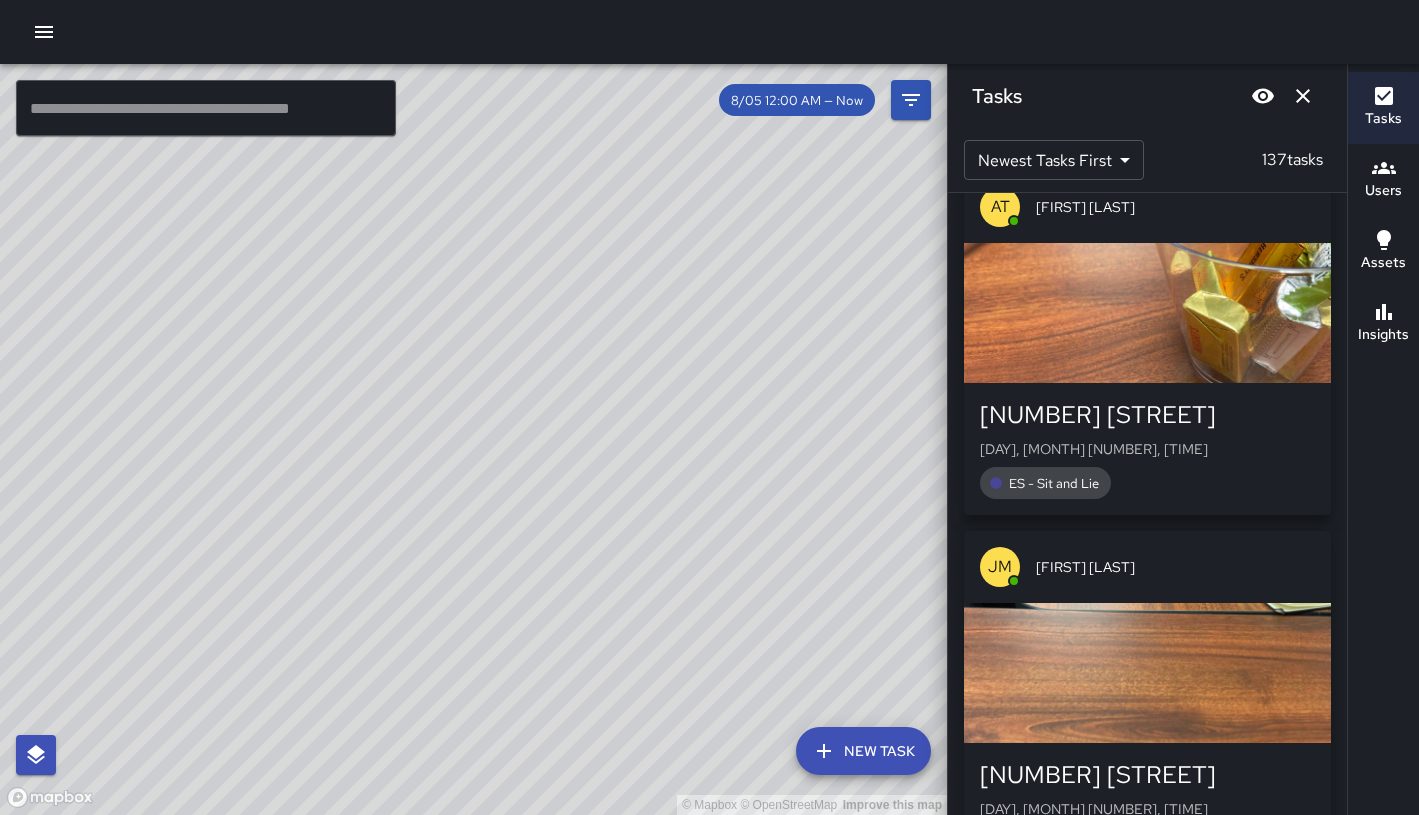 scroll, scrollTop: 8404, scrollLeft: 0, axis: vertical 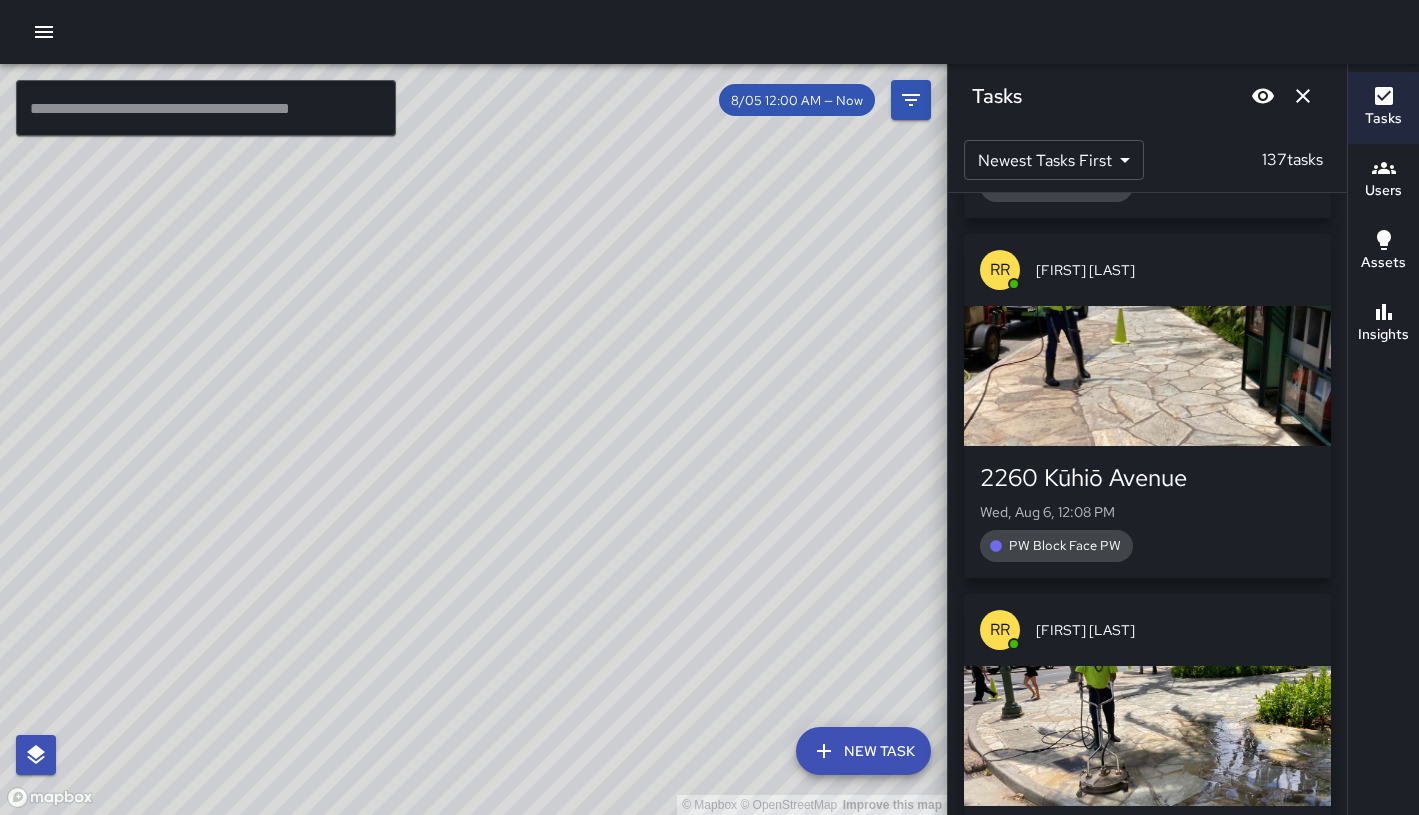 drag, startPoint x: 793, startPoint y: 568, endPoint x: 545, endPoint y: 429, distance: 284.2974 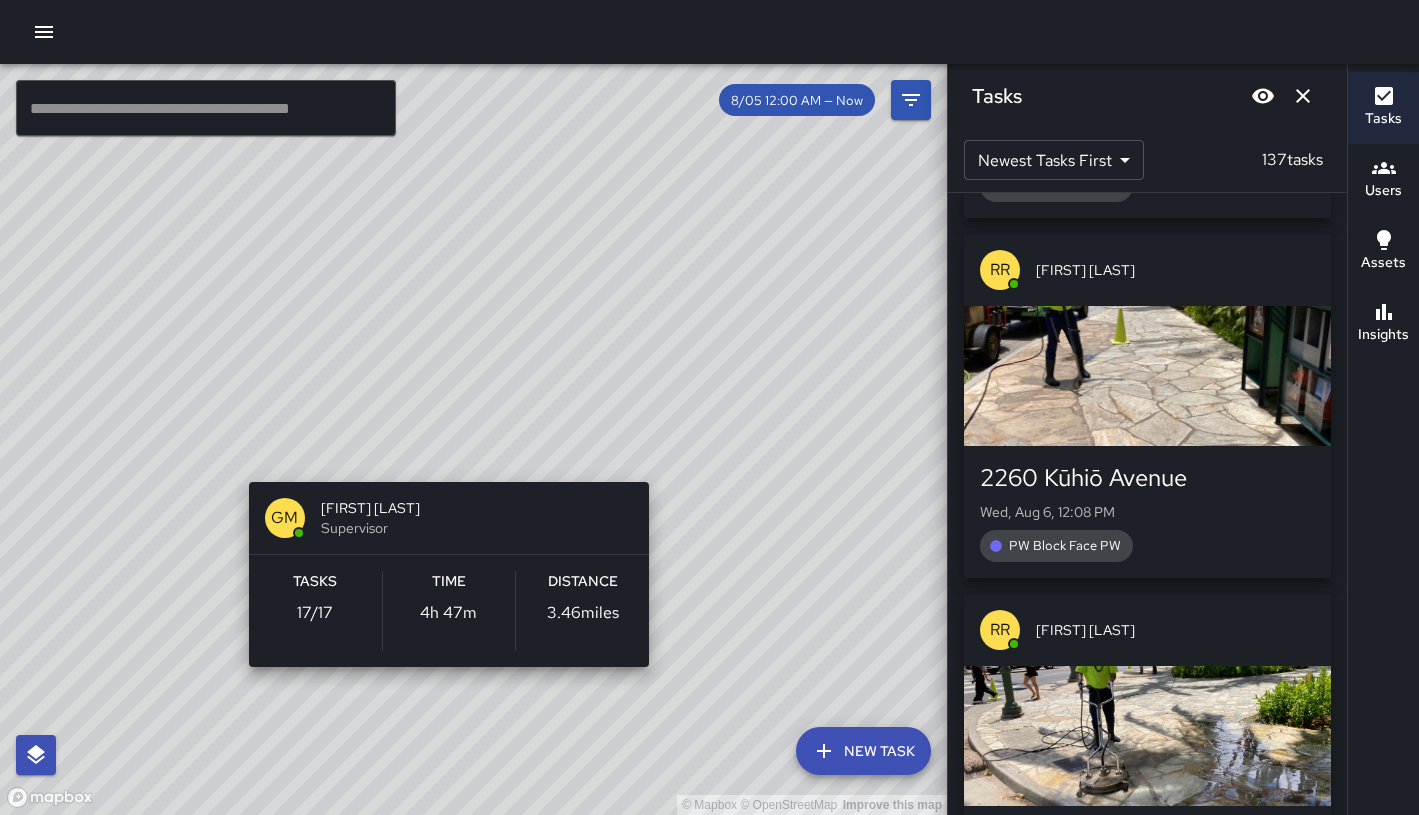 click on "© Mapbox   © OpenStreetMap   Improve this map GM [FIRST] [LAST] Supervisor Tasks 17  /  17 Time 4h 47m Distance 3.46  miles" at bounding box center (473, 439) 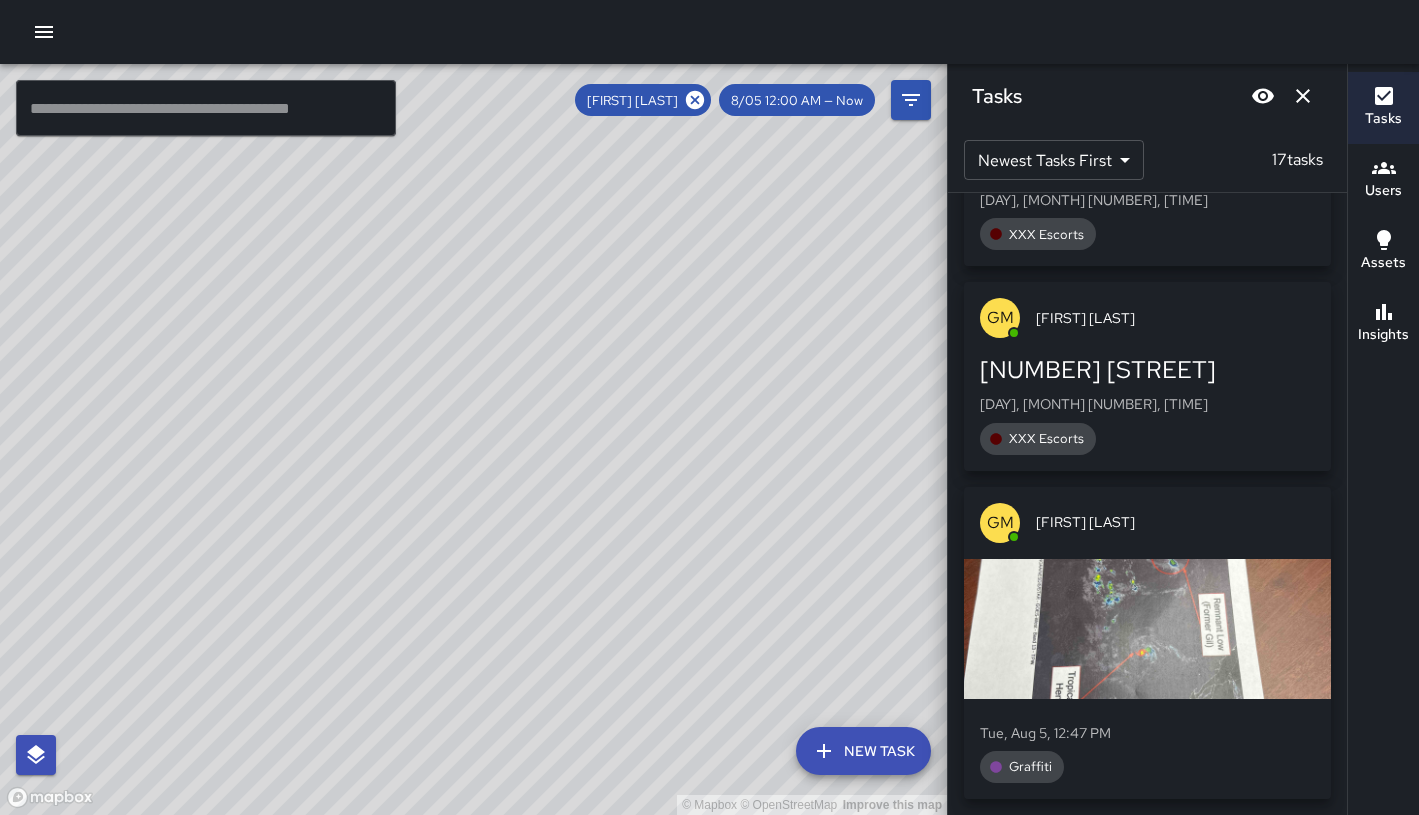 scroll, scrollTop: 4267, scrollLeft: 0, axis: vertical 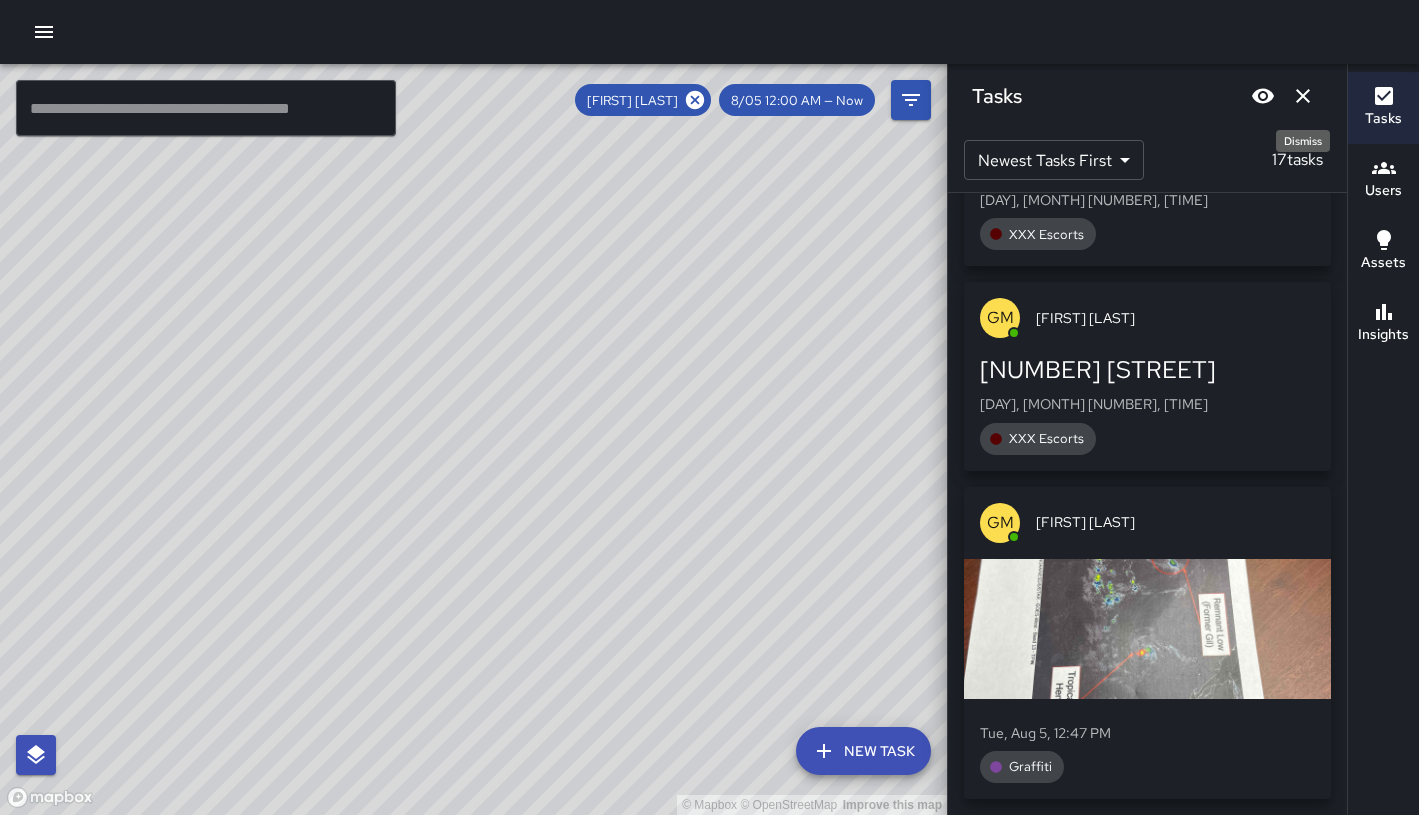 click at bounding box center (1303, 96) 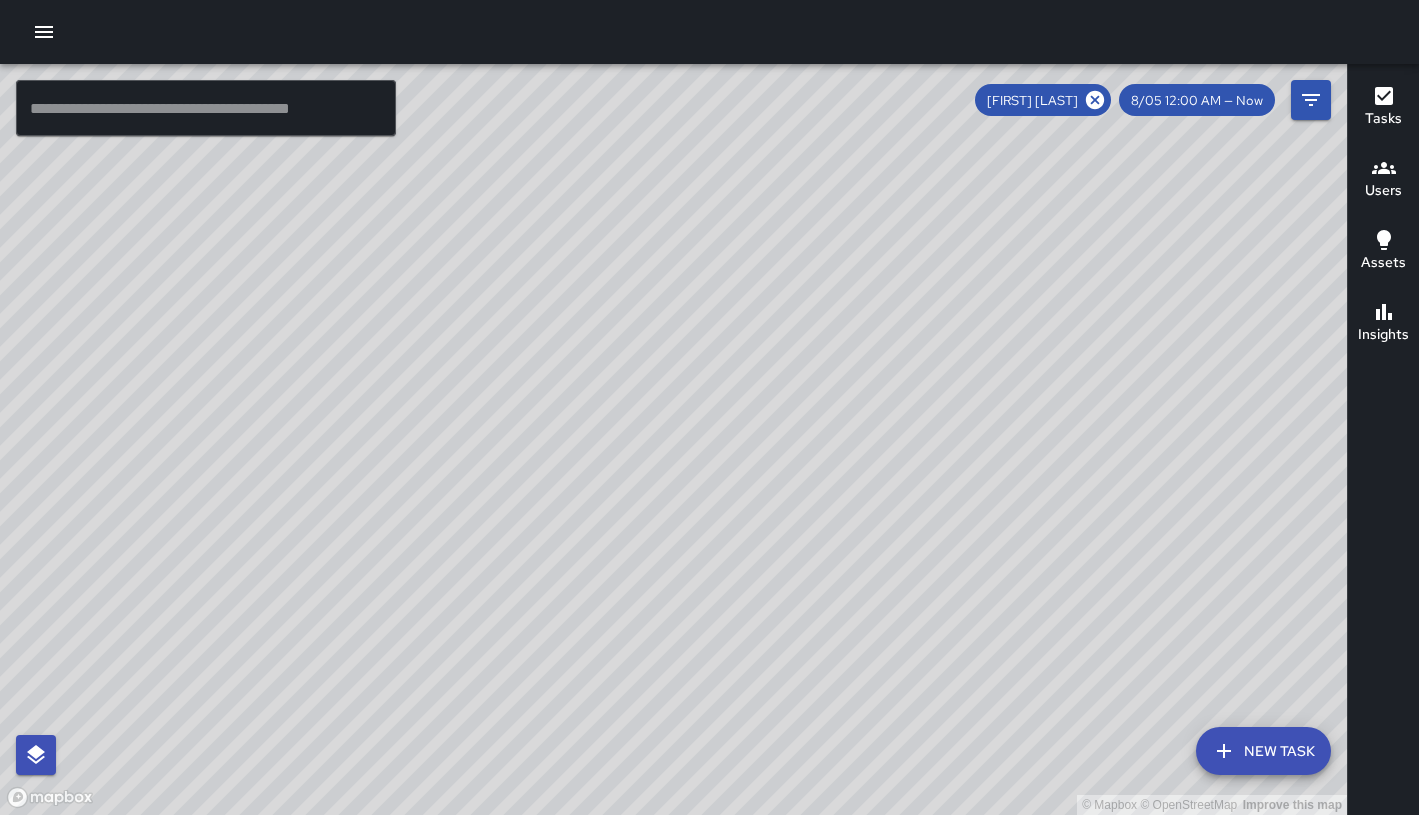 drag, startPoint x: 1099, startPoint y: 104, endPoint x: 725, endPoint y: 648, distance: 660.1606 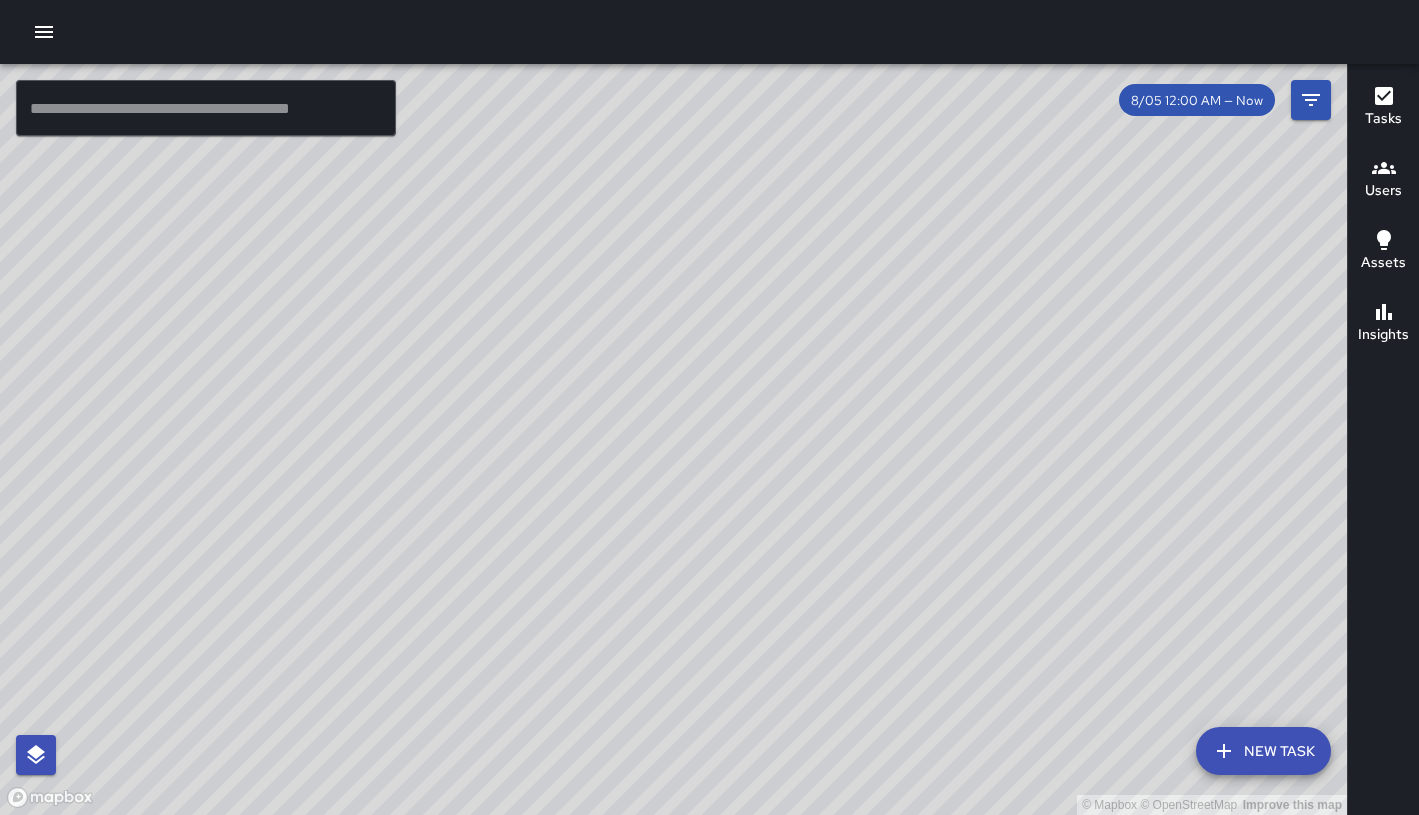 scroll, scrollTop: 8404, scrollLeft: 0, axis: vertical 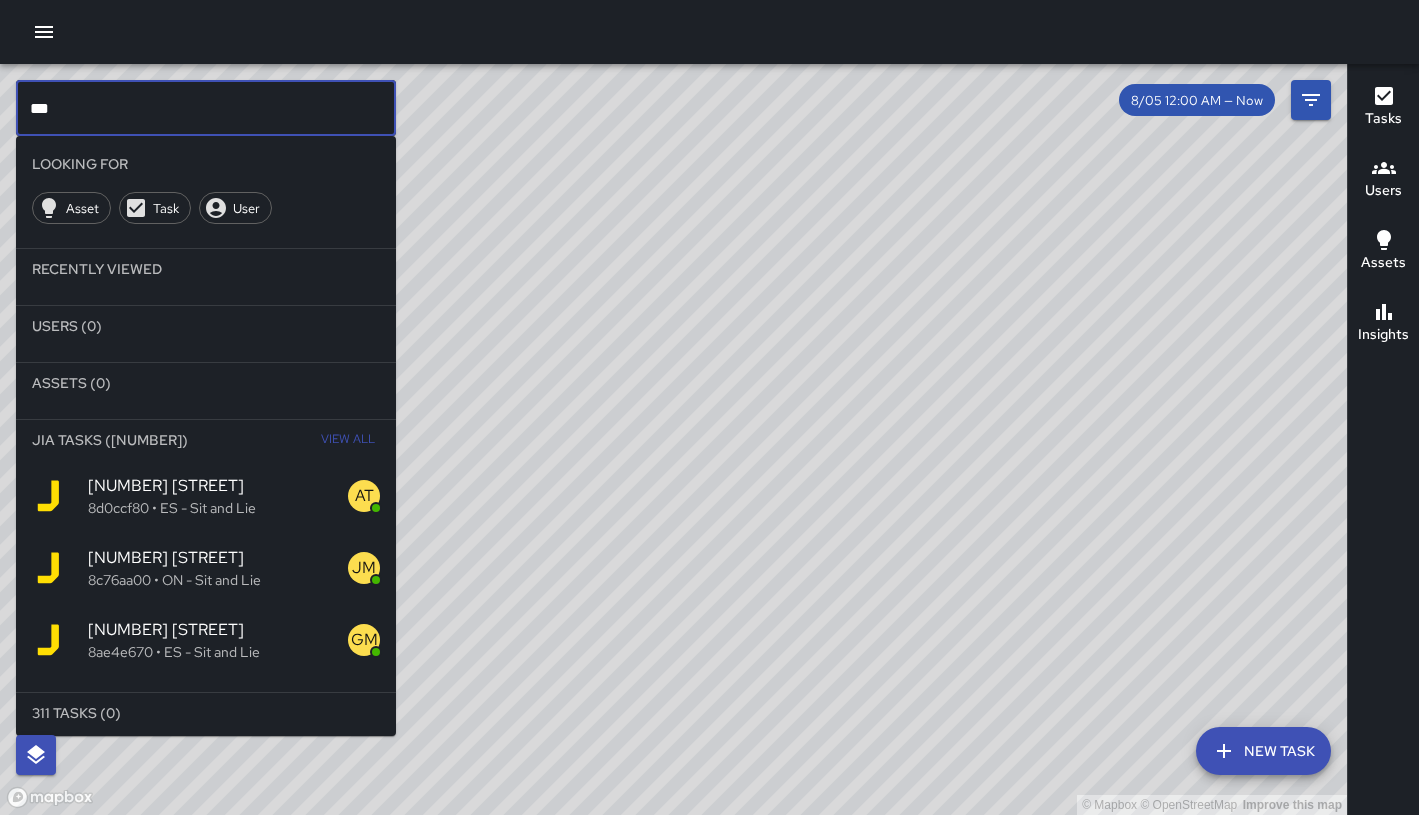 click on "View All" at bounding box center (348, 440) 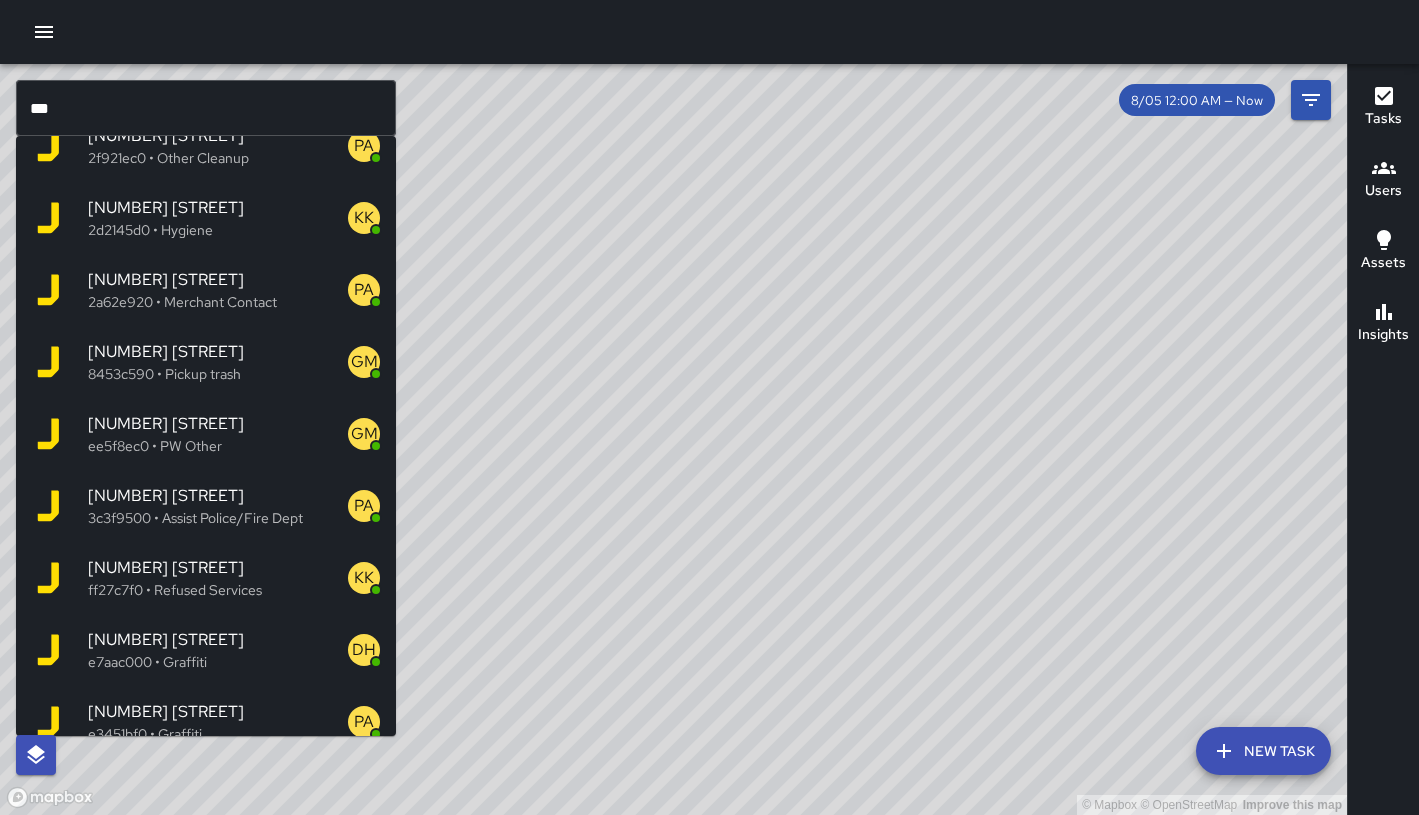 scroll, scrollTop: 1163, scrollLeft: 0, axis: vertical 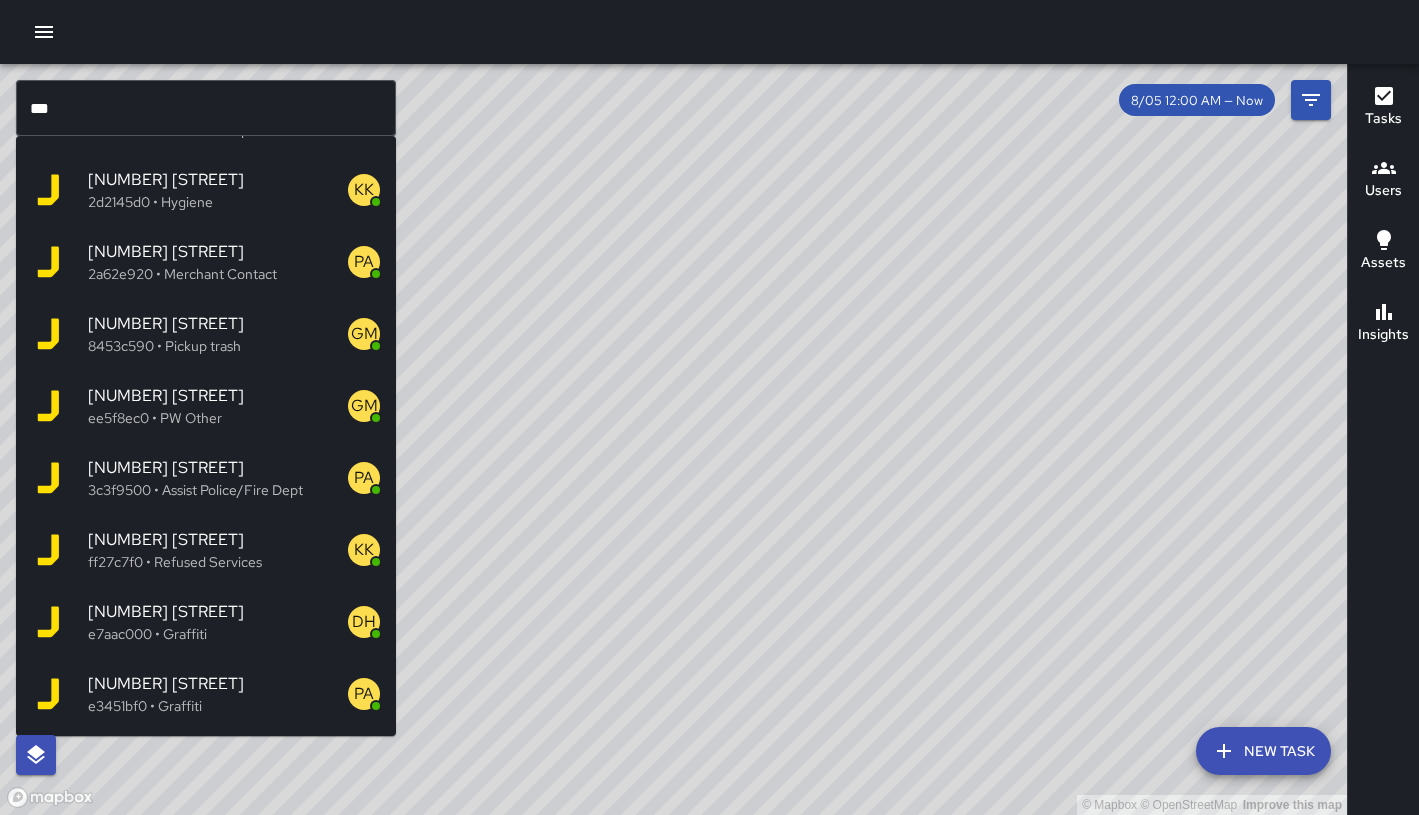 click on "ee5f8ec0 • PW Other" at bounding box center (218, 418) 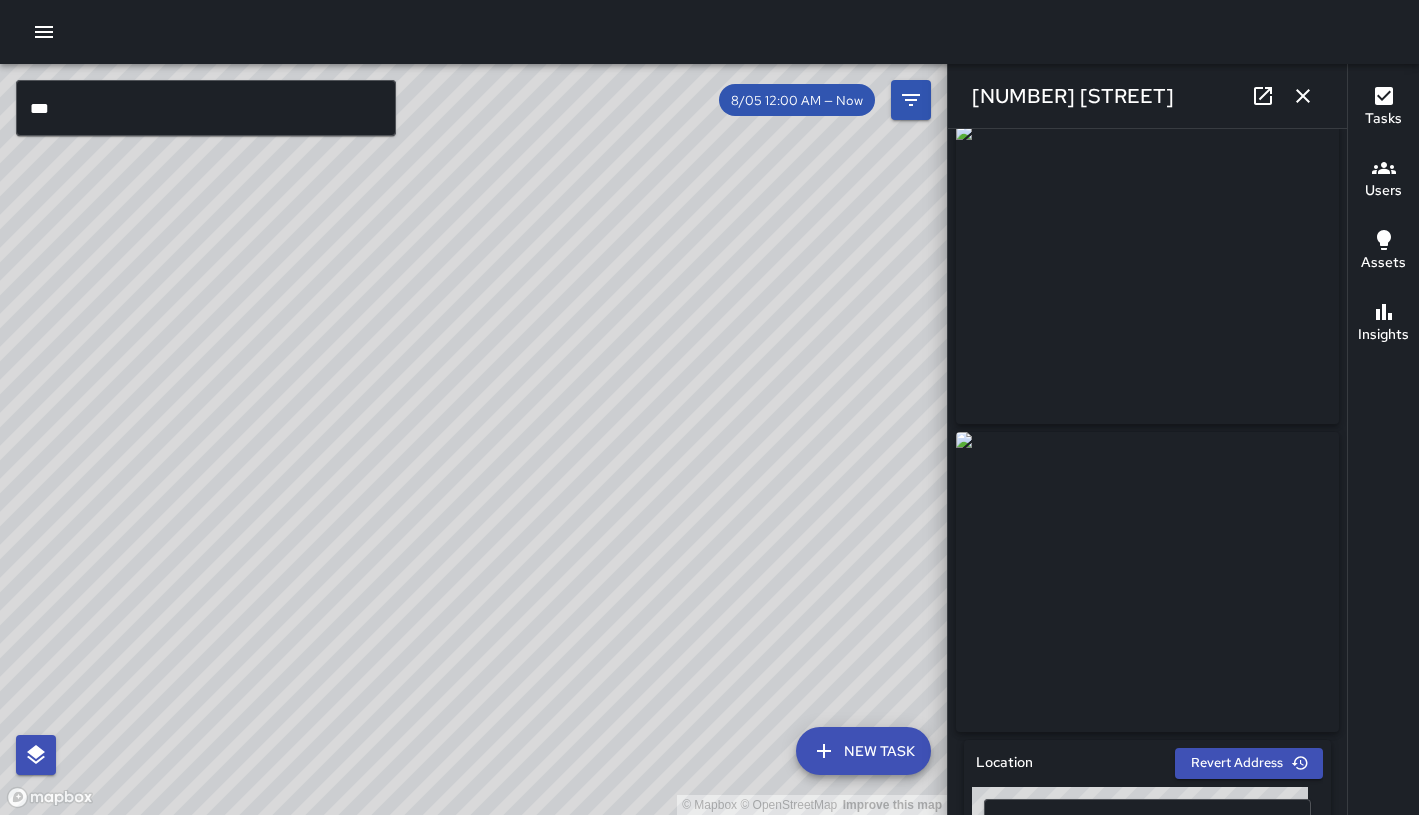 scroll, scrollTop: 0, scrollLeft: 0, axis: both 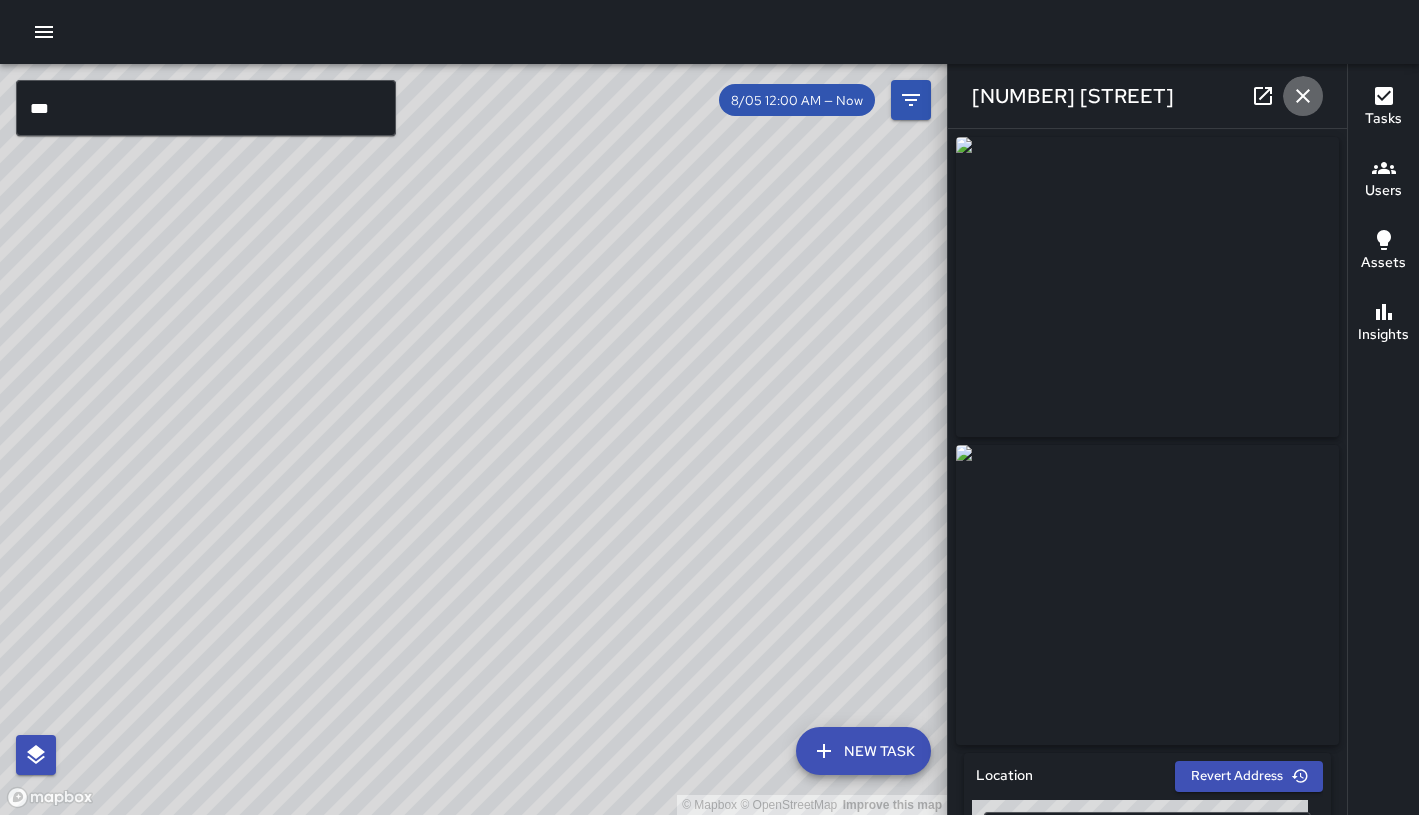 click 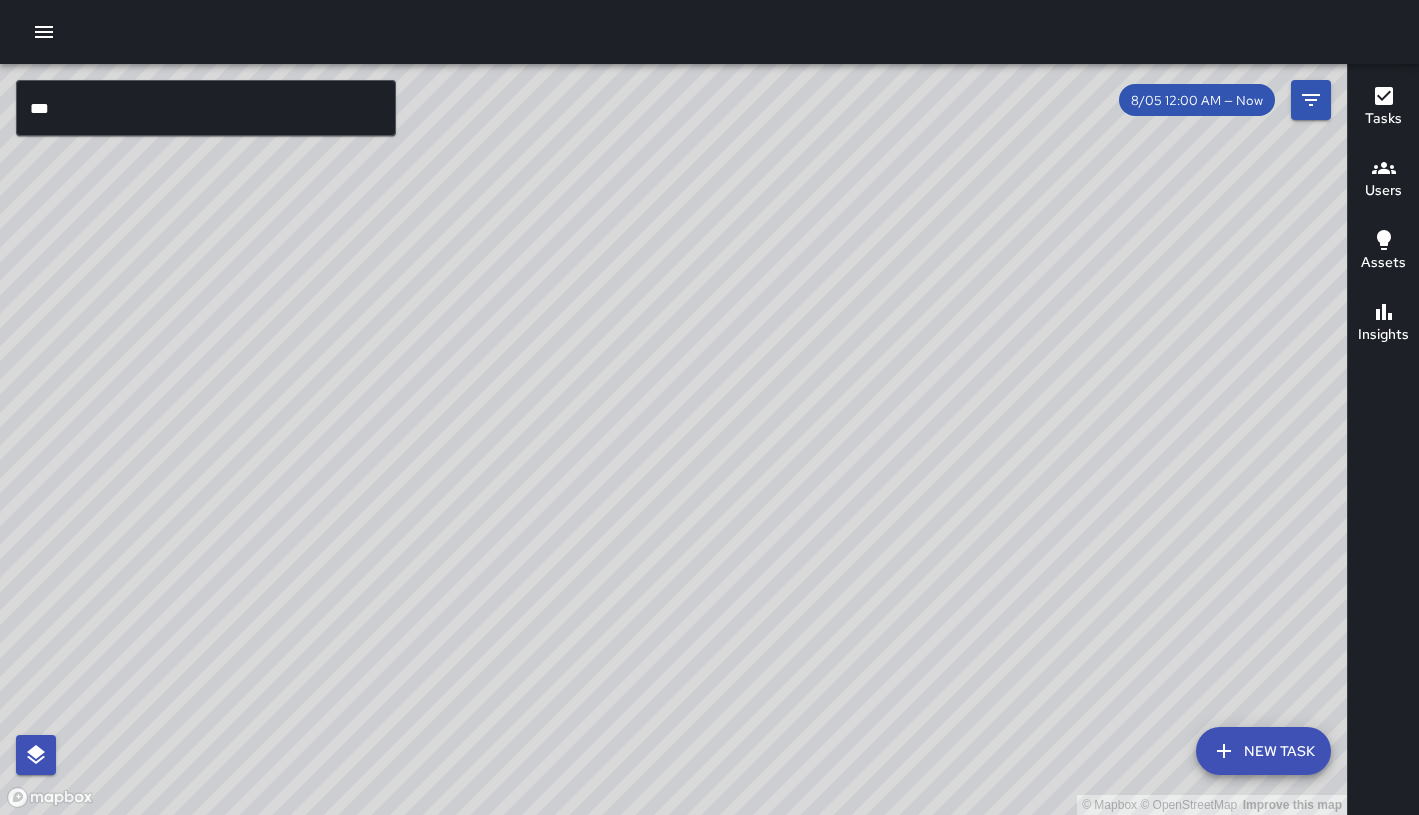 click on "***" at bounding box center [206, 108] 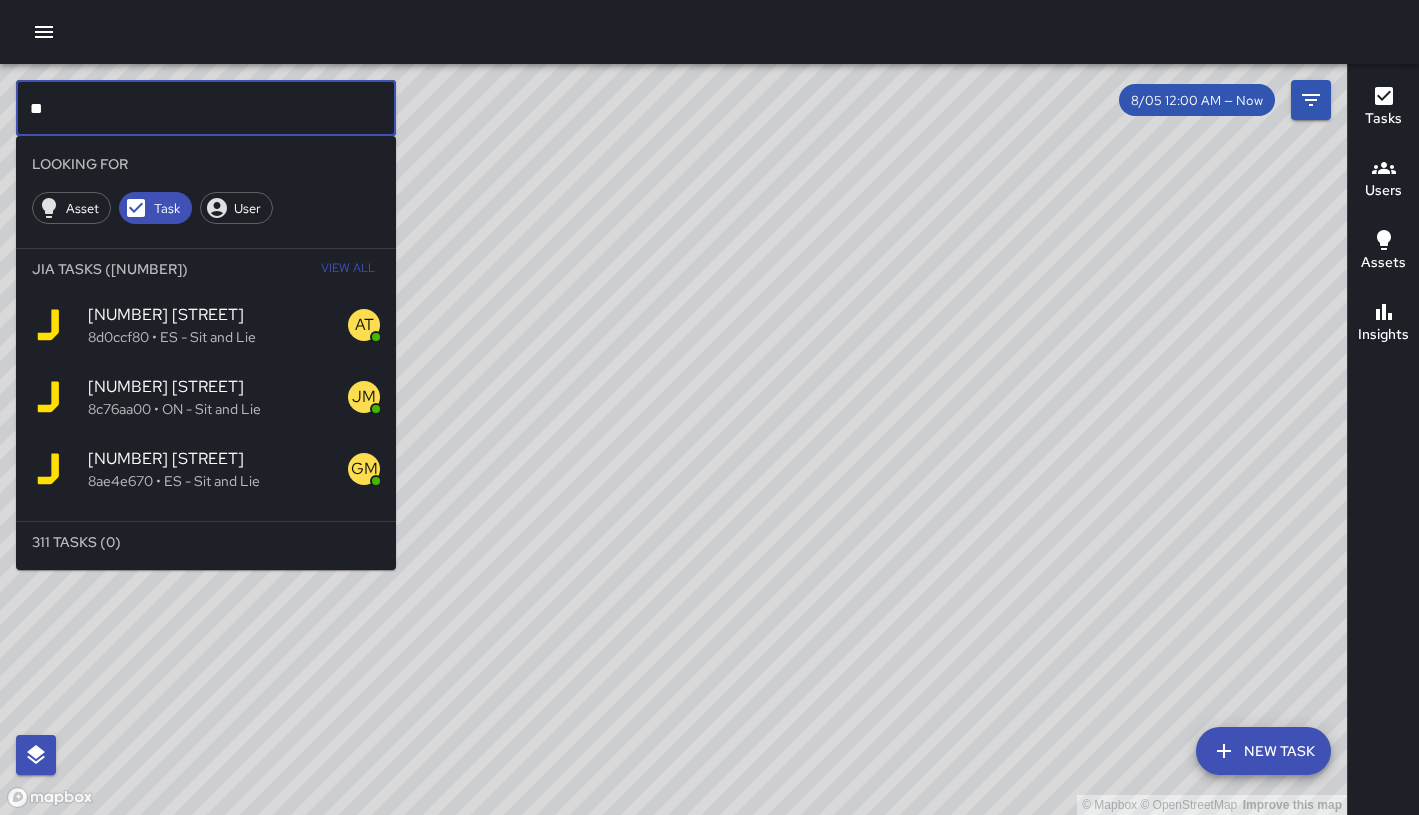 type on "*" 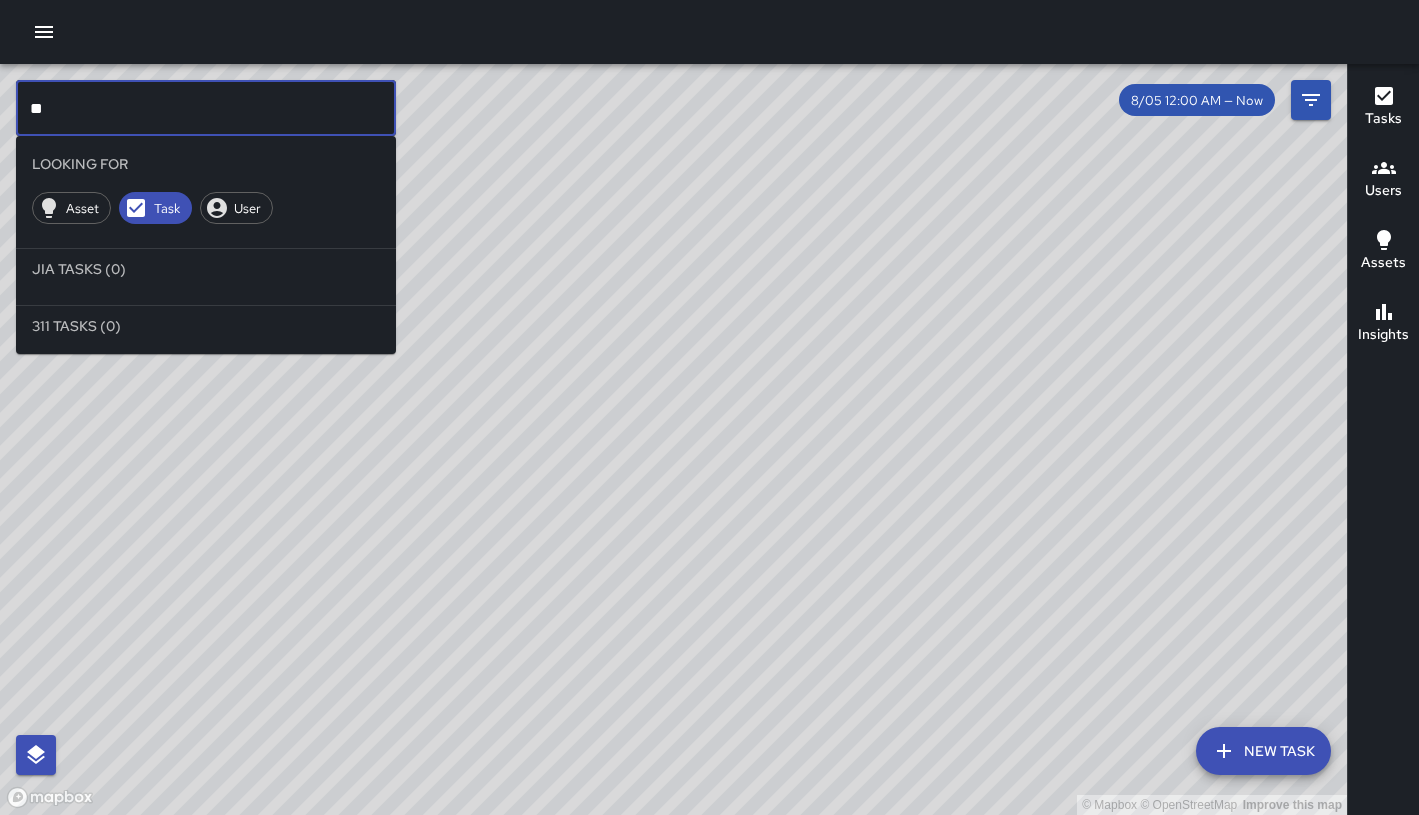 type on "*" 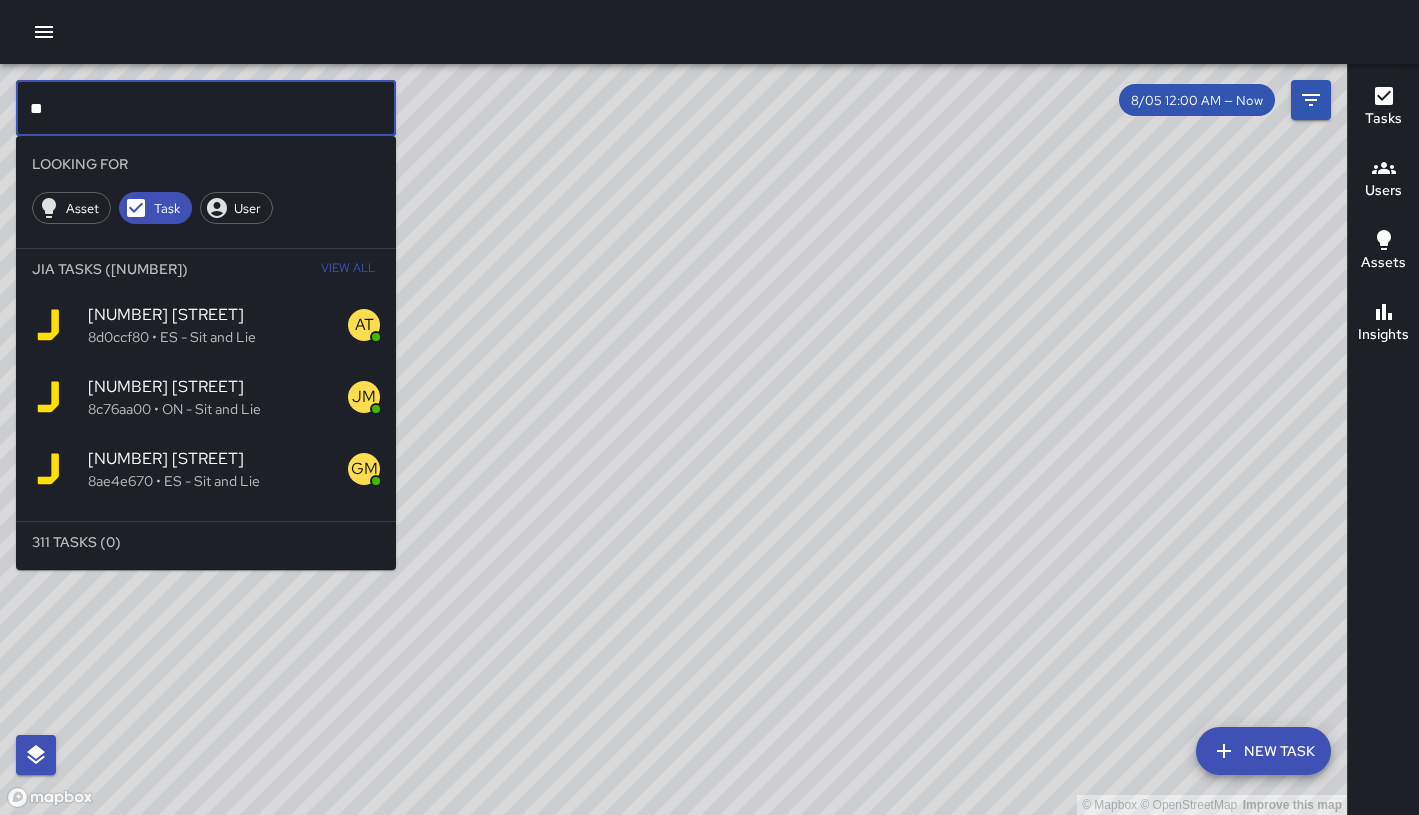 type on "*" 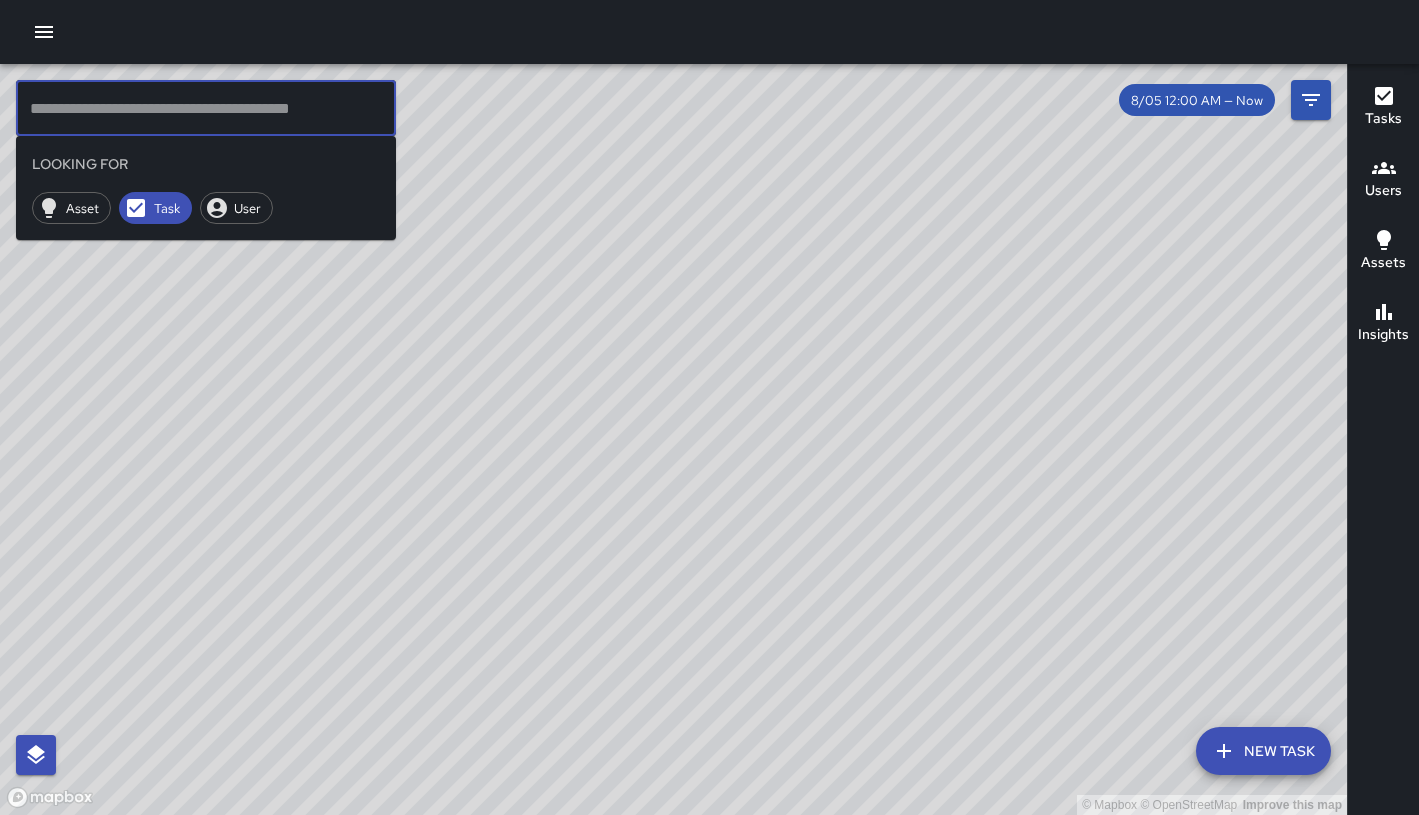 type 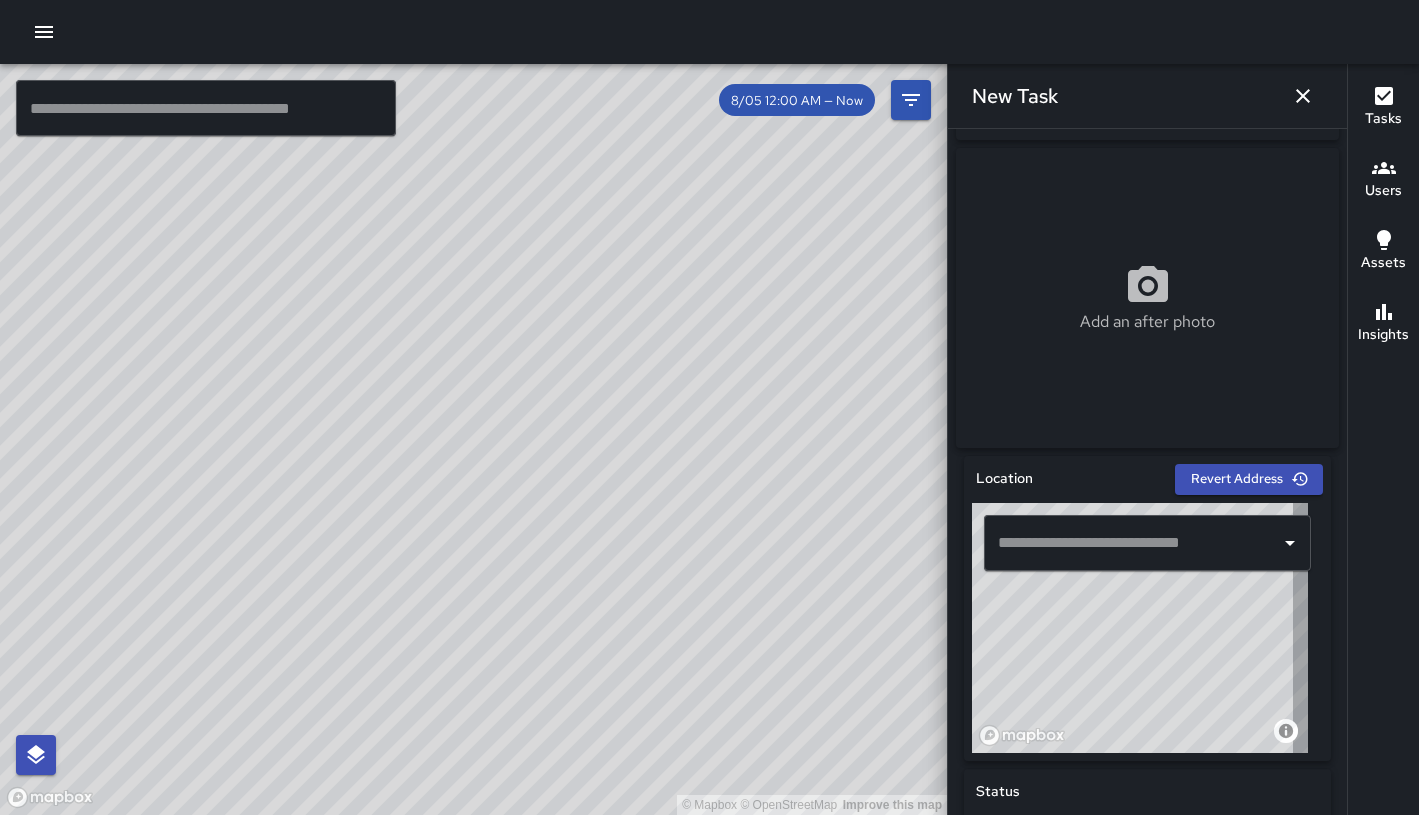 scroll, scrollTop: 426, scrollLeft: 0, axis: vertical 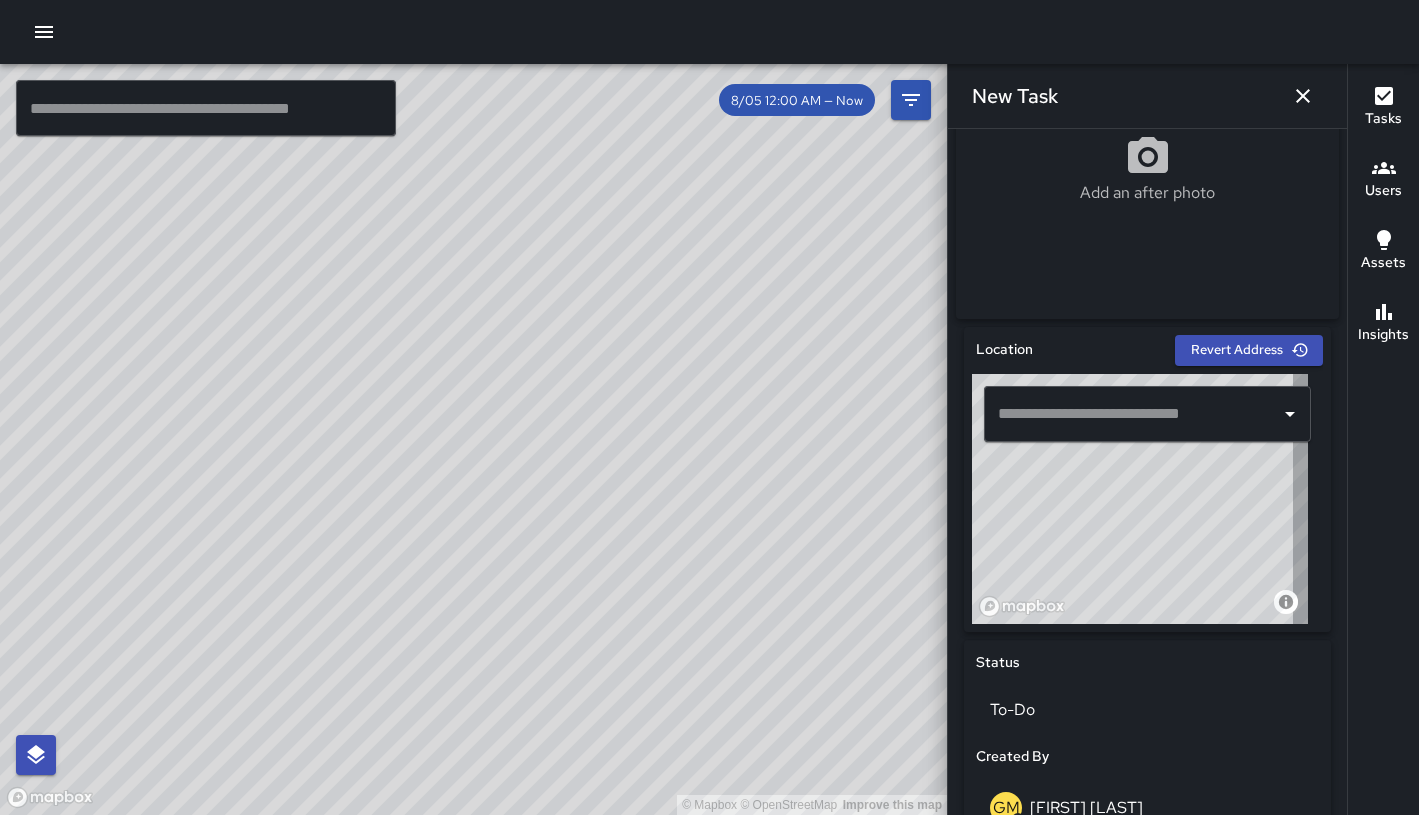 click at bounding box center (1132, 414) 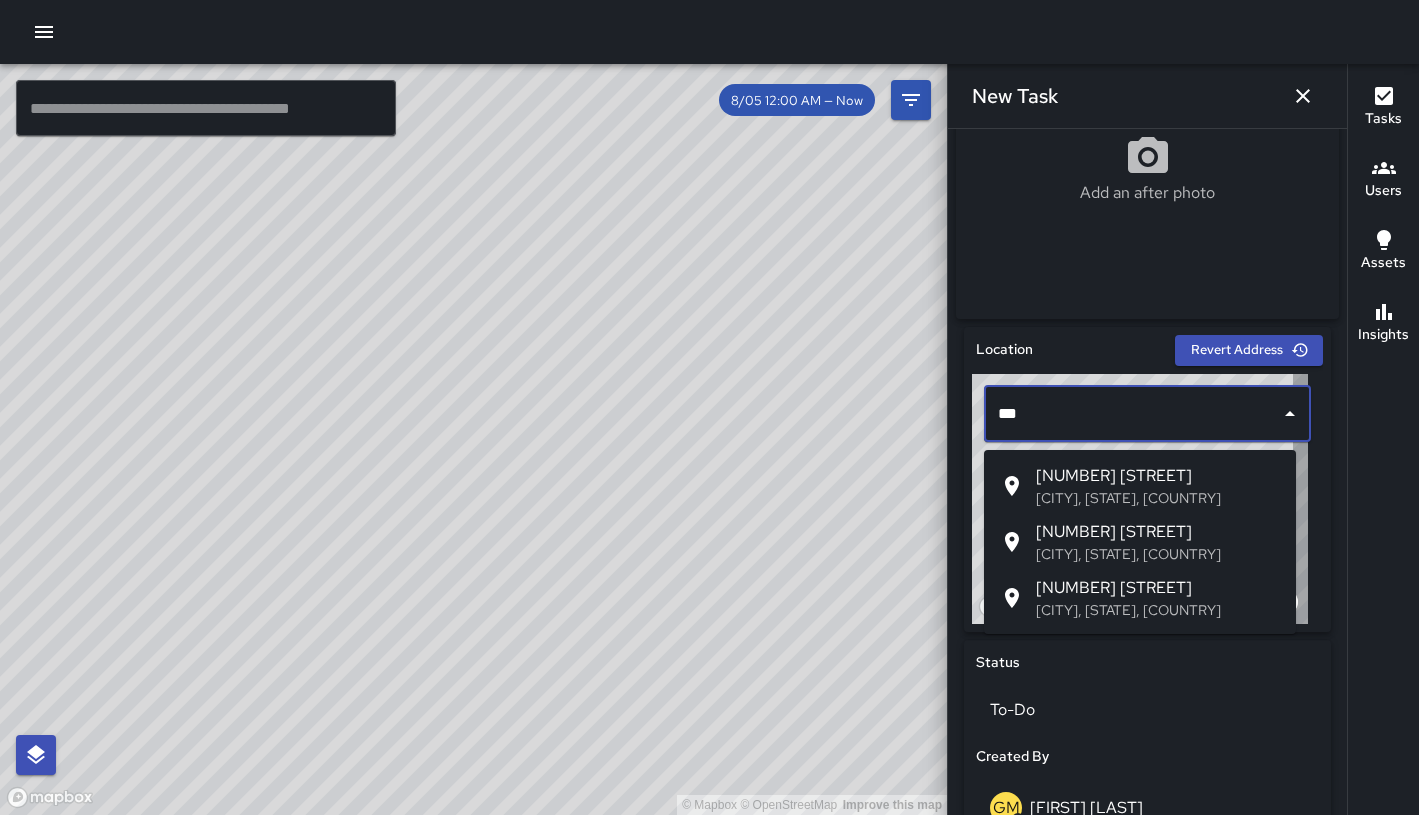 click on "[NUMBER] [STREET]" at bounding box center [1158, 476] 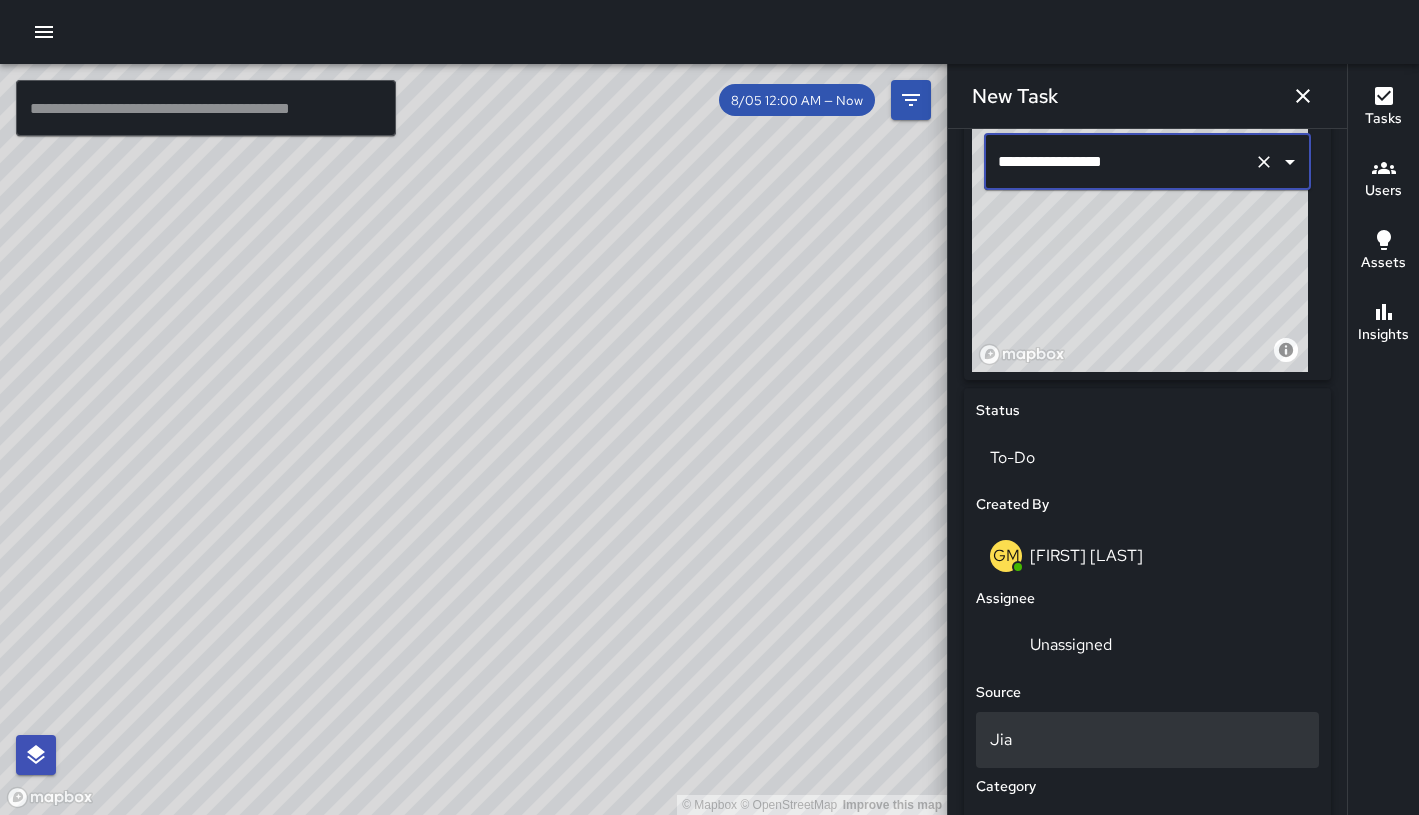 scroll, scrollTop: 697, scrollLeft: 0, axis: vertical 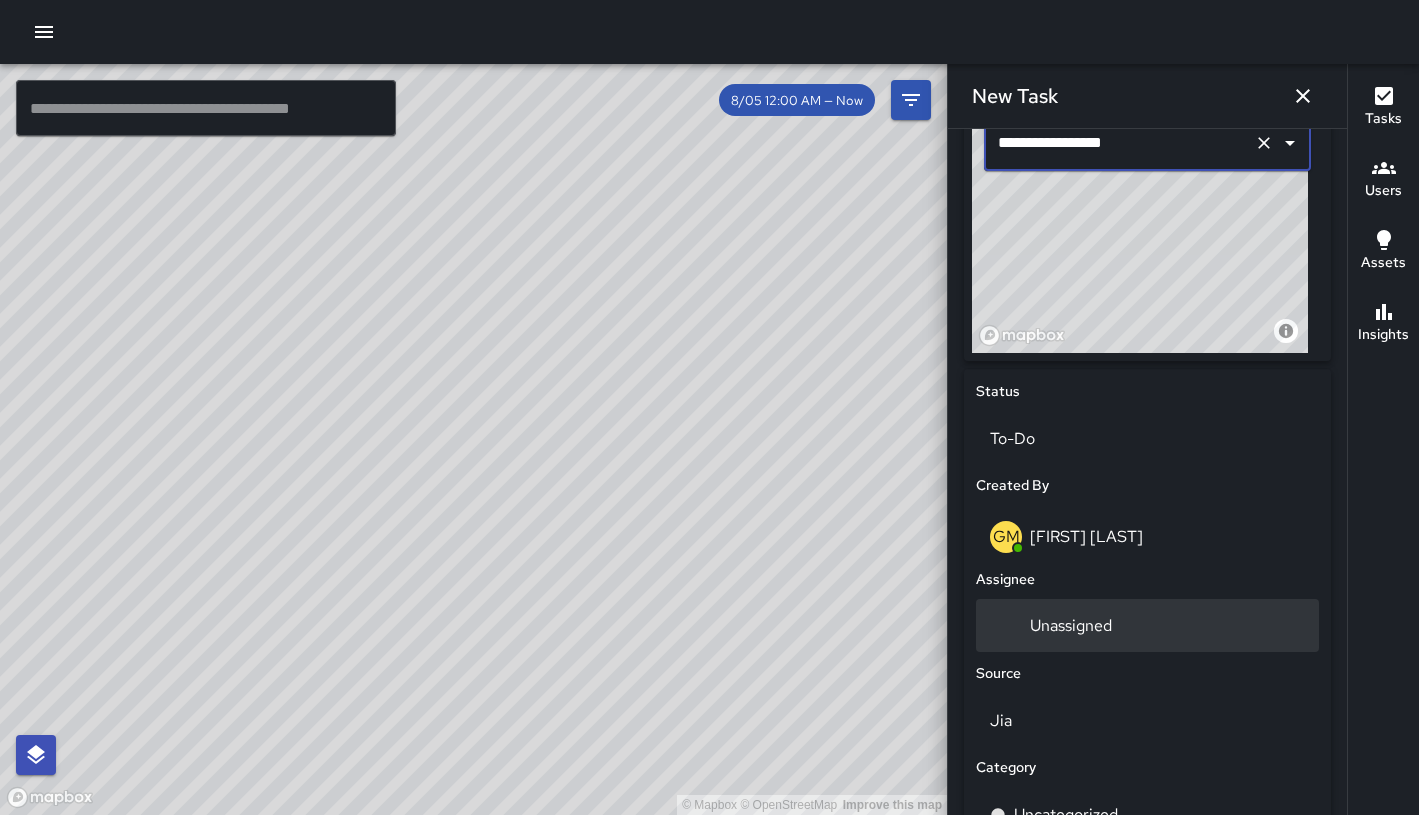 type on "**********" 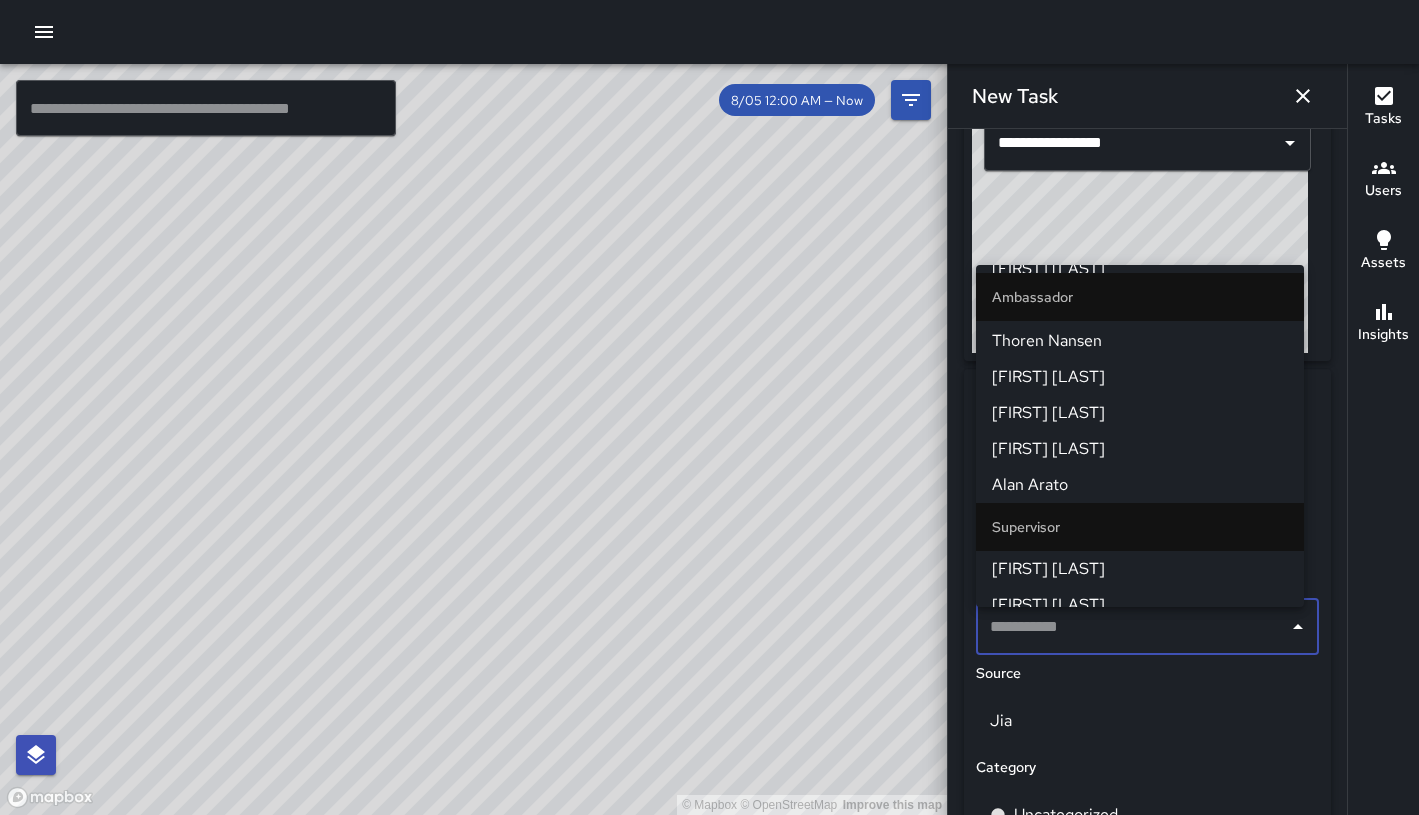 scroll, scrollTop: 1350, scrollLeft: 0, axis: vertical 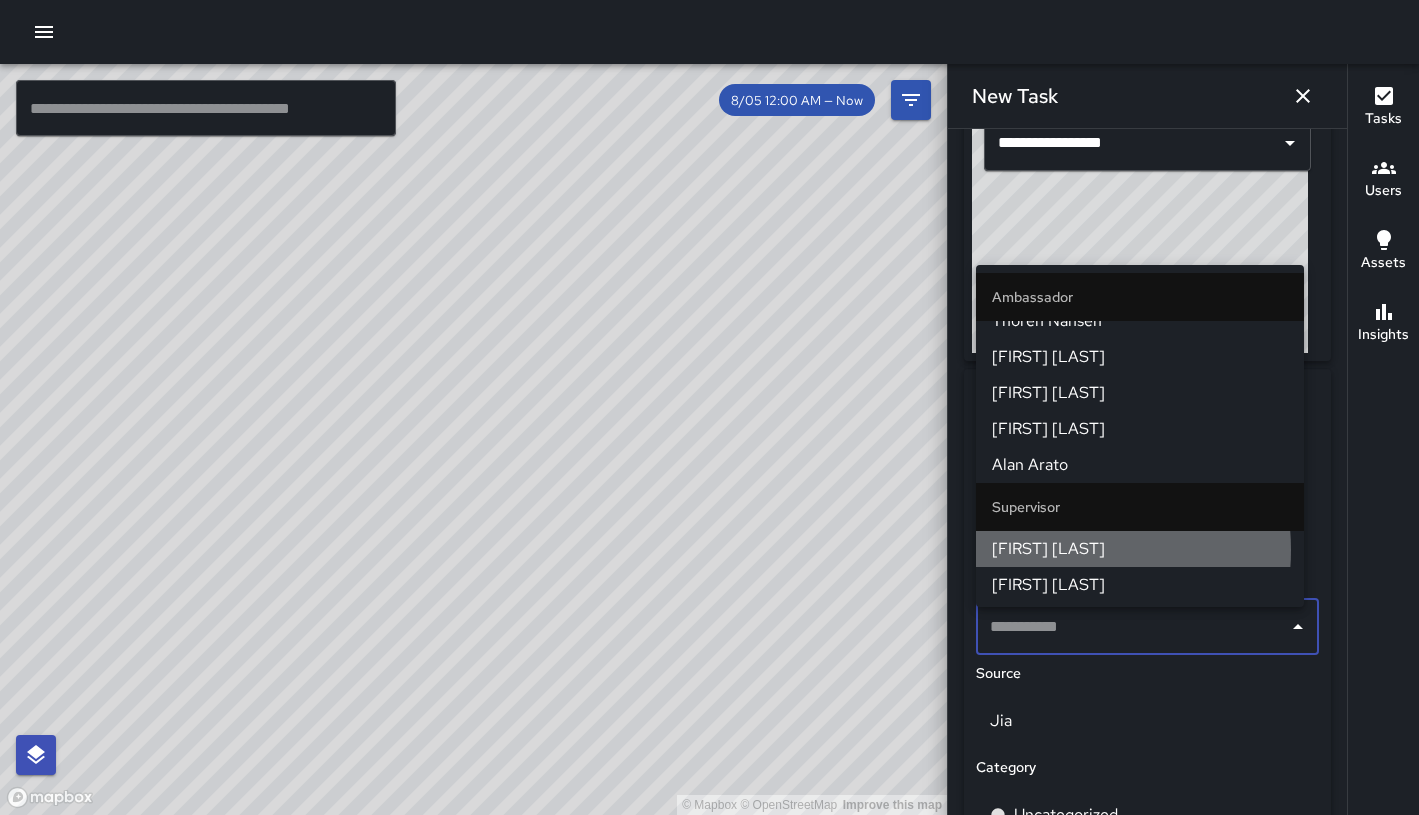 click on "[FIRST] [LAST]" at bounding box center (1140, 549) 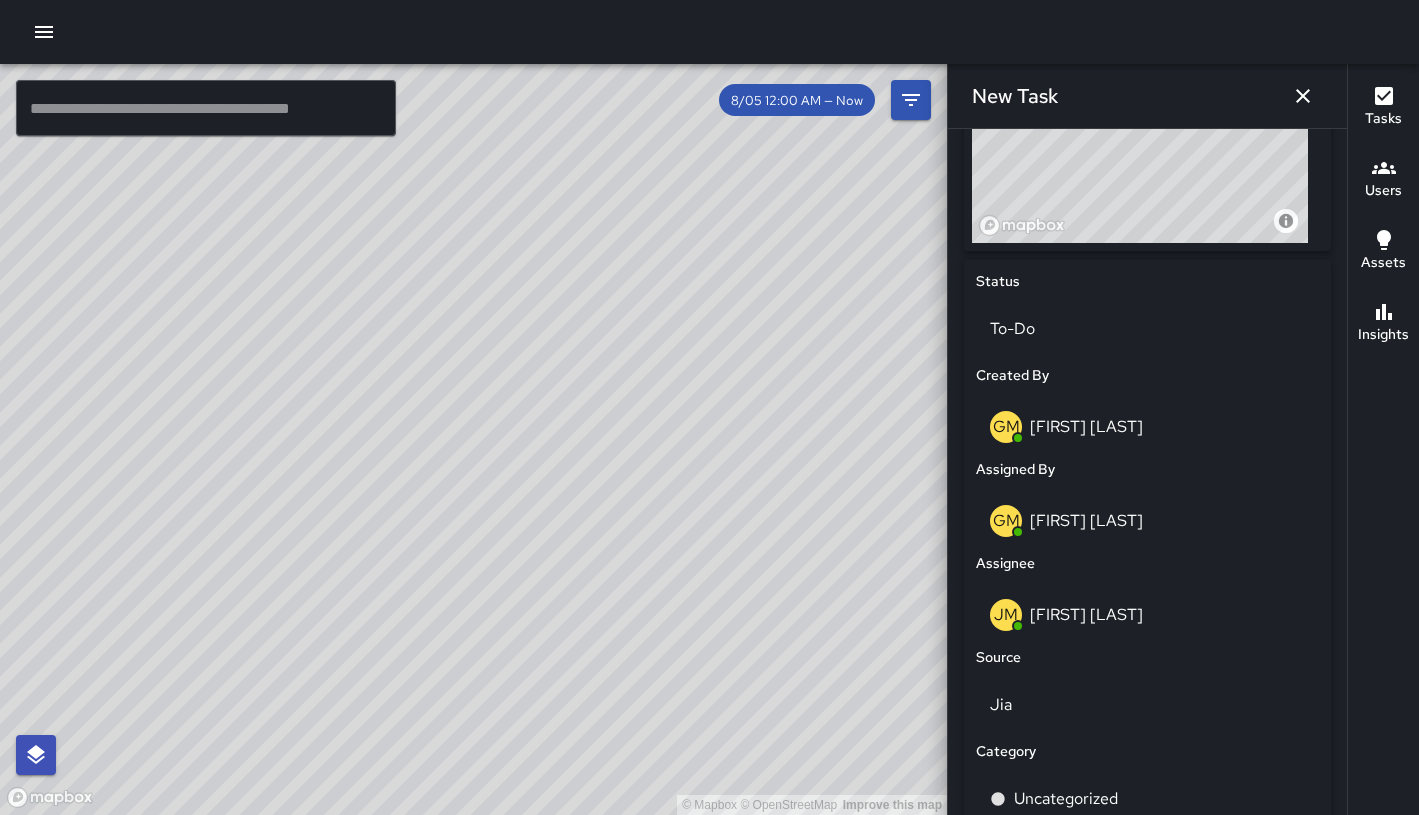 scroll, scrollTop: 822, scrollLeft: 0, axis: vertical 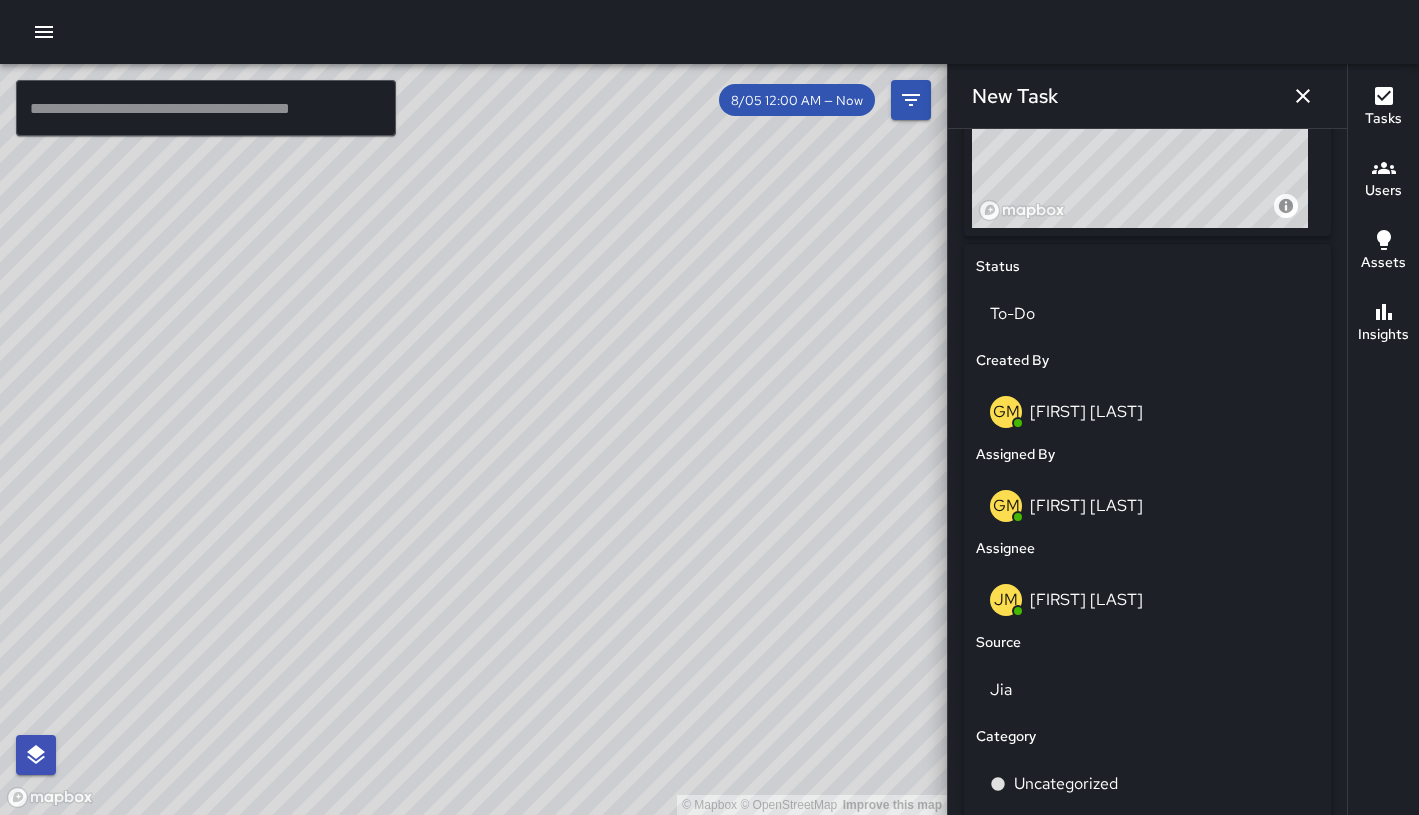 drag, startPoint x: 507, startPoint y: 462, endPoint x: 737, endPoint y: 304, distance: 279.04123 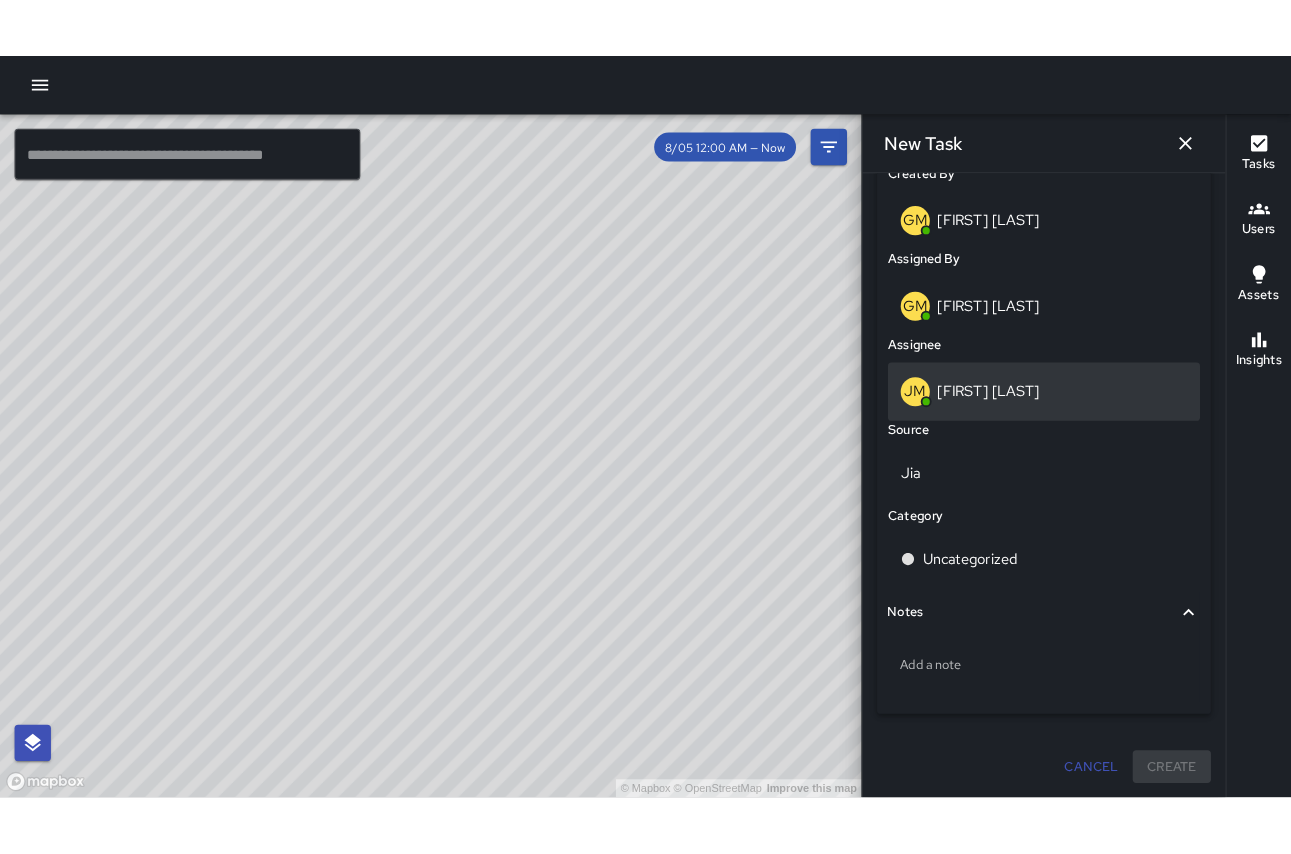 scroll, scrollTop: 1061, scrollLeft: 0, axis: vertical 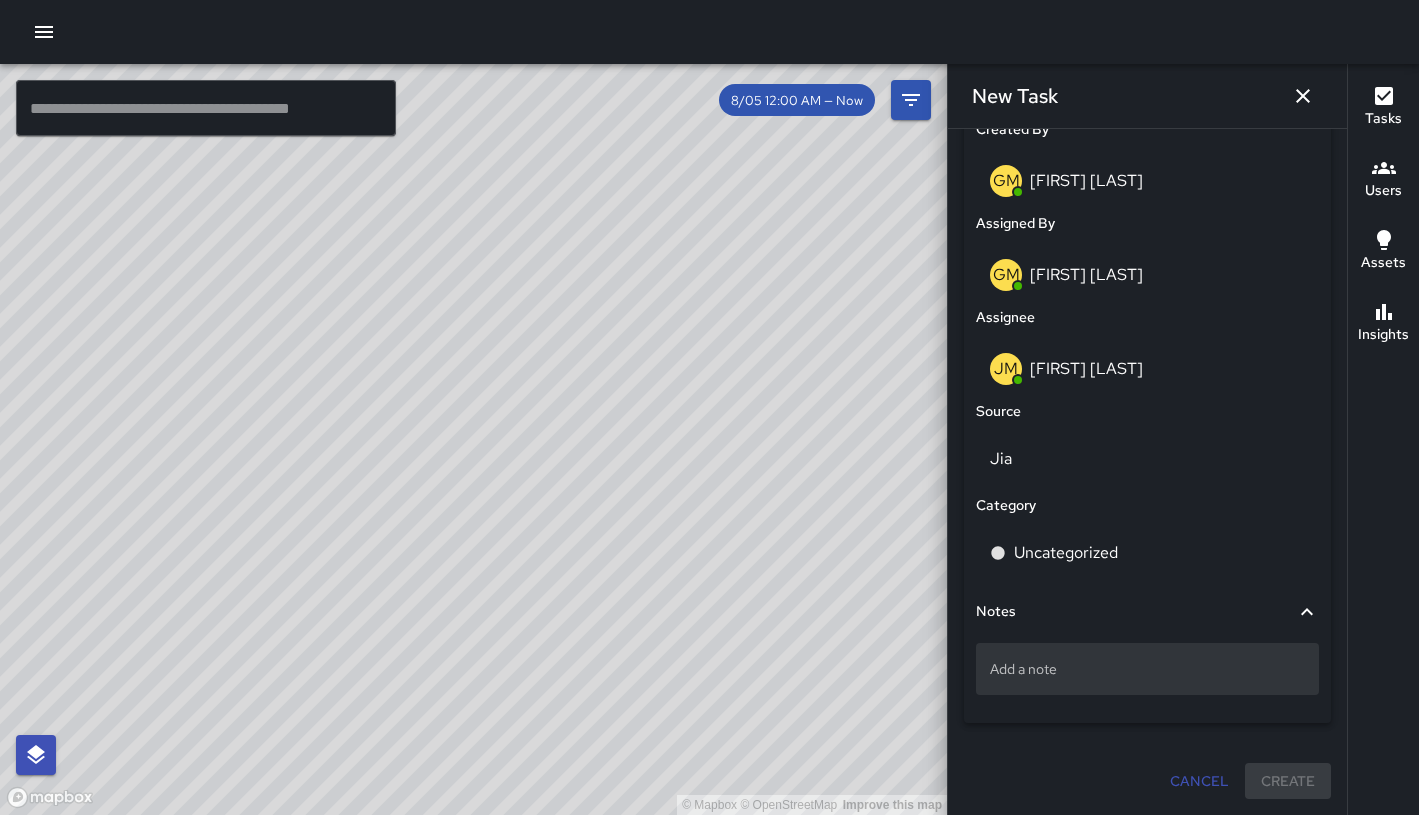 click on "Add a note" at bounding box center (1147, 669) 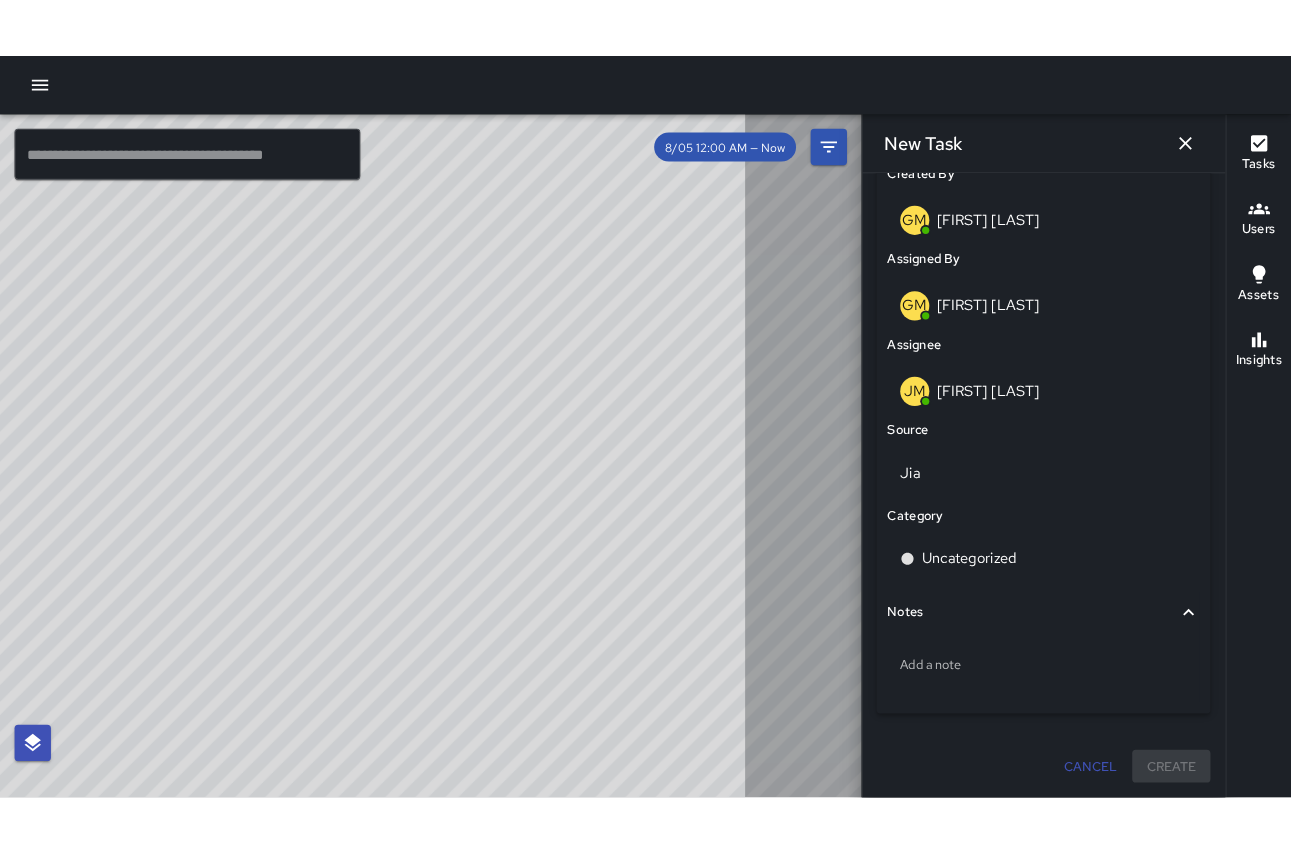 scroll, scrollTop: 8404, scrollLeft: 0, axis: vertical 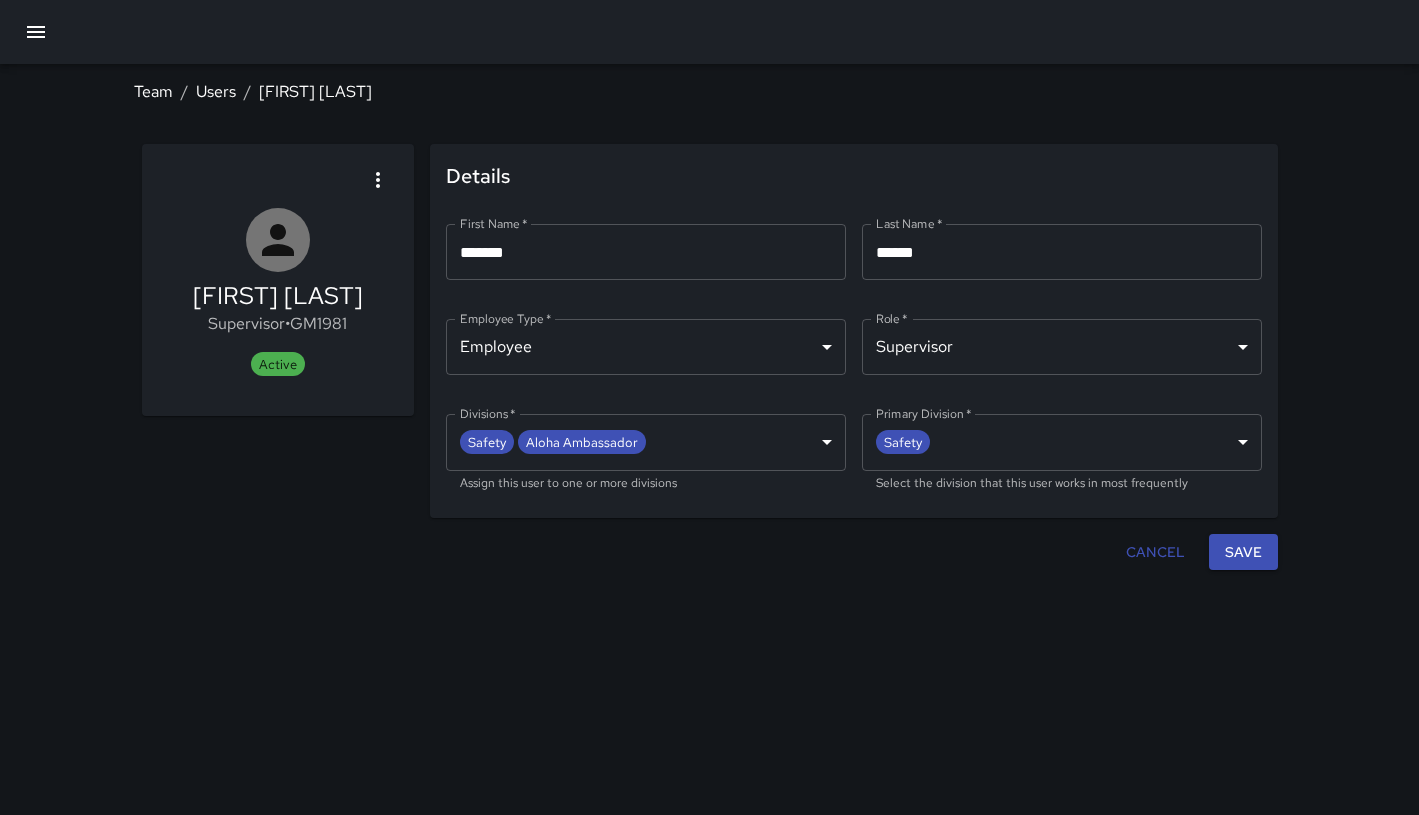 click on "Team / Users / [FIRST] [LAST]" at bounding box center [710, 92] 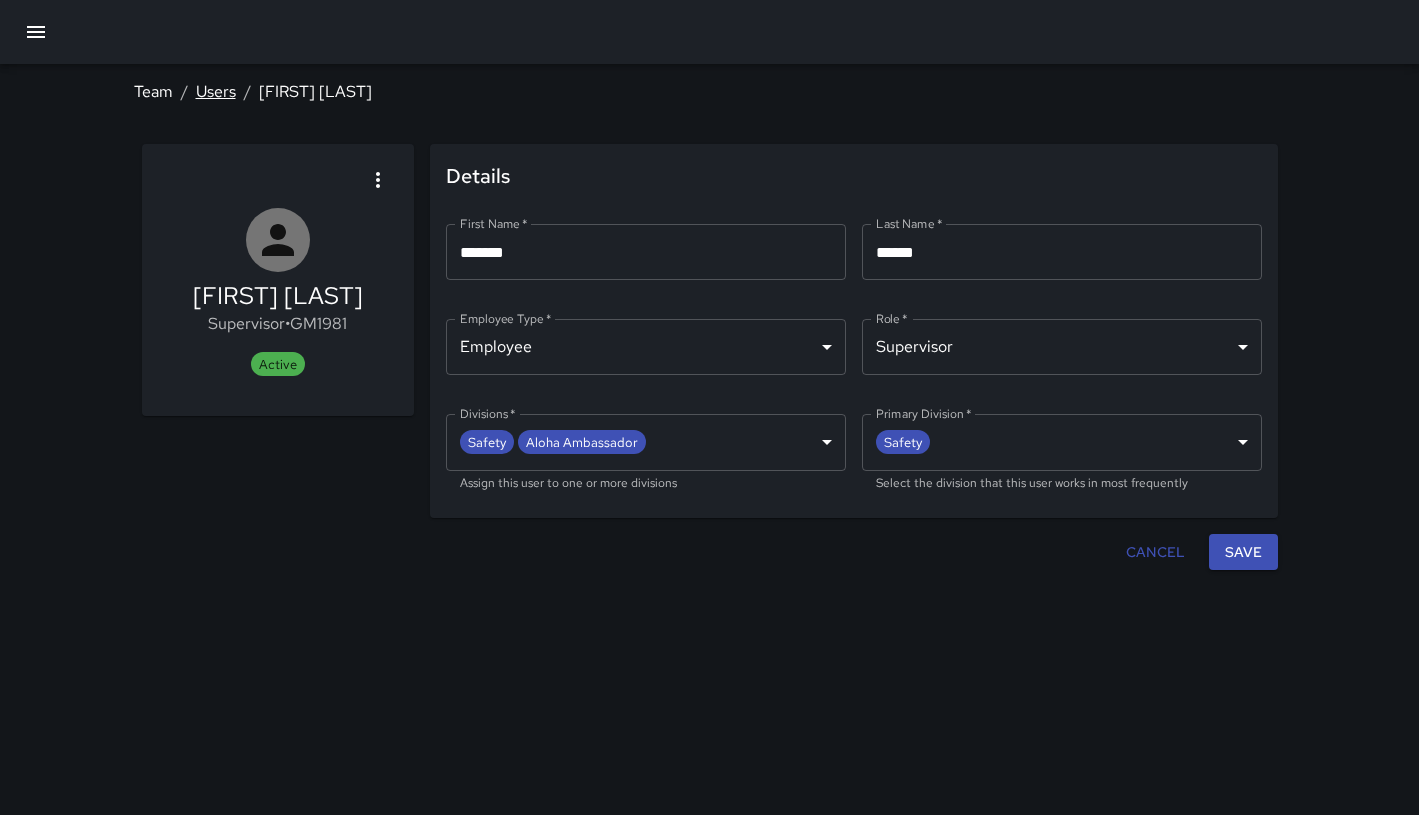 click on "Users" at bounding box center (216, 91) 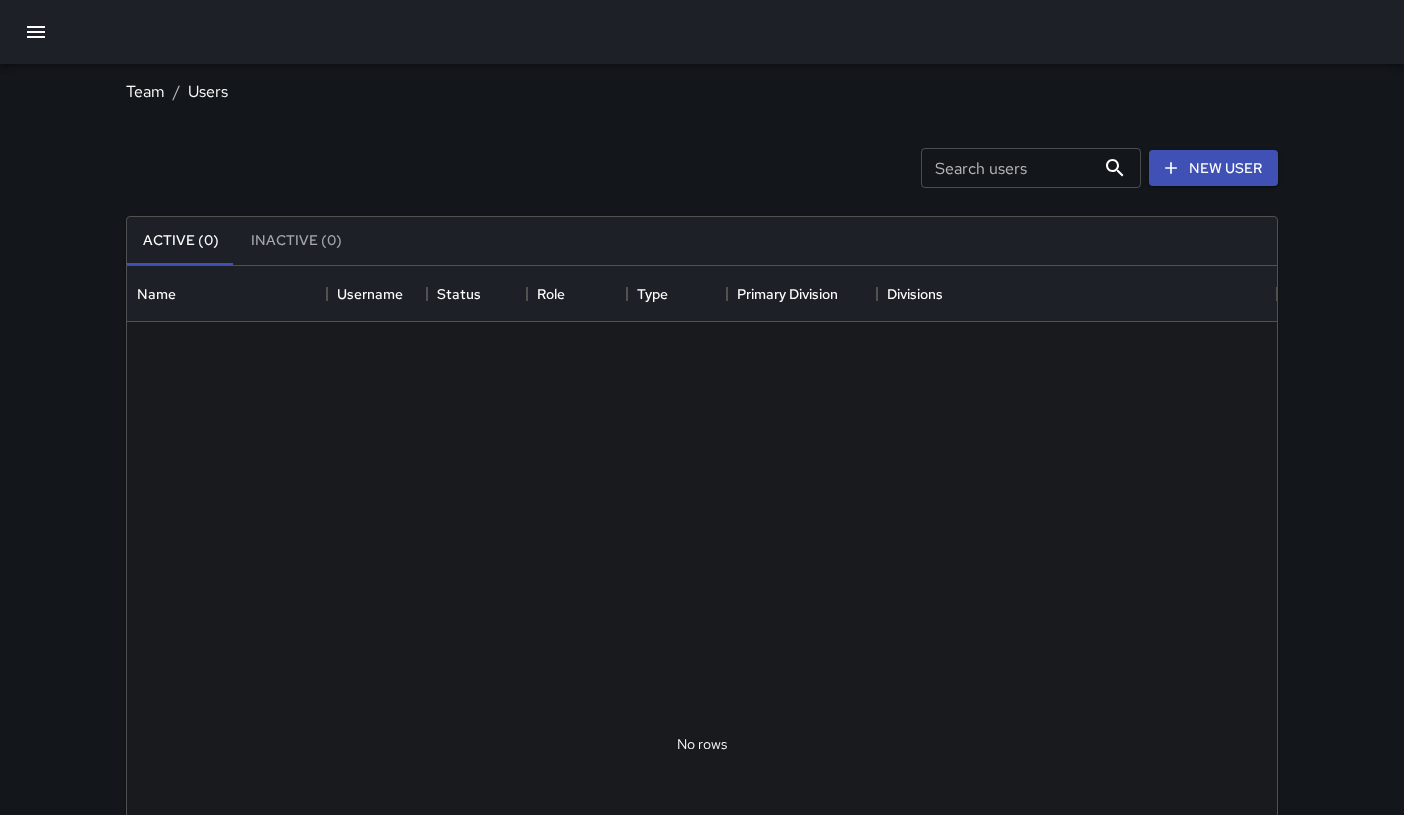 scroll, scrollTop: 16, scrollLeft: 16, axis: both 